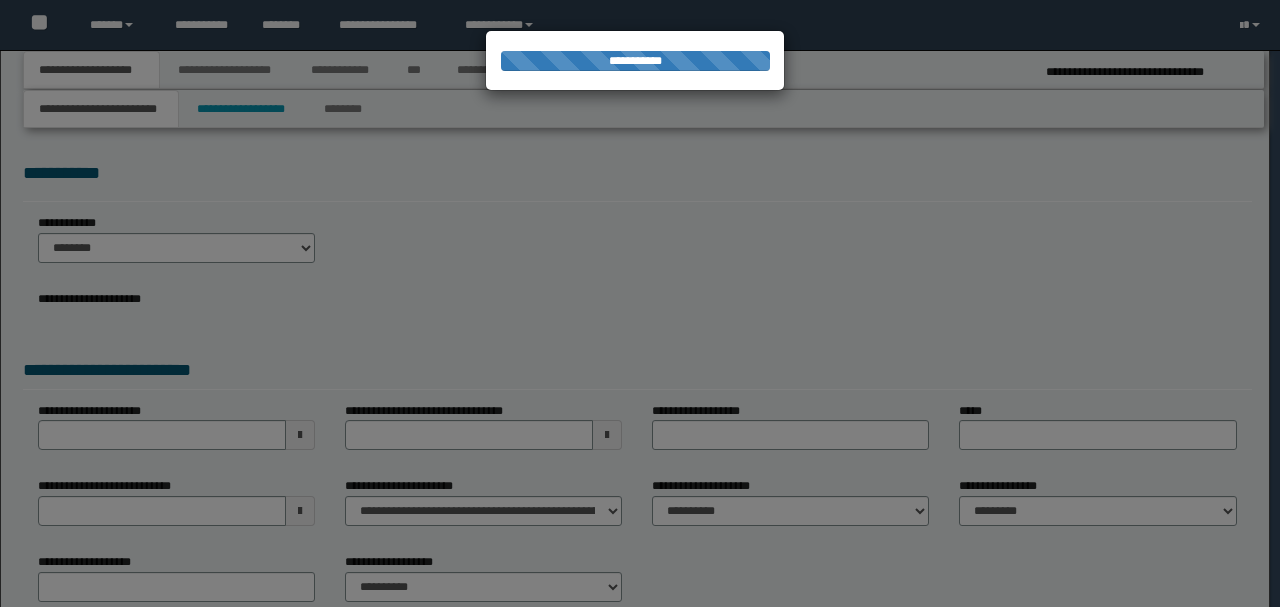 scroll, scrollTop: 0, scrollLeft: 0, axis: both 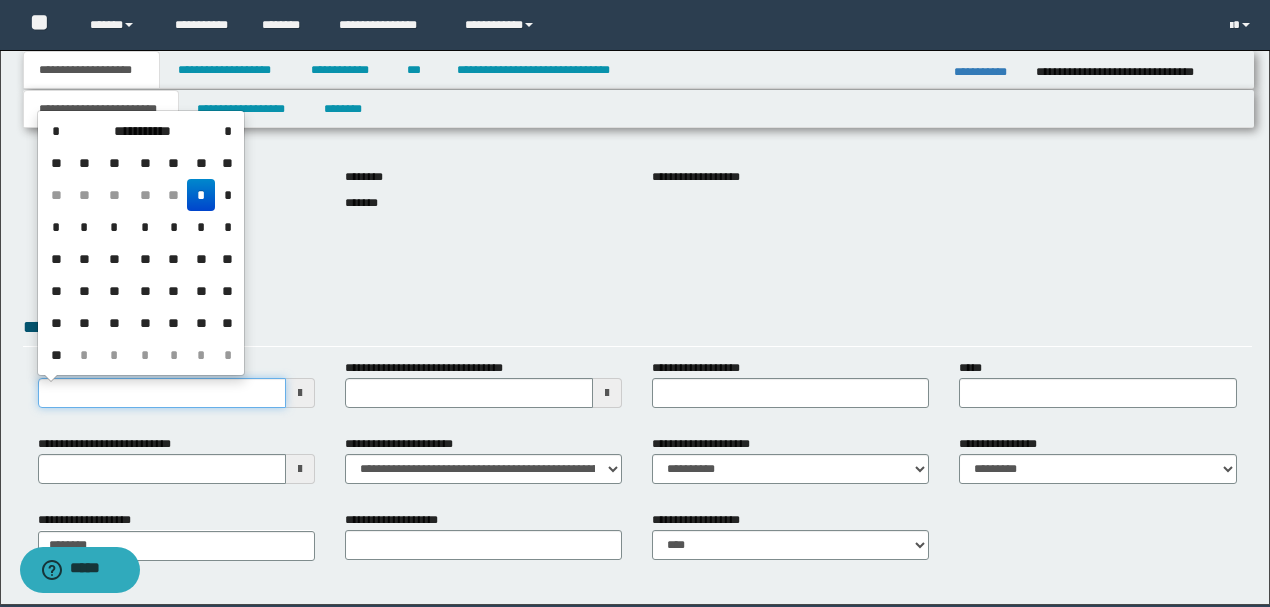 click on "**********" at bounding box center (162, 393) 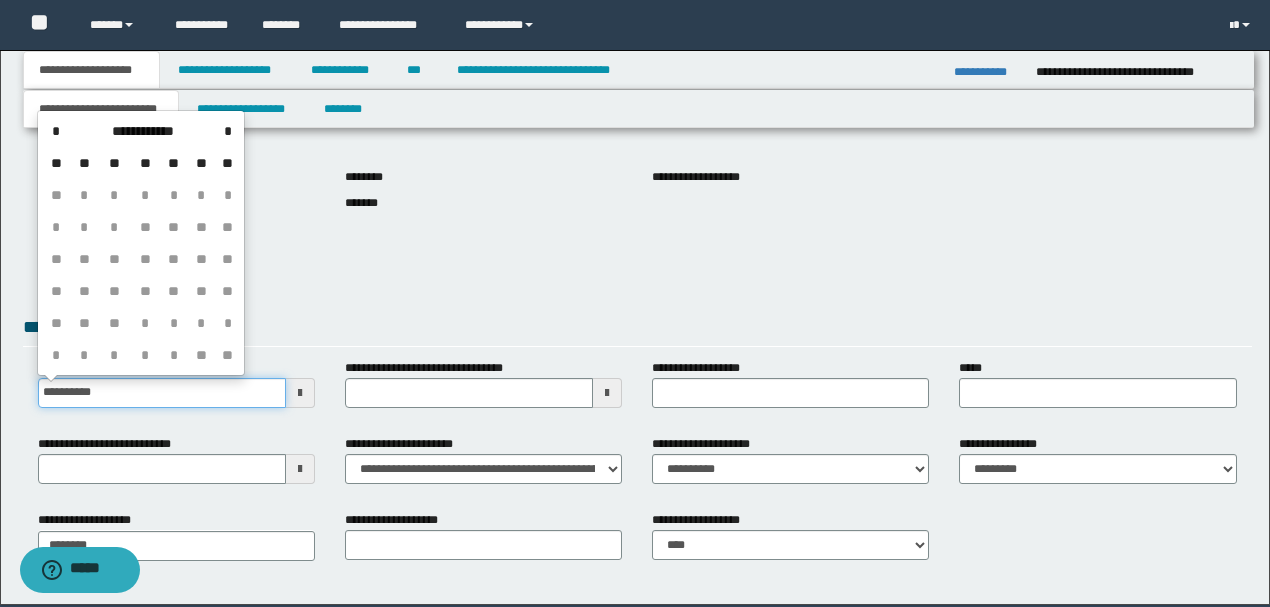 type on "**********" 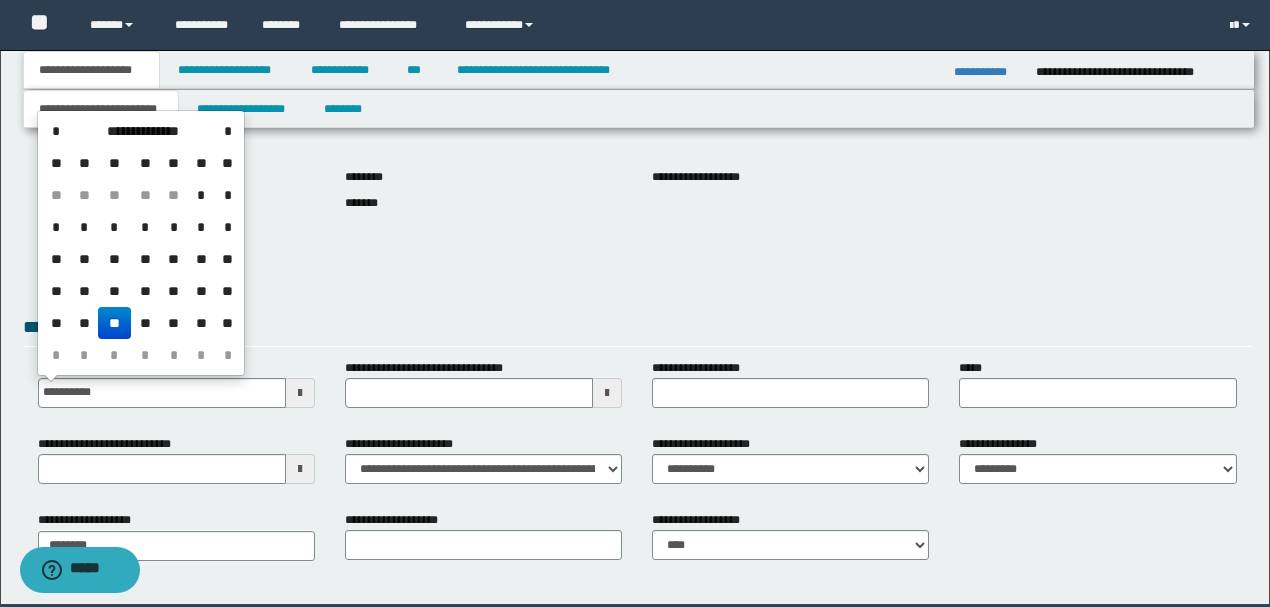 click on "**" at bounding box center [114, 323] 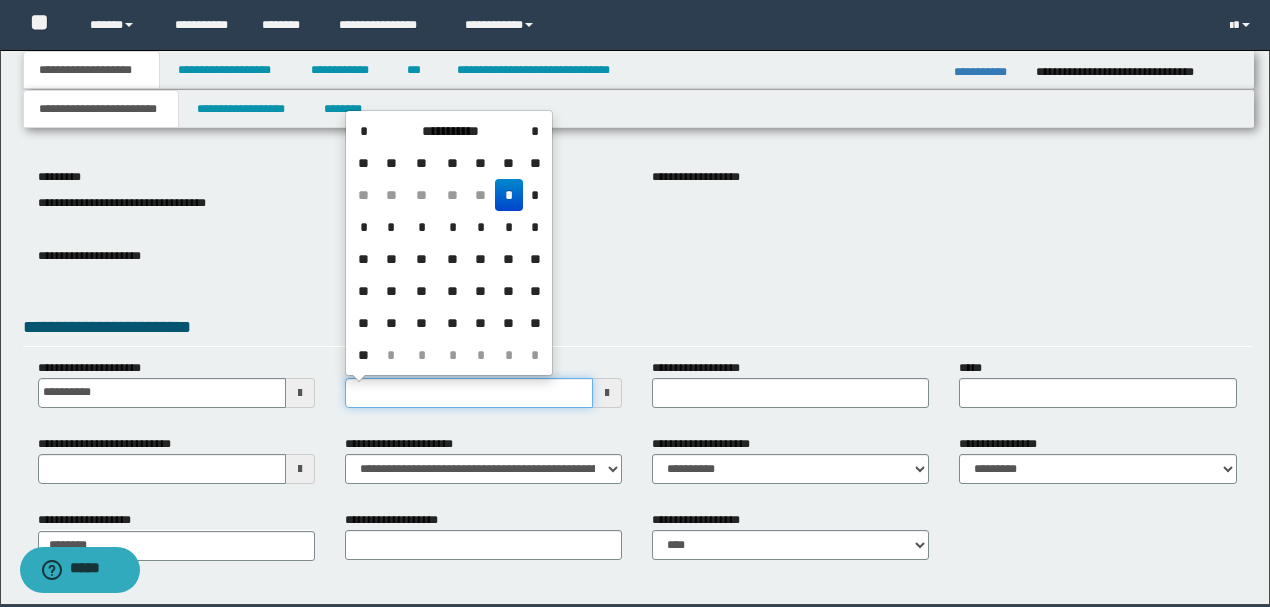 click on "**********" at bounding box center (469, 393) 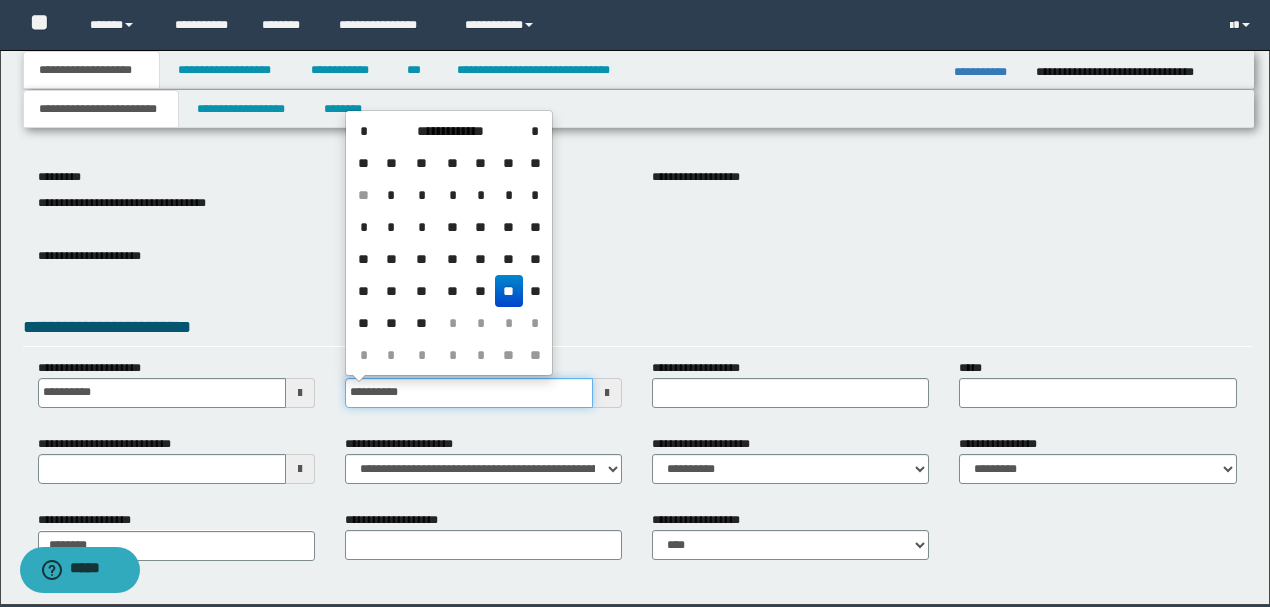type on "**********" 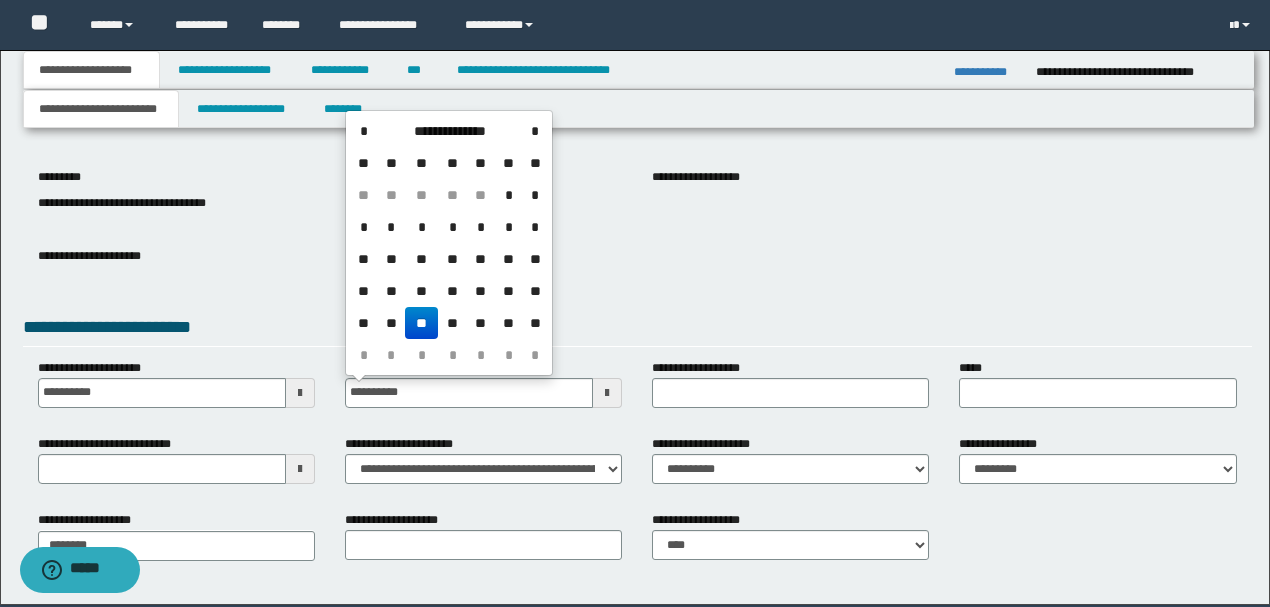 click on "**" at bounding box center (421, 323) 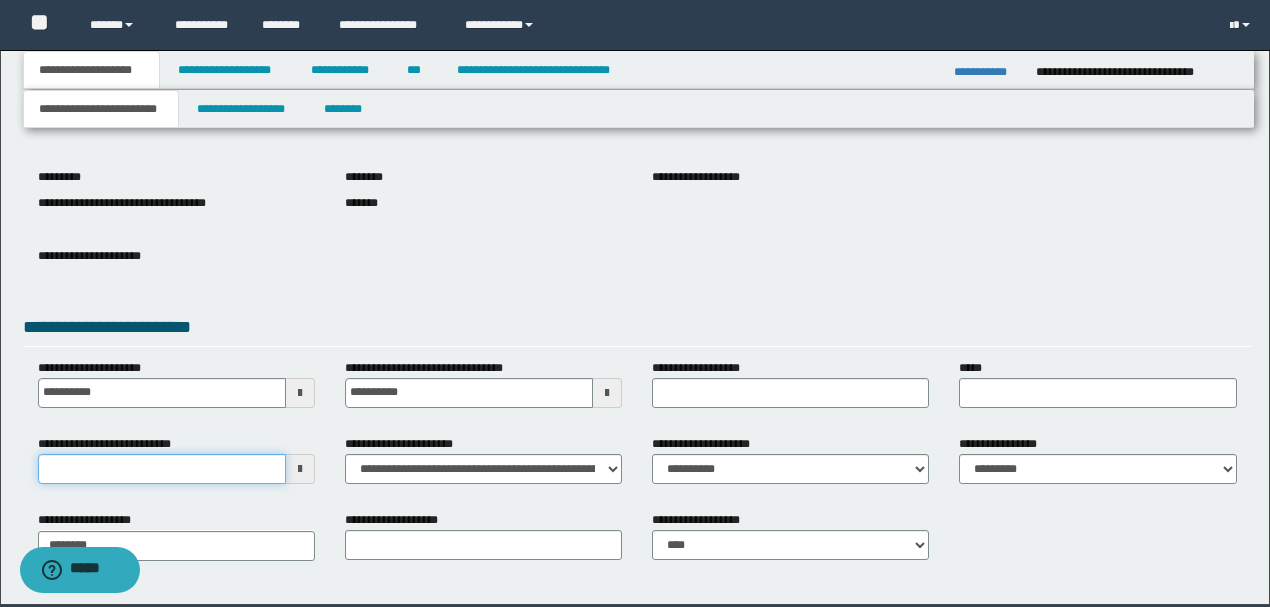 click on "**********" at bounding box center (162, 469) 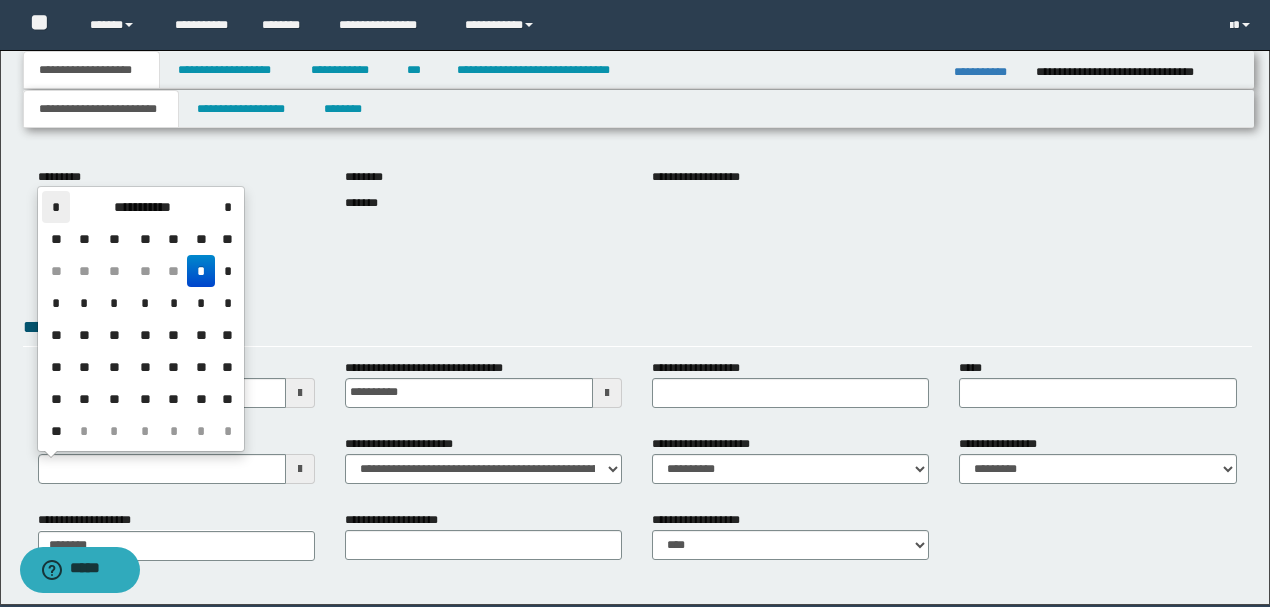 click on "*" at bounding box center (56, 207) 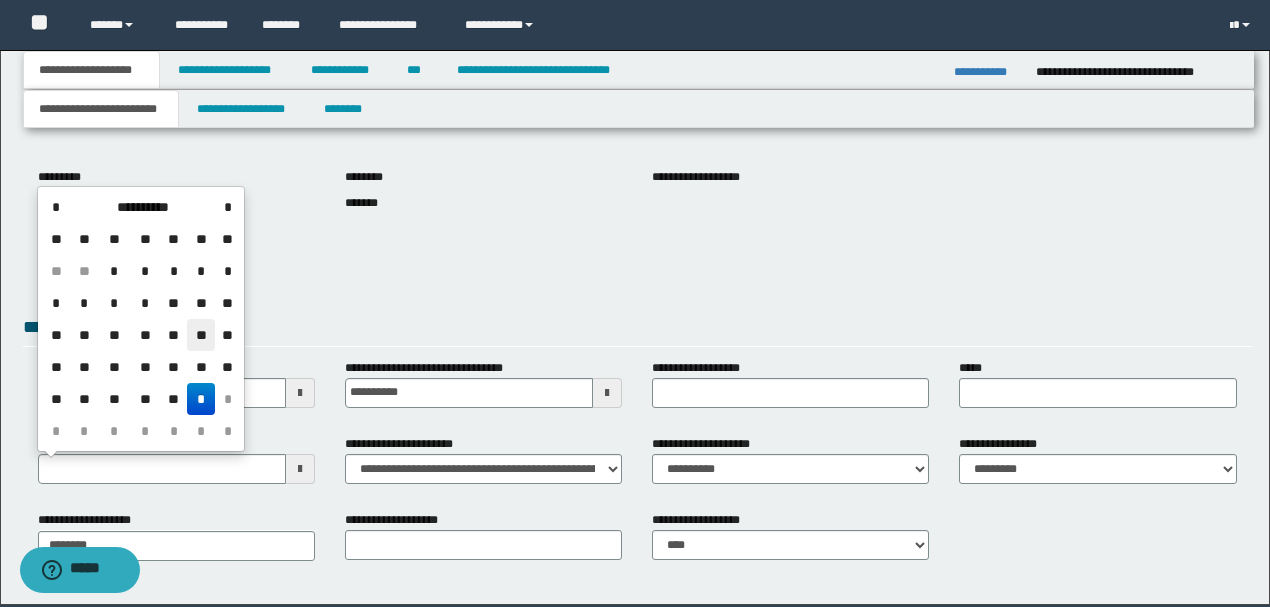 click on "**" at bounding box center (201, 335) 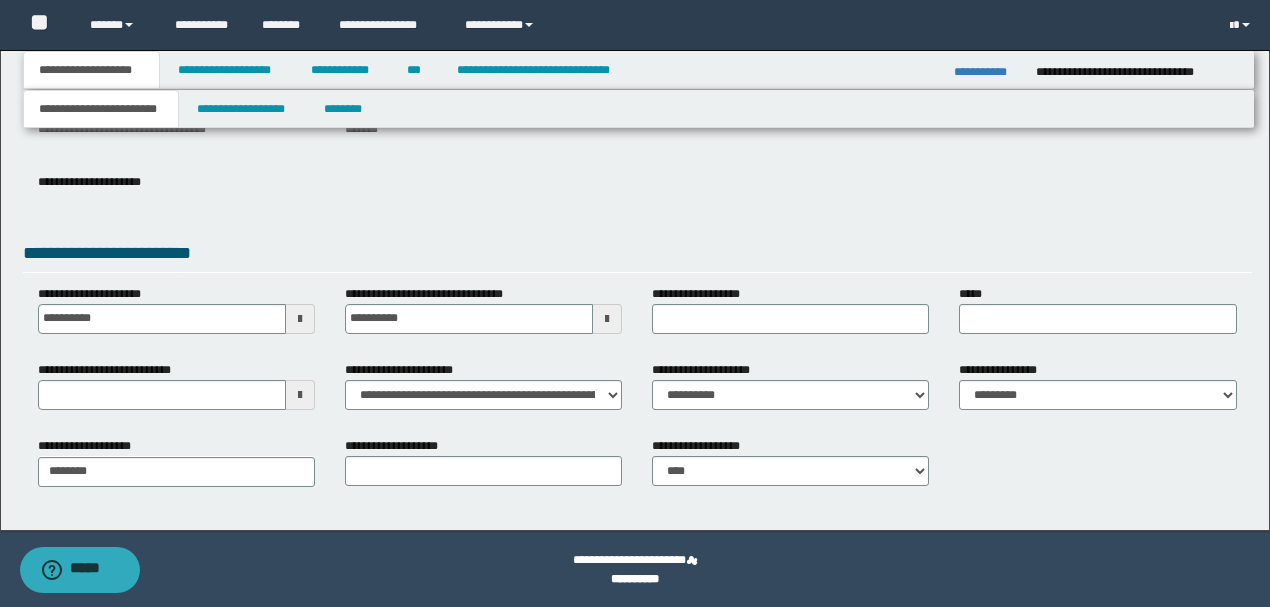 scroll, scrollTop: 275, scrollLeft: 0, axis: vertical 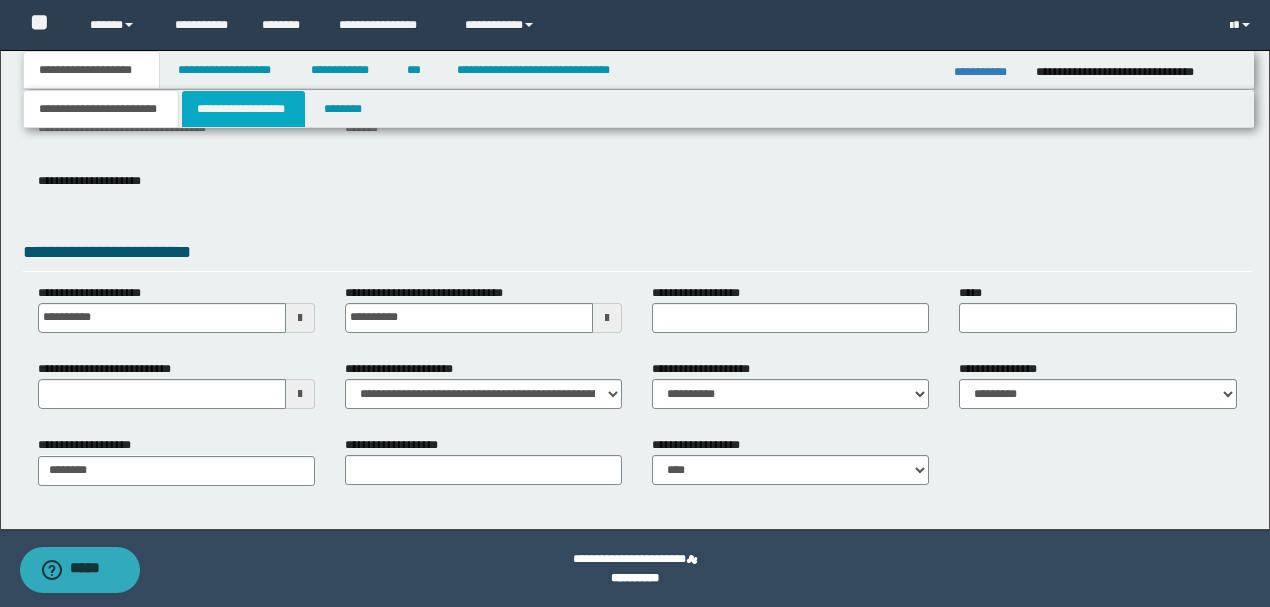 click on "**********" at bounding box center (243, 109) 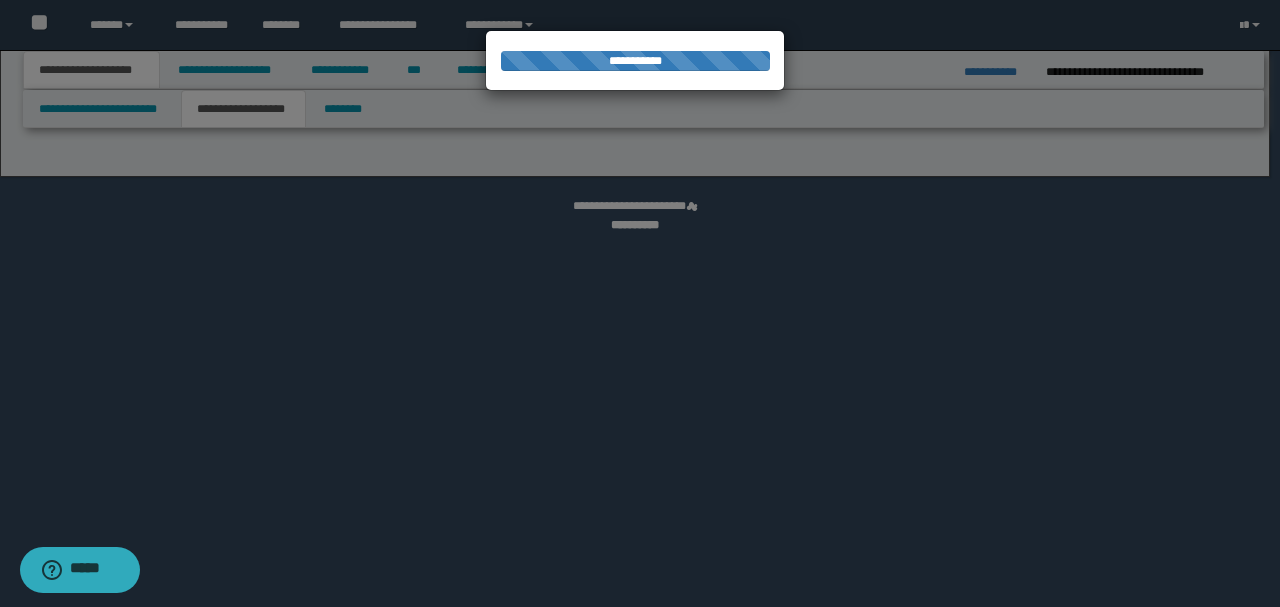 select on "*" 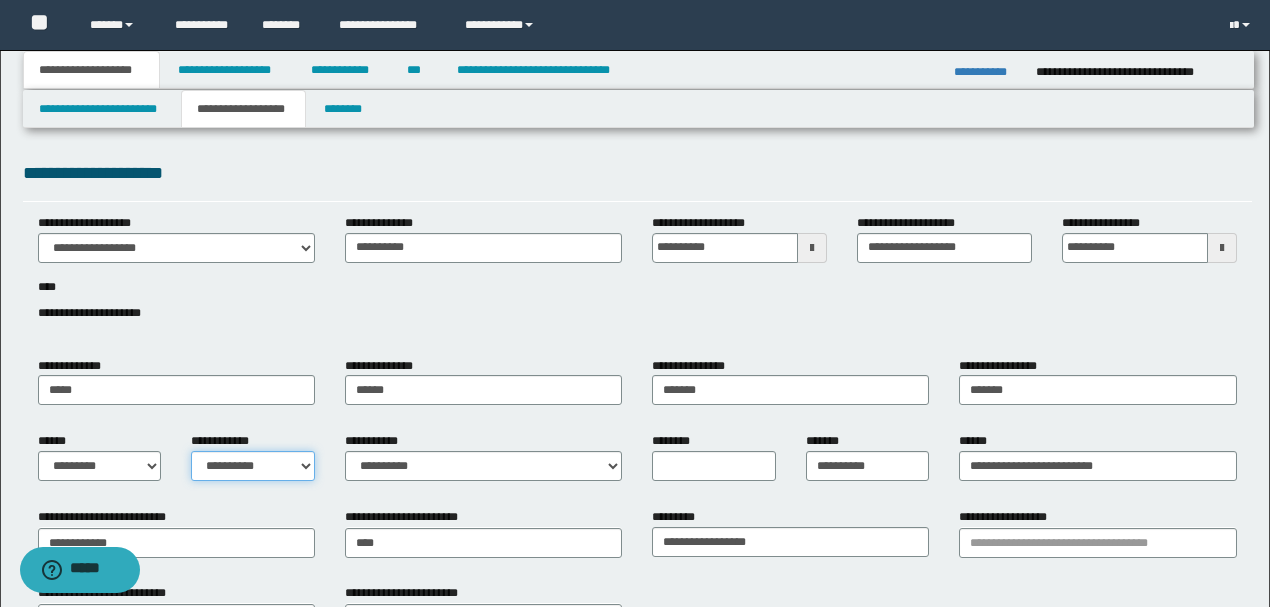 click on "**********" at bounding box center (253, 466) 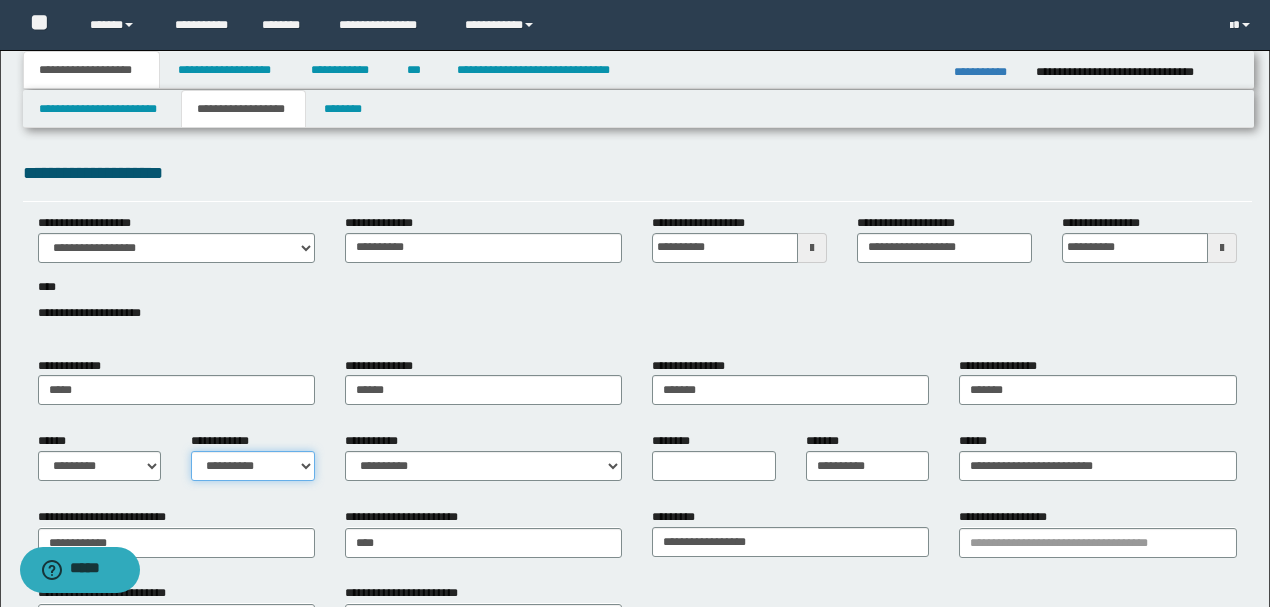 select on "*" 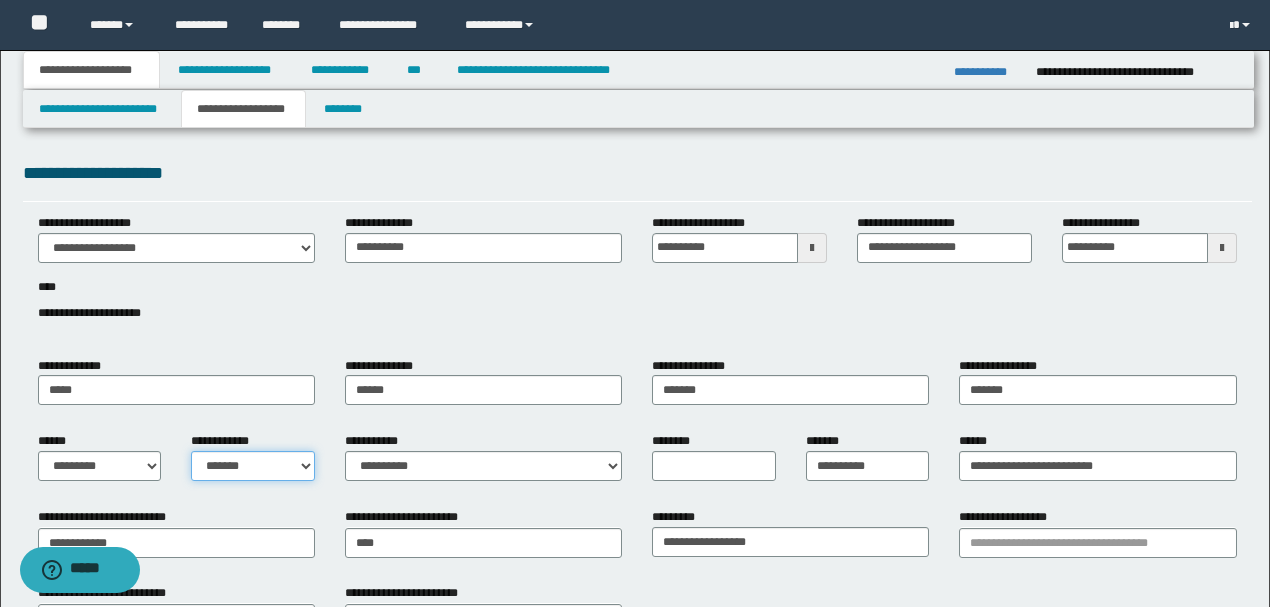 click on "**********" at bounding box center [253, 466] 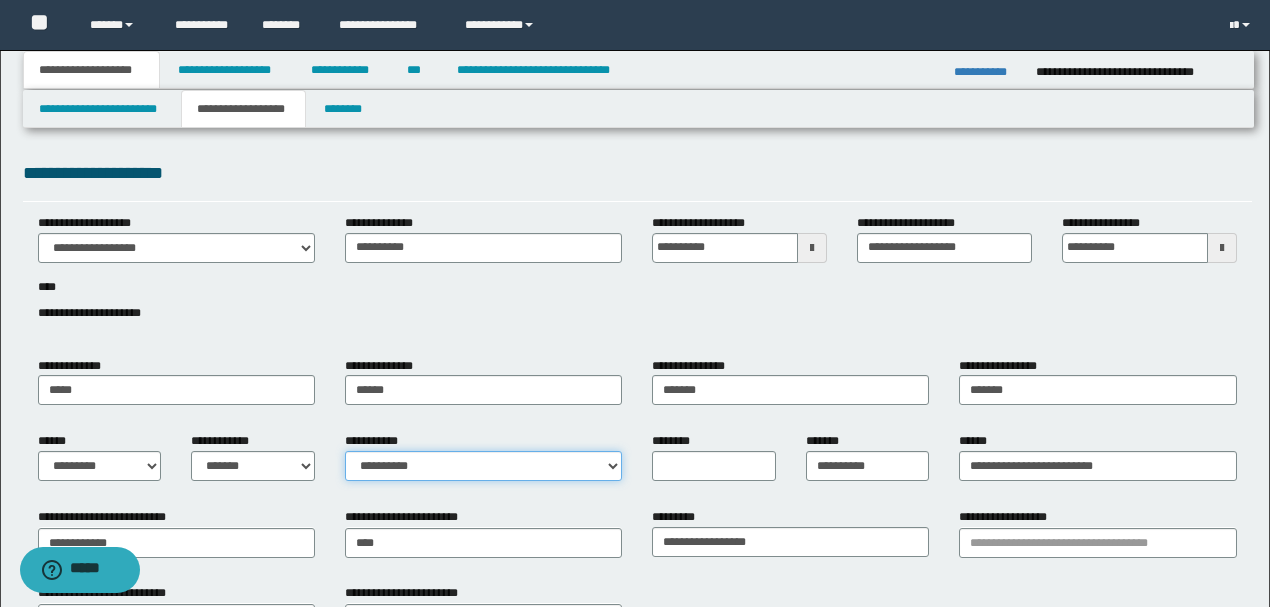 click on "**********" at bounding box center (483, 466) 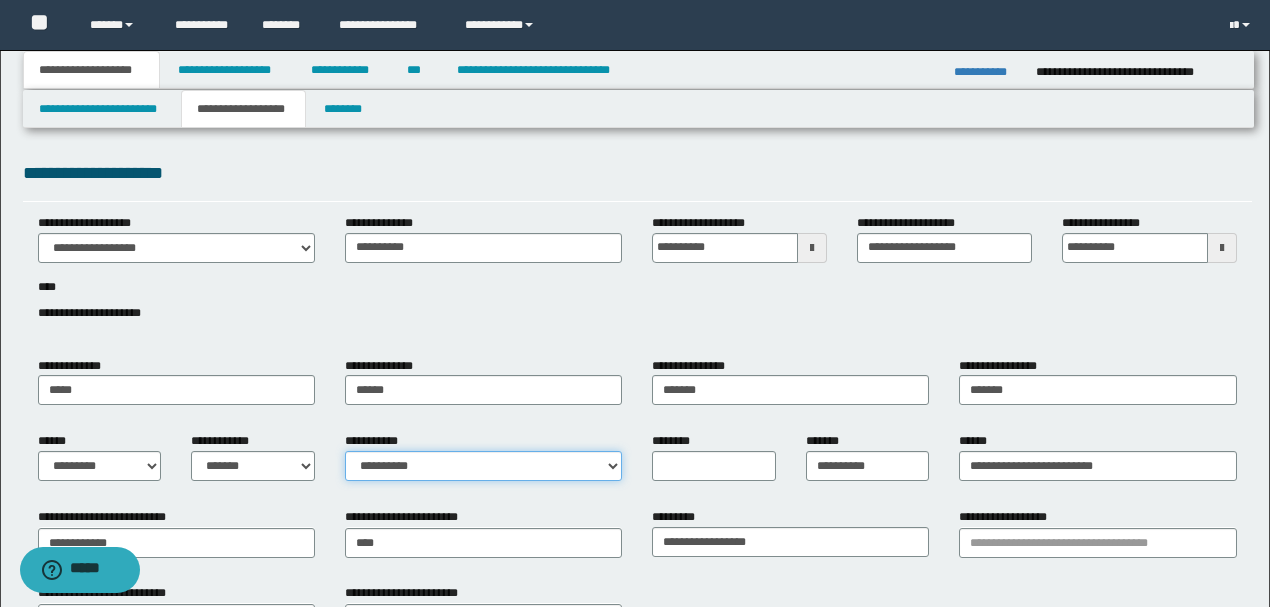 select on "*" 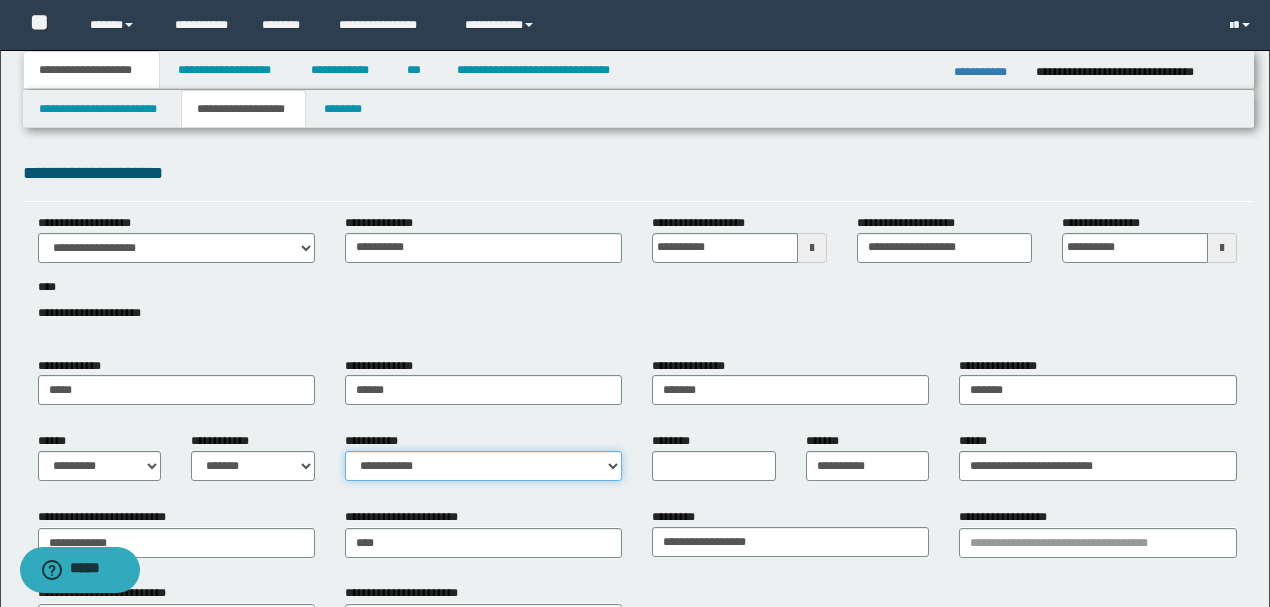 click on "**********" at bounding box center [483, 466] 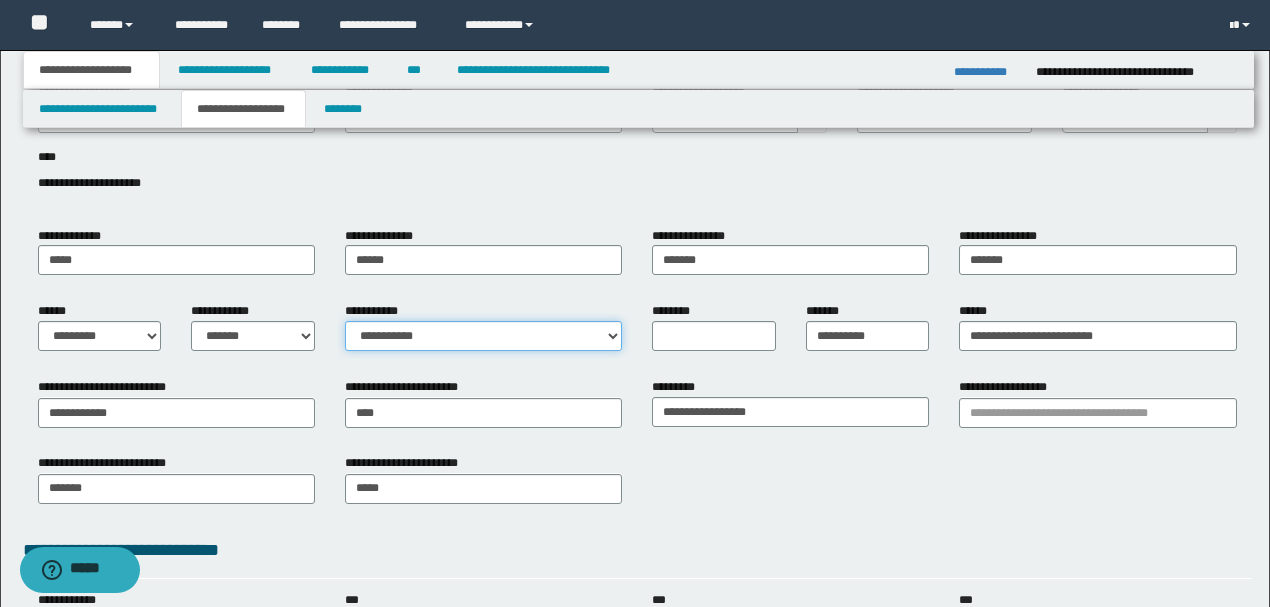 scroll, scrollTop: 133, scrollLeft: 0, axis: vertical 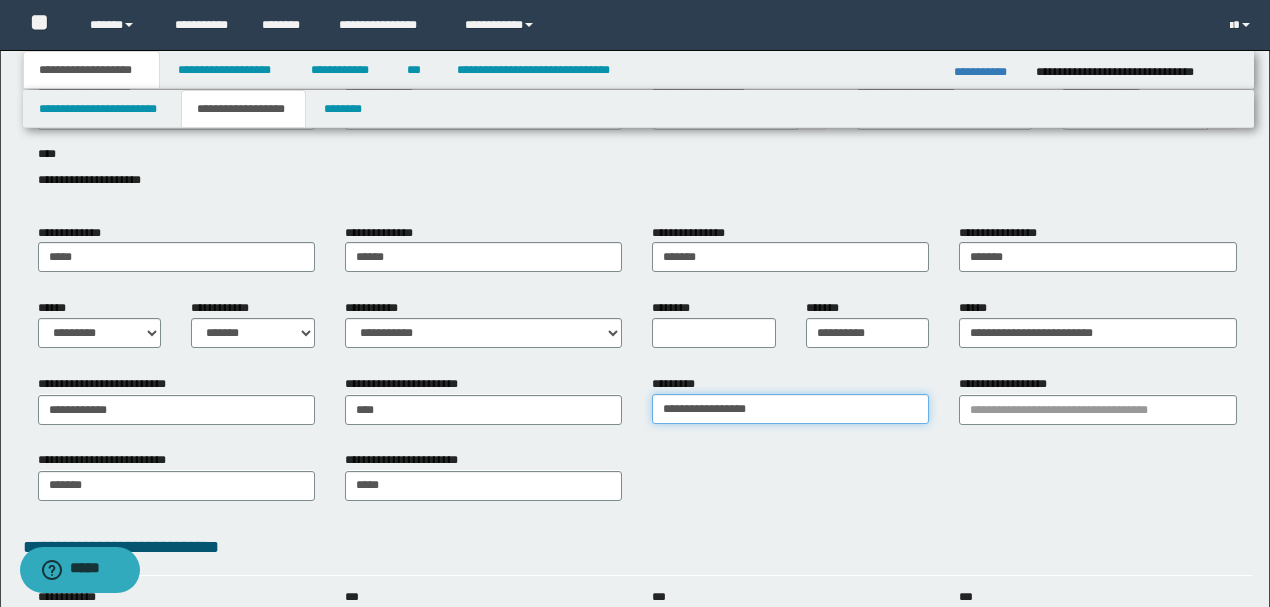 drag, startPoint x: 685, startPoint y: 408, endPoint x: 582, endPoint y: 408, distance: 103 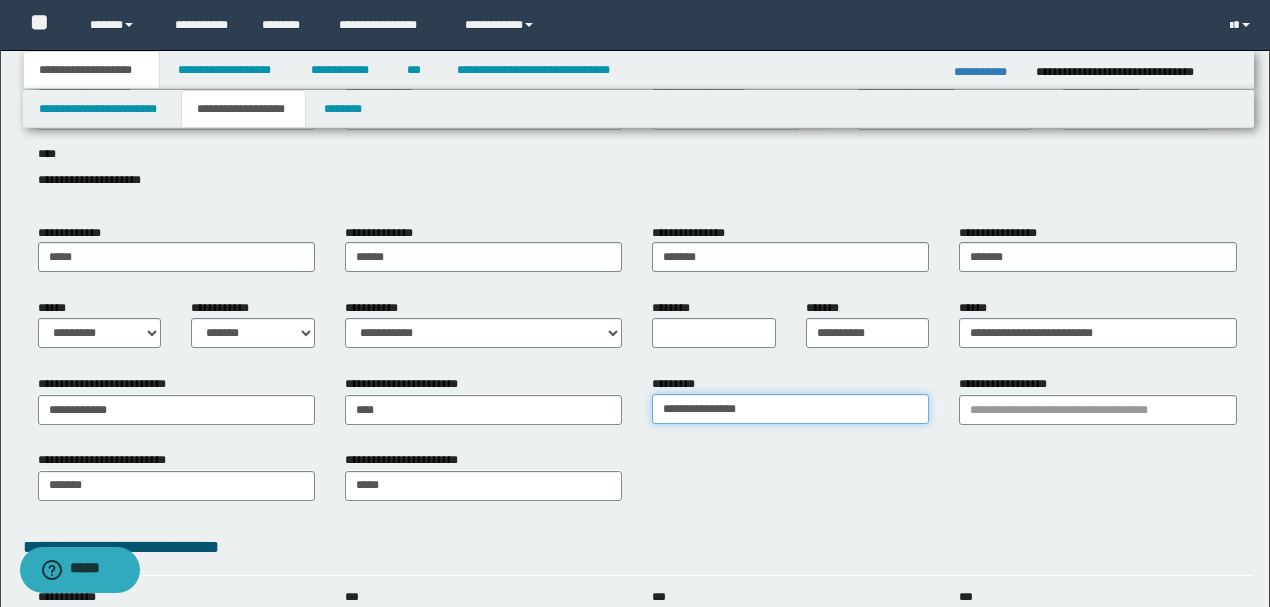 type on "**********" 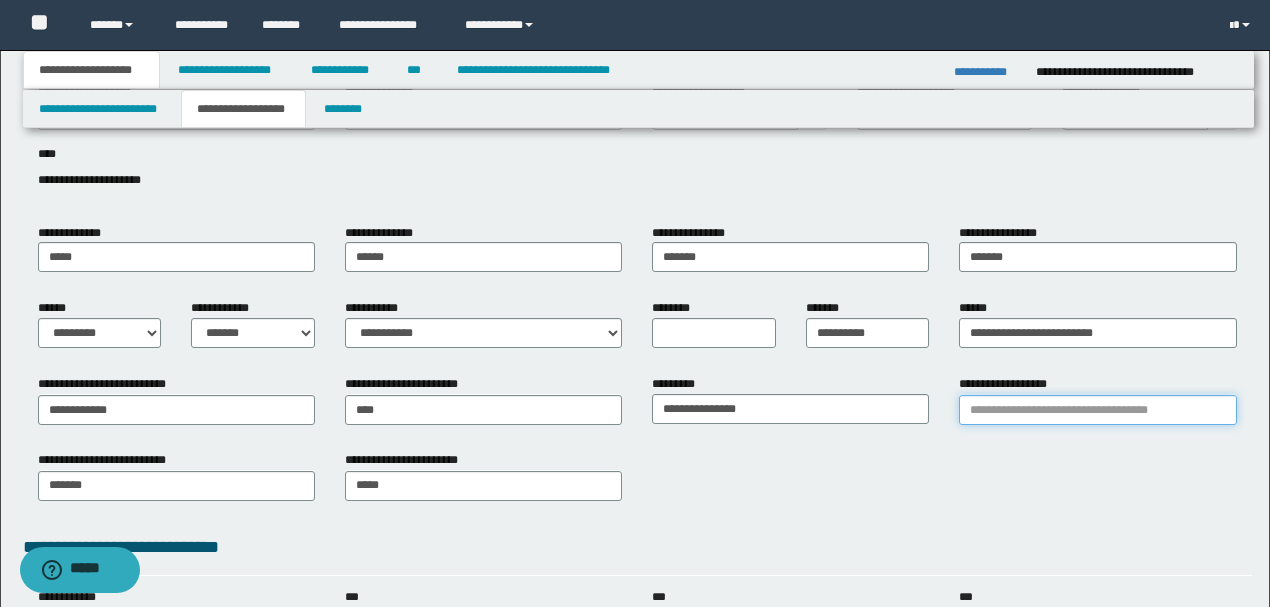 click on "**********" at bounding box center [1097, 410] 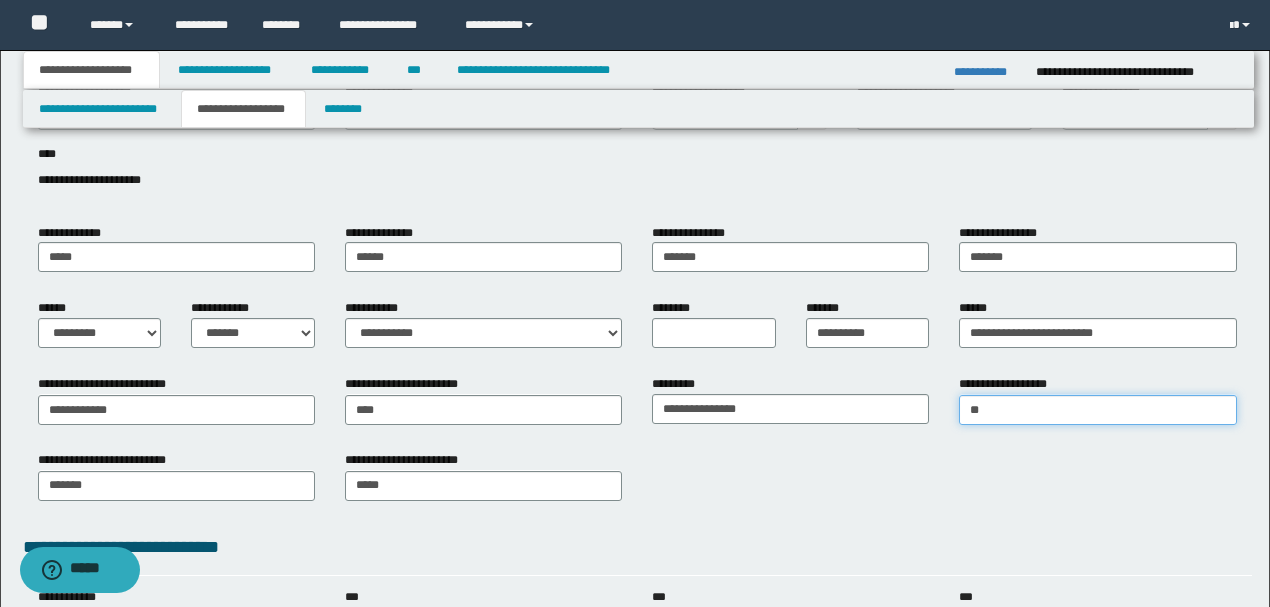type on "***" 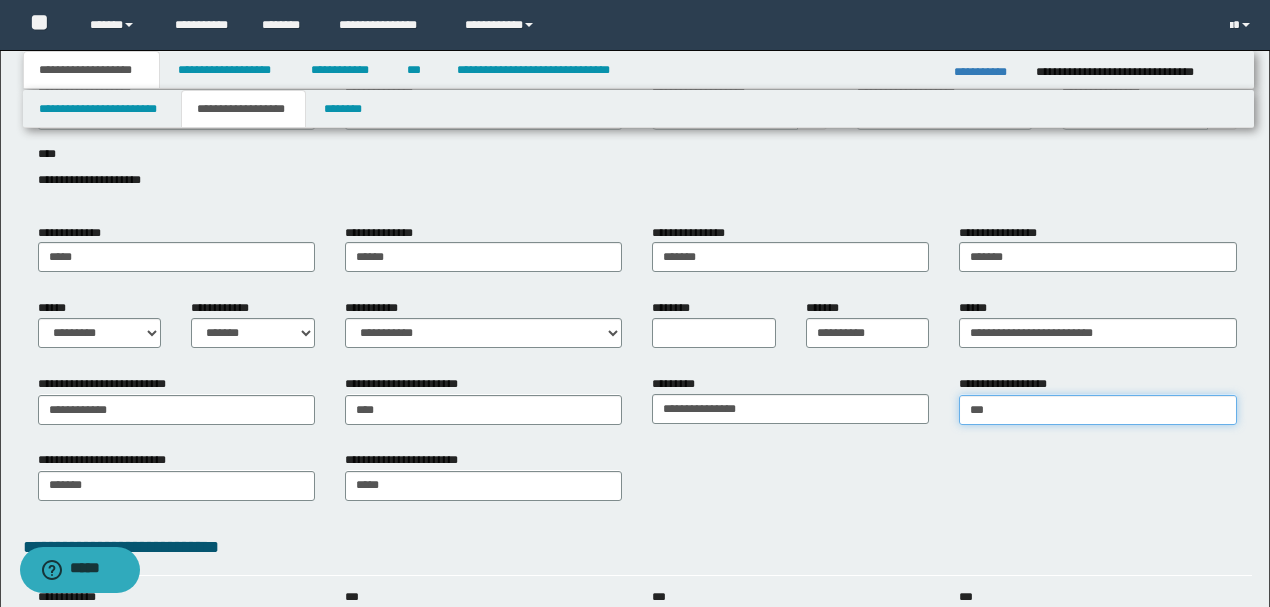 type on "***" 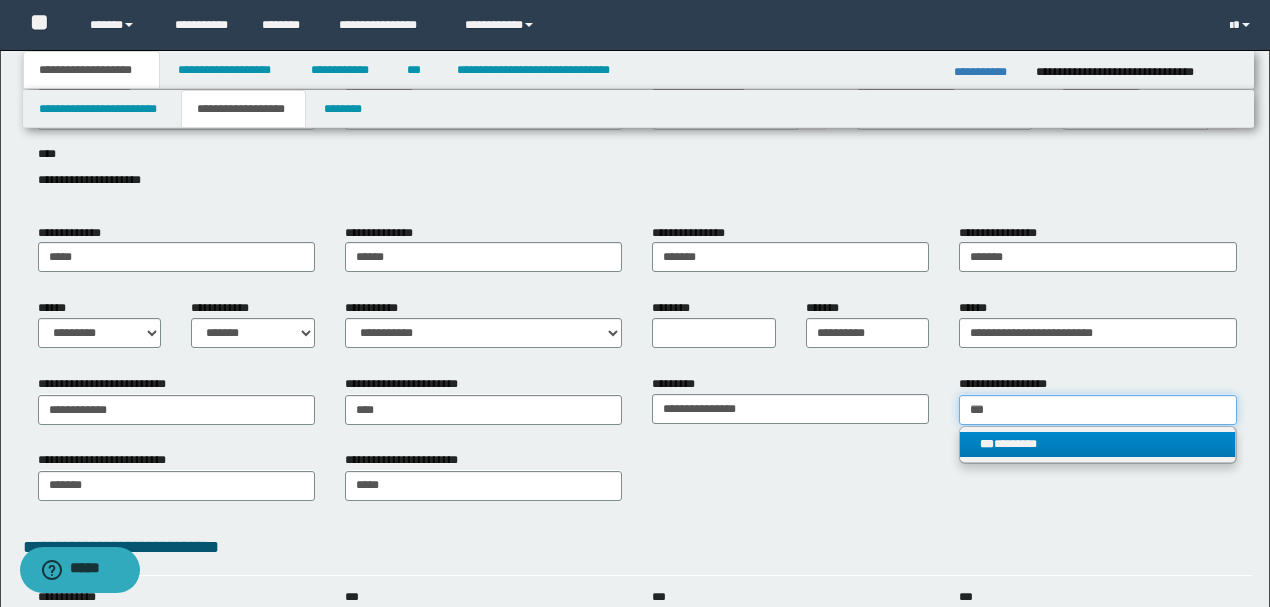 type on "***" 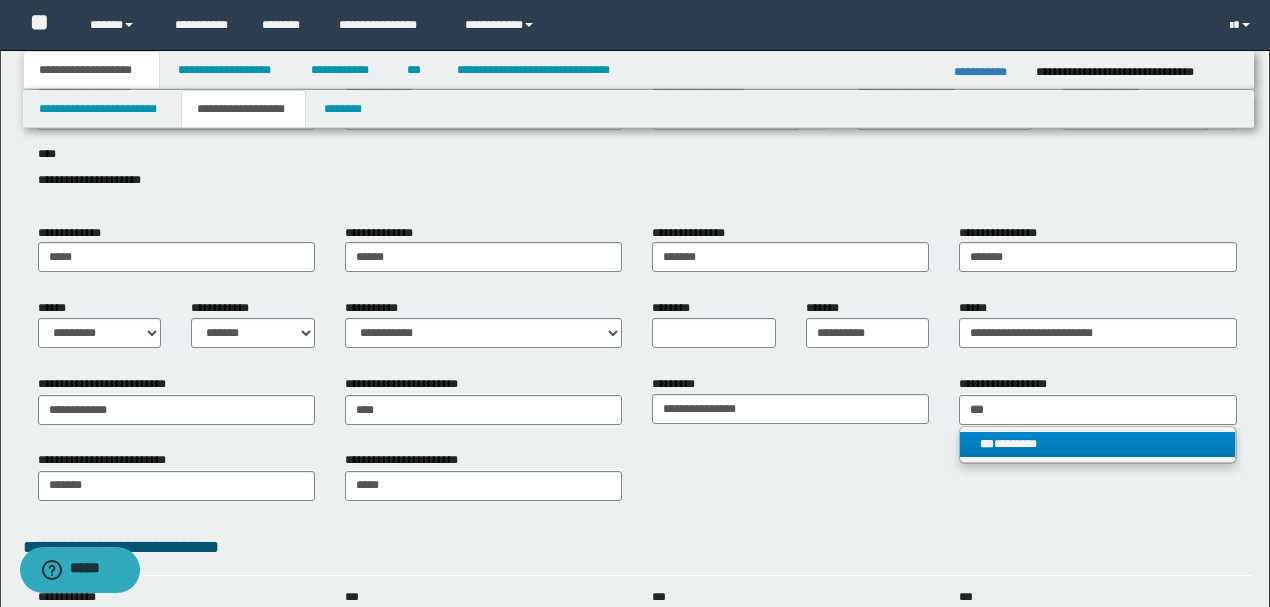 type 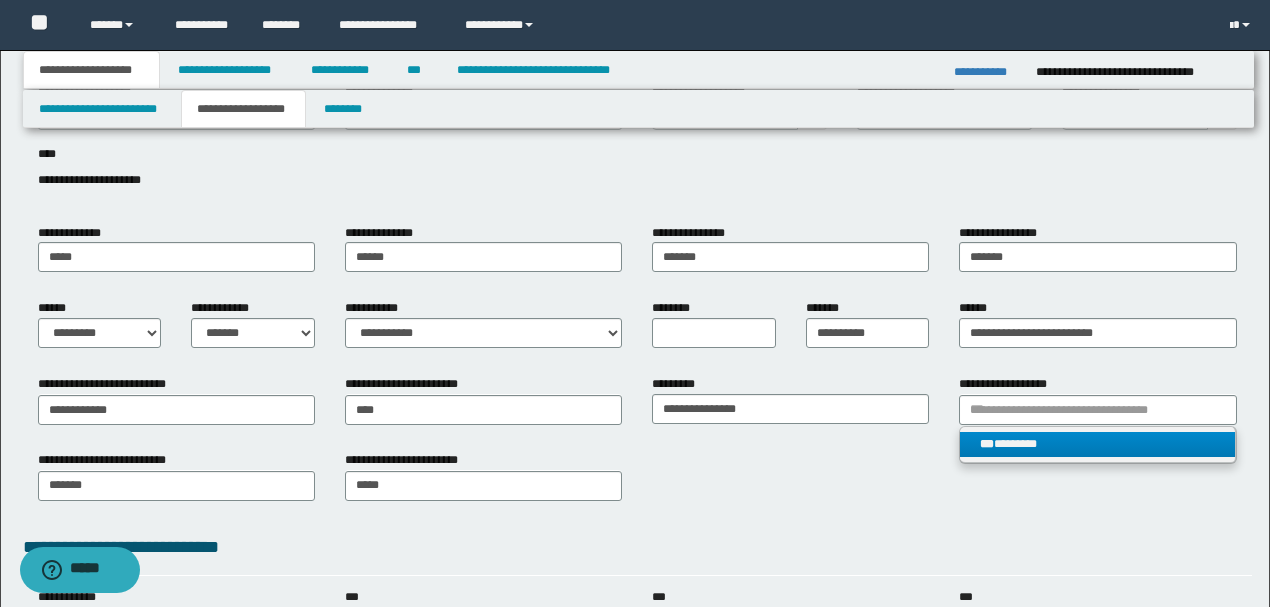 click on "*** ********" at bounding box center [1097, 444] 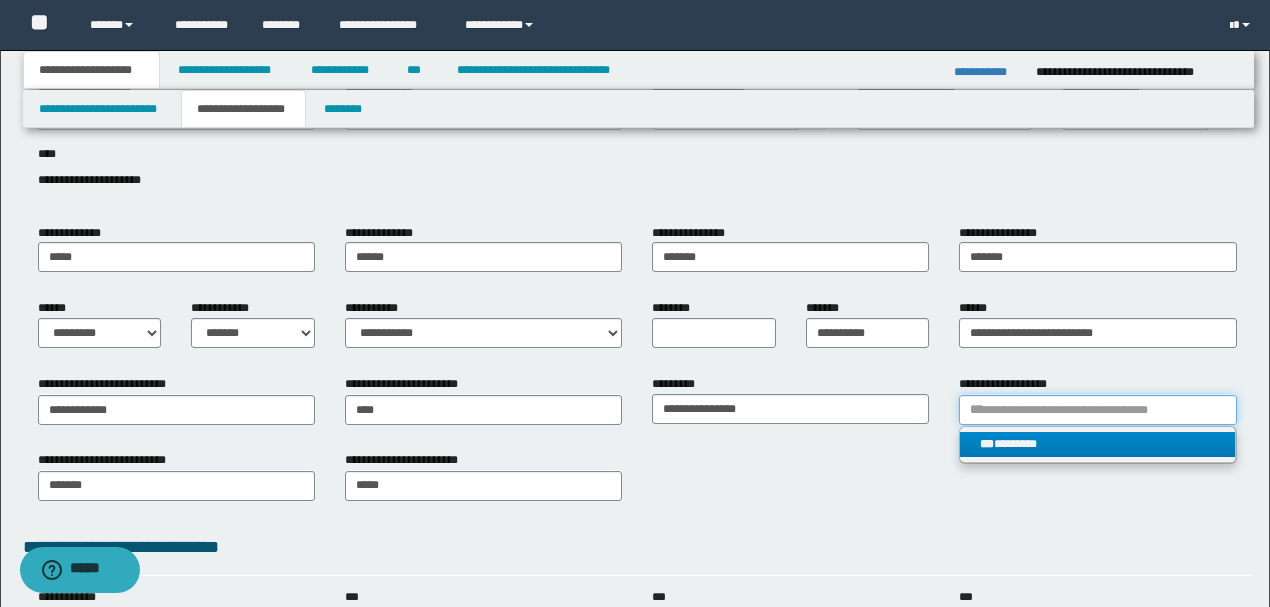 type 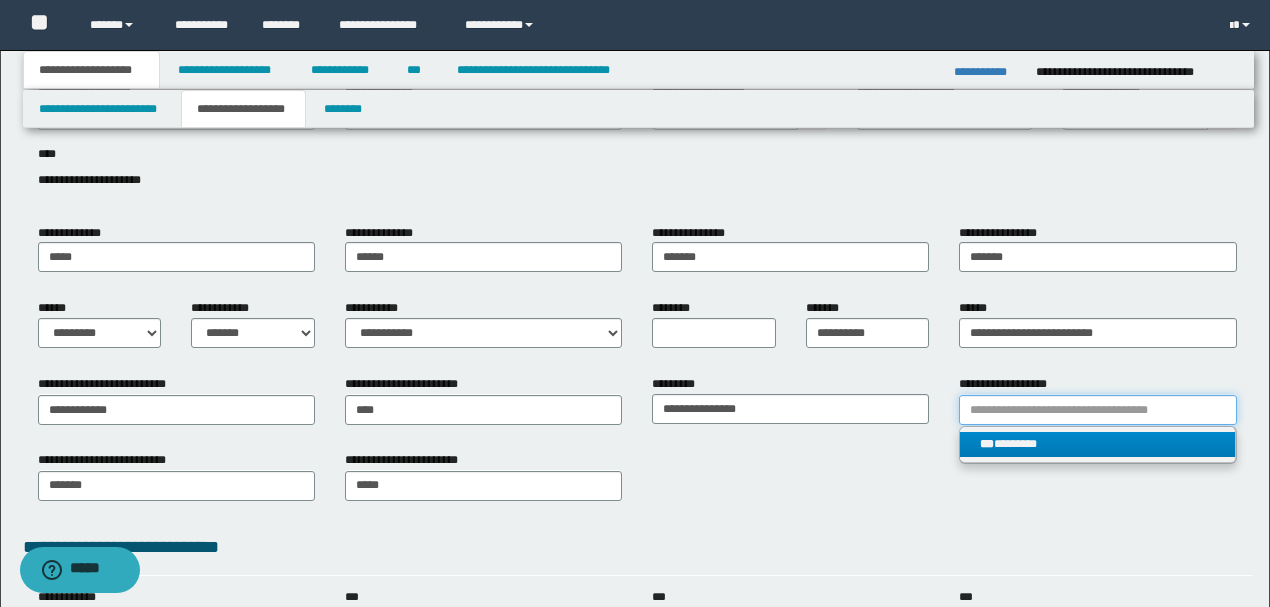 type on "********" 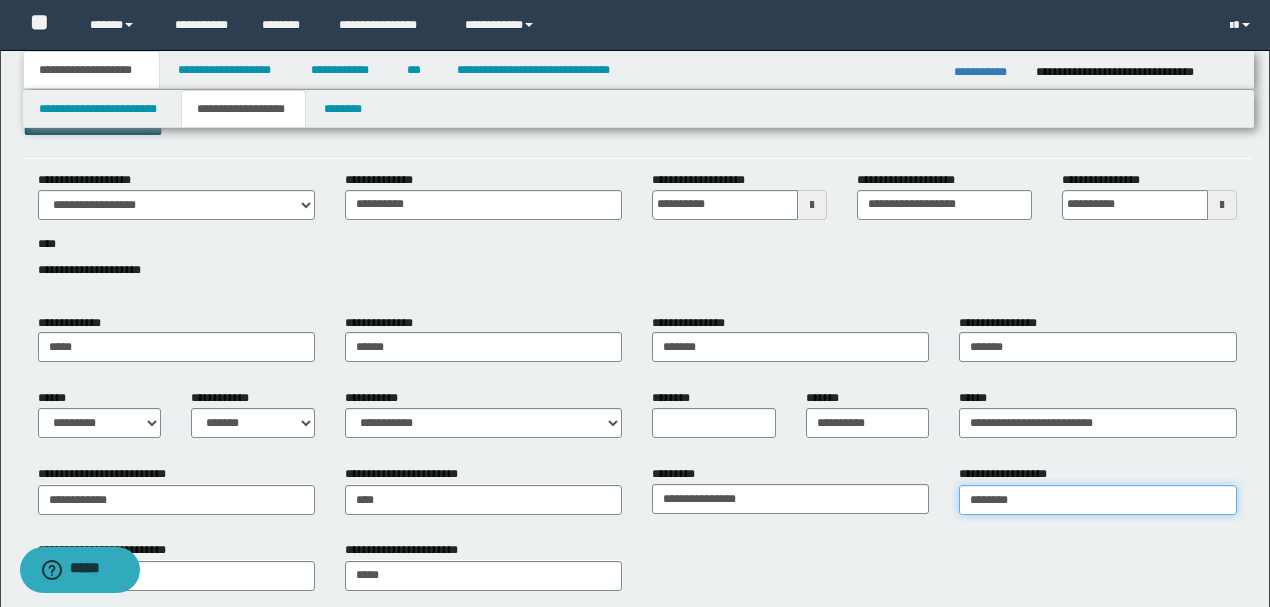 scroll, scrollTop: 66, scrollLeft: 0, axis: vertical 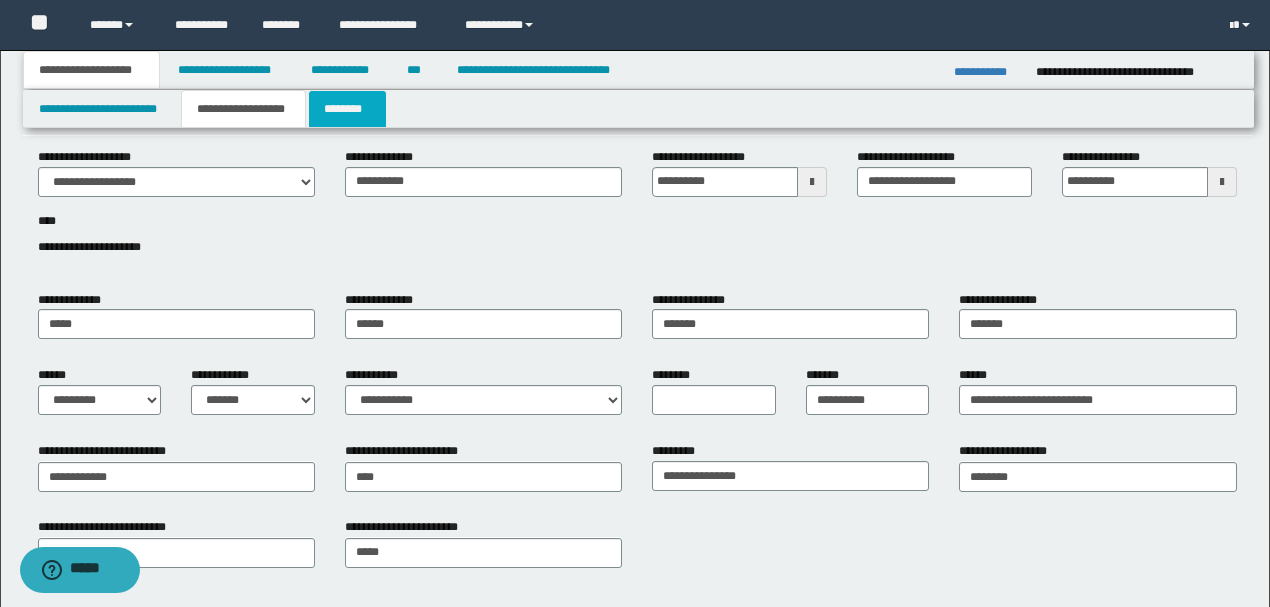 click on "********" at bounding box center (347, 109) 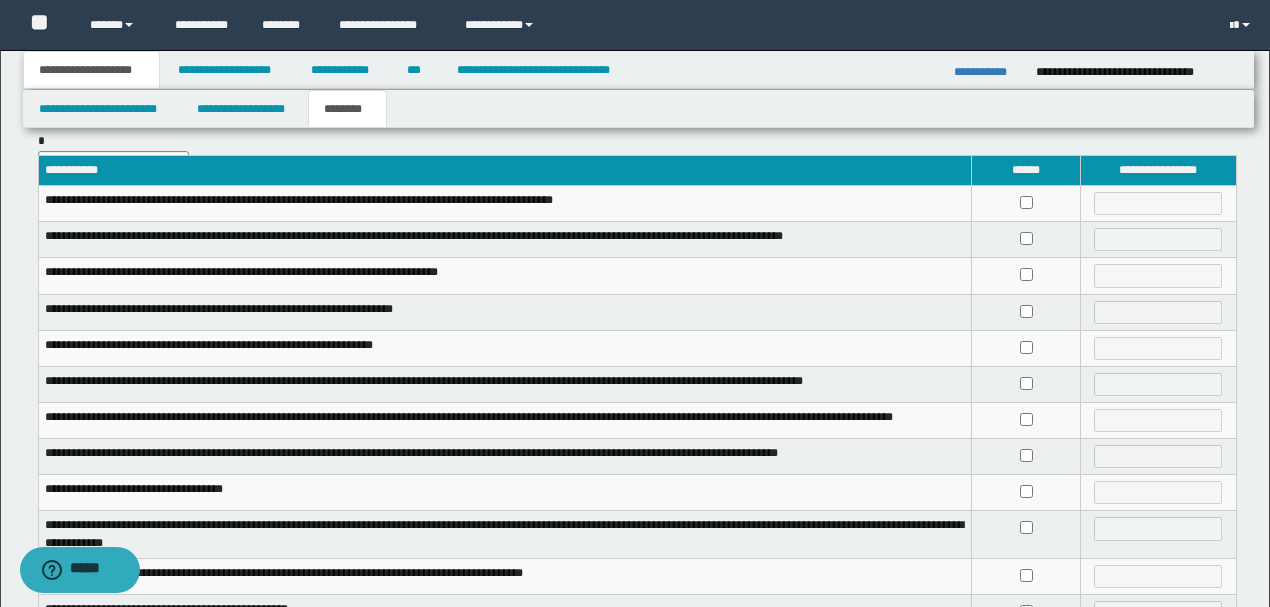 scroll, scrollTop: 200, scrollLeft: 0, axis: vertical 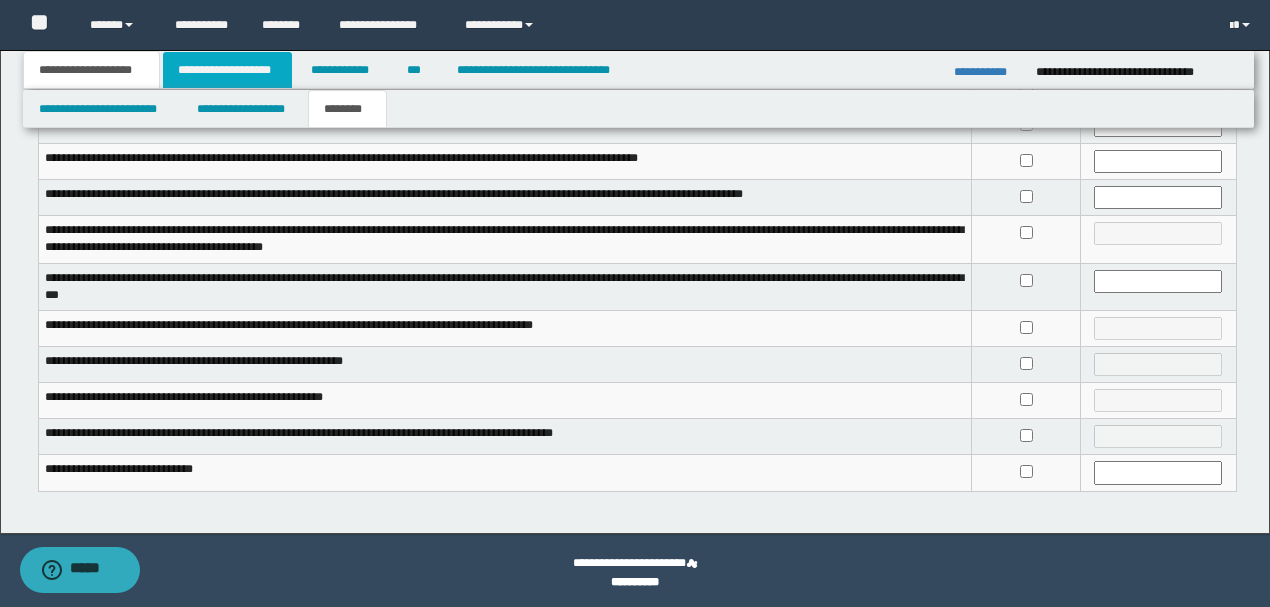 click on "**********" at bounding box center (227, 70) 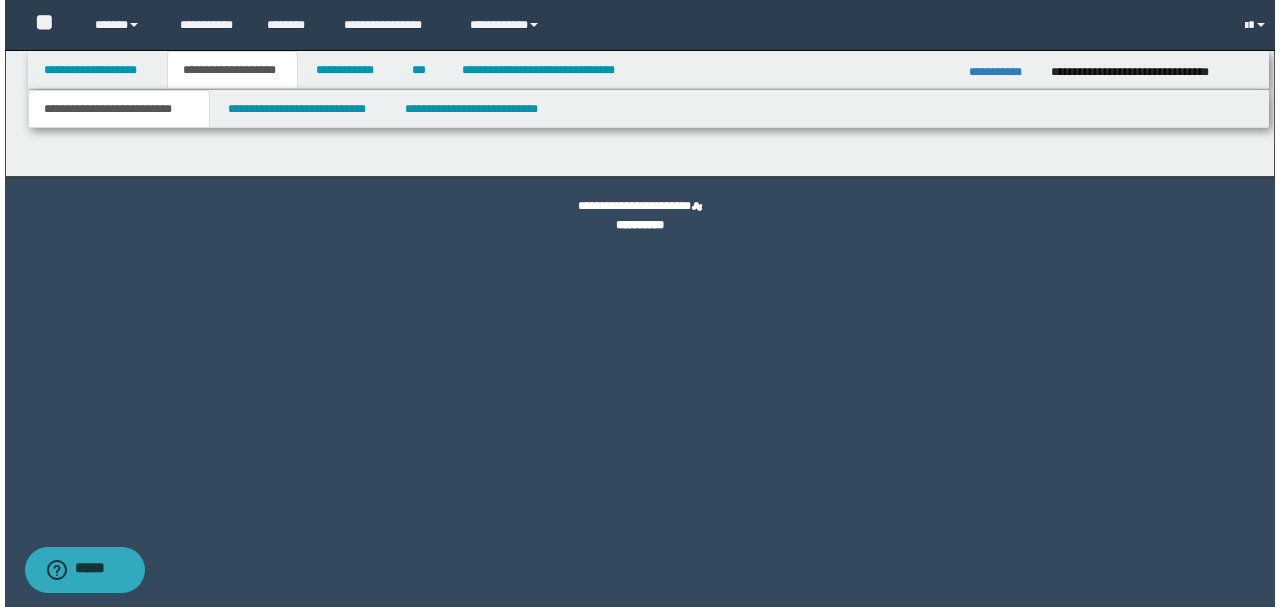 scroll, scrollTop: 0, scrollLeft: 0, axis: both 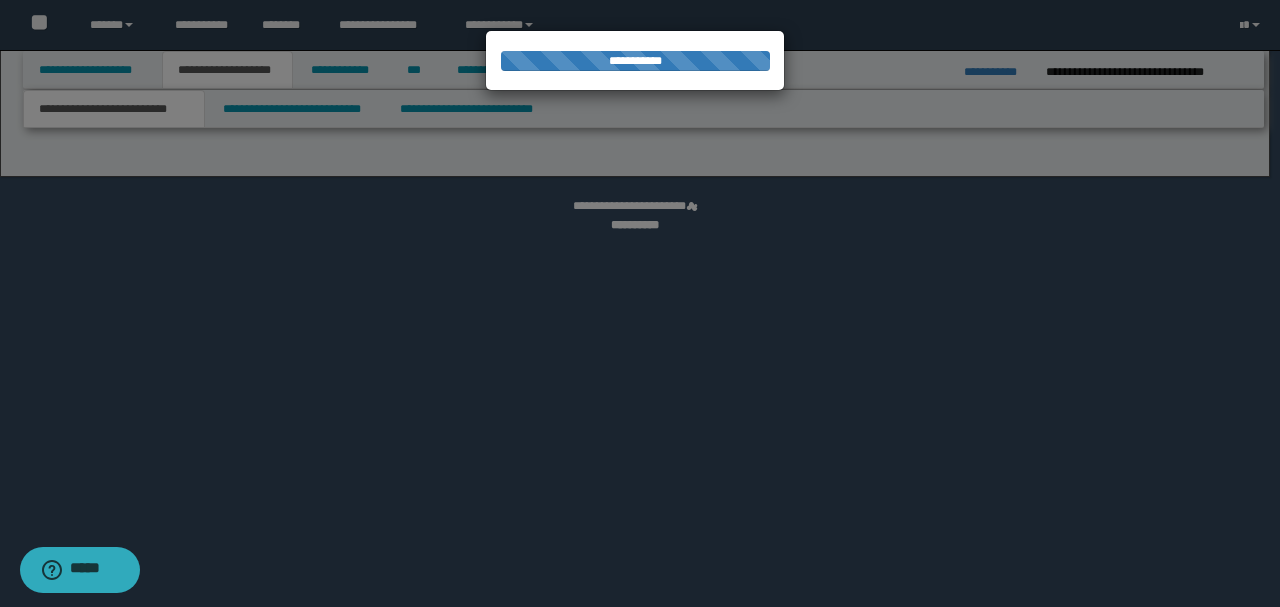 select on "*" 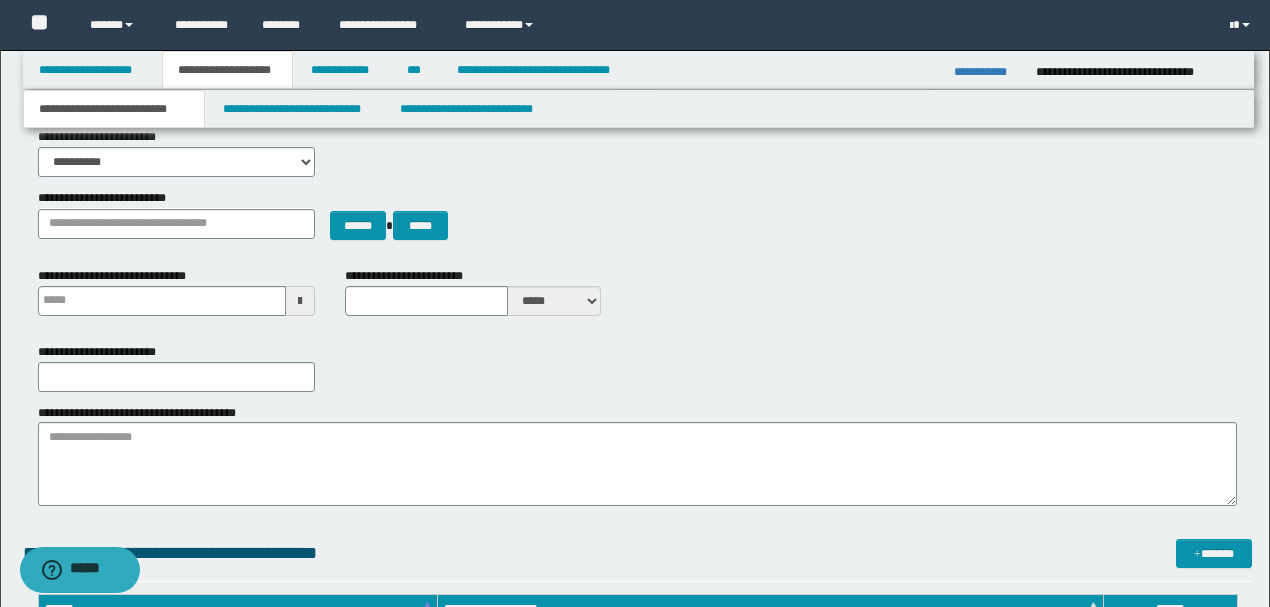 scroll, scrollTop: 0, scrollLeft: 0, axis: both 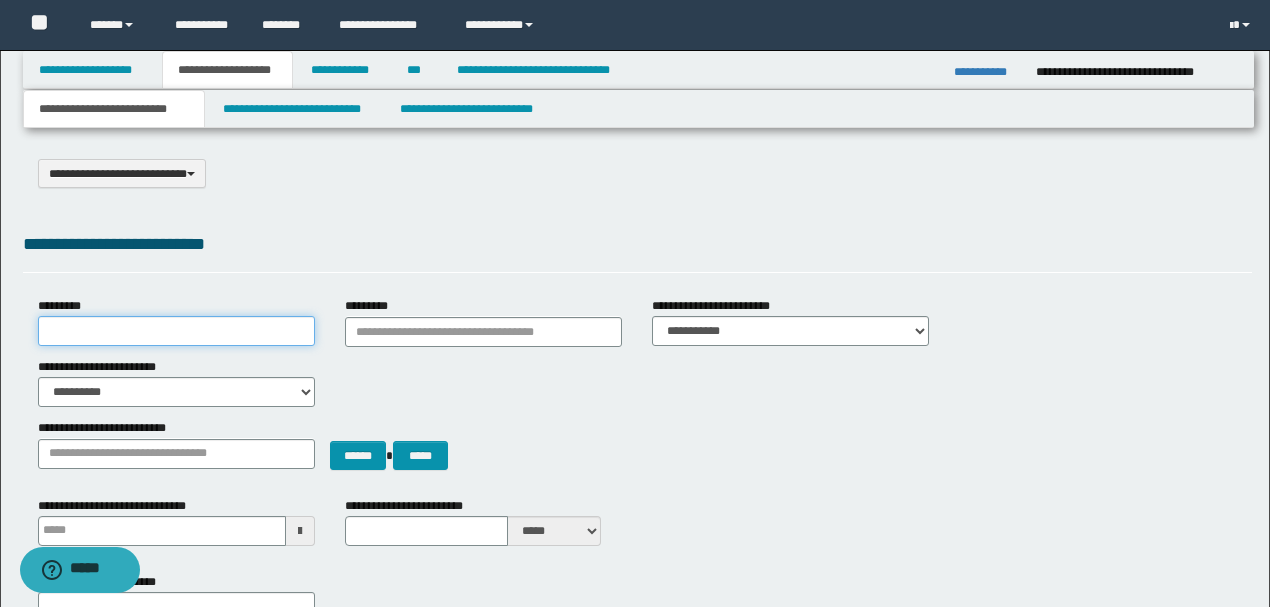 click on "*********" at bounding box center [176, 331] 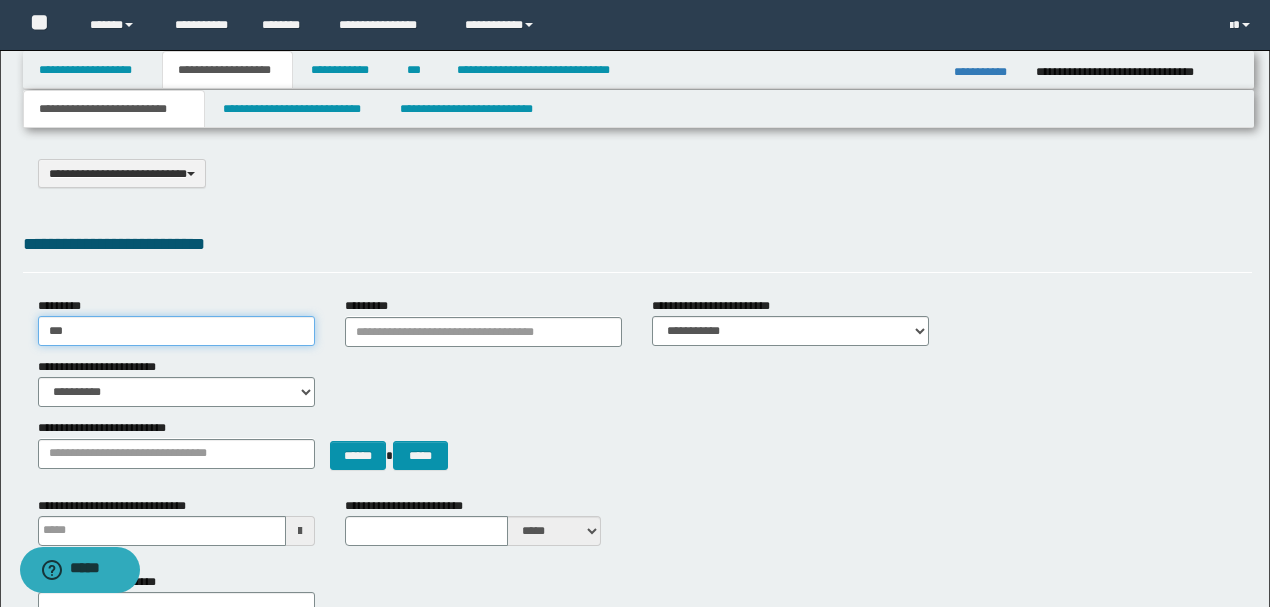 type on "**********" 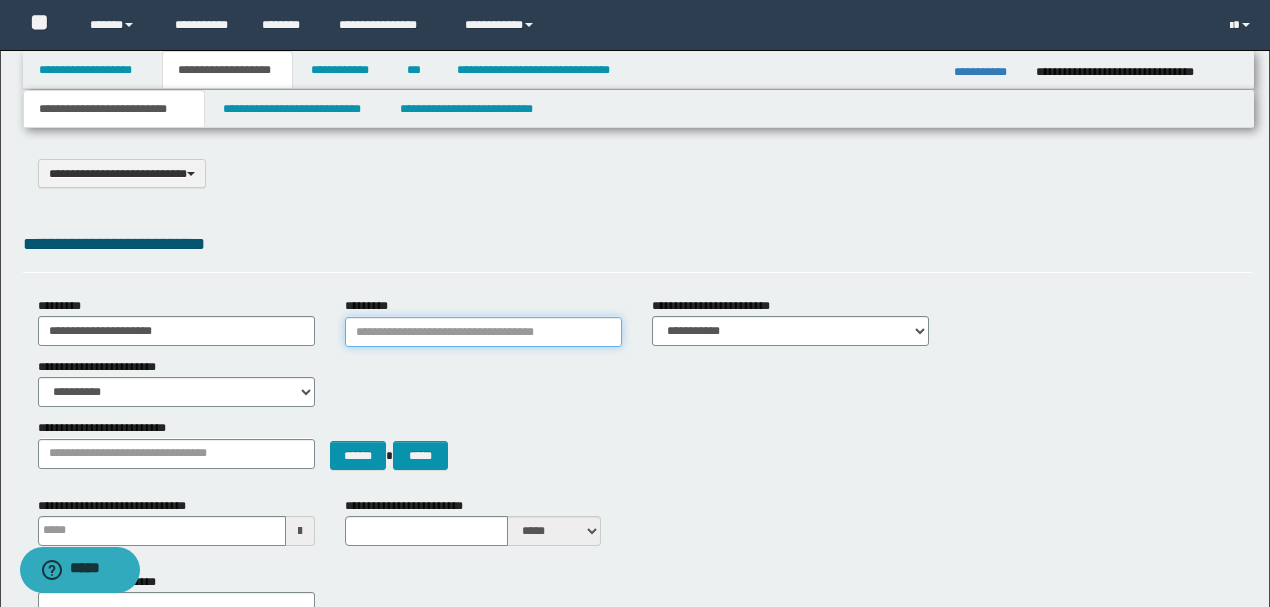 click on "*********" at bounding box center (483, 332) 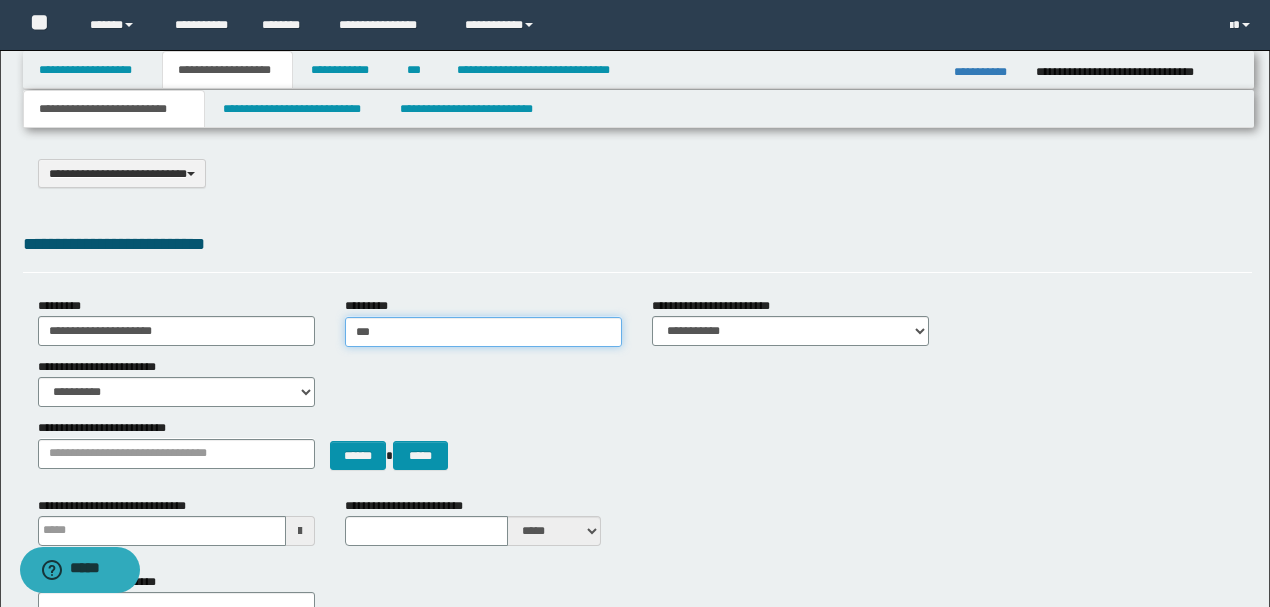 type on "****" 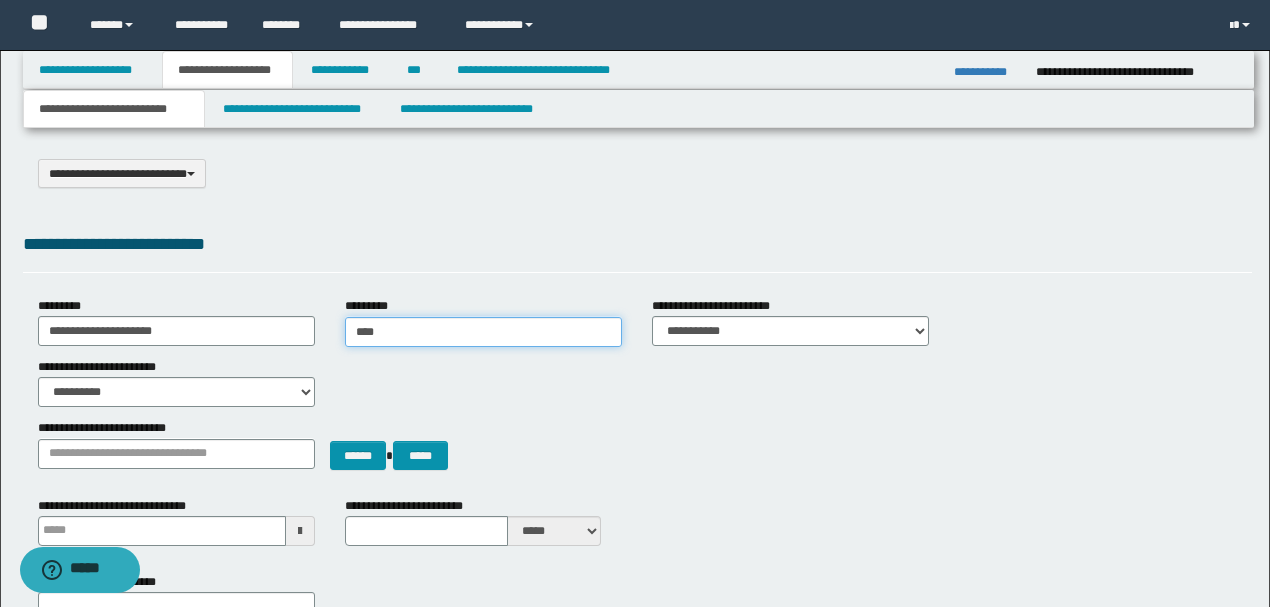 type on "**********" 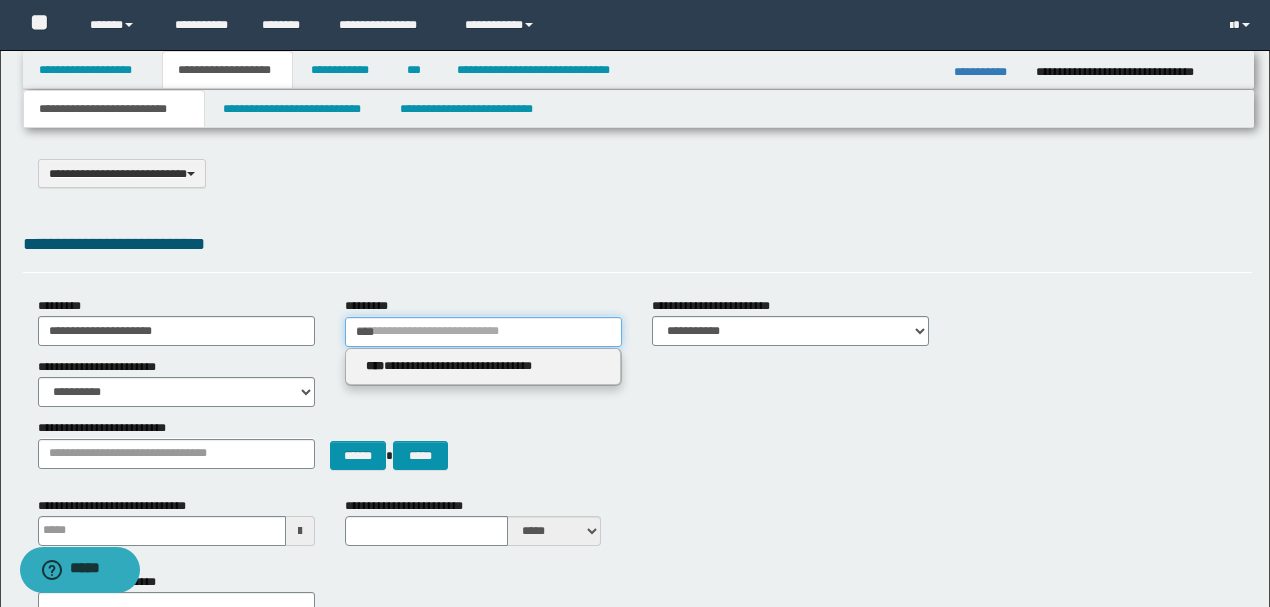 type 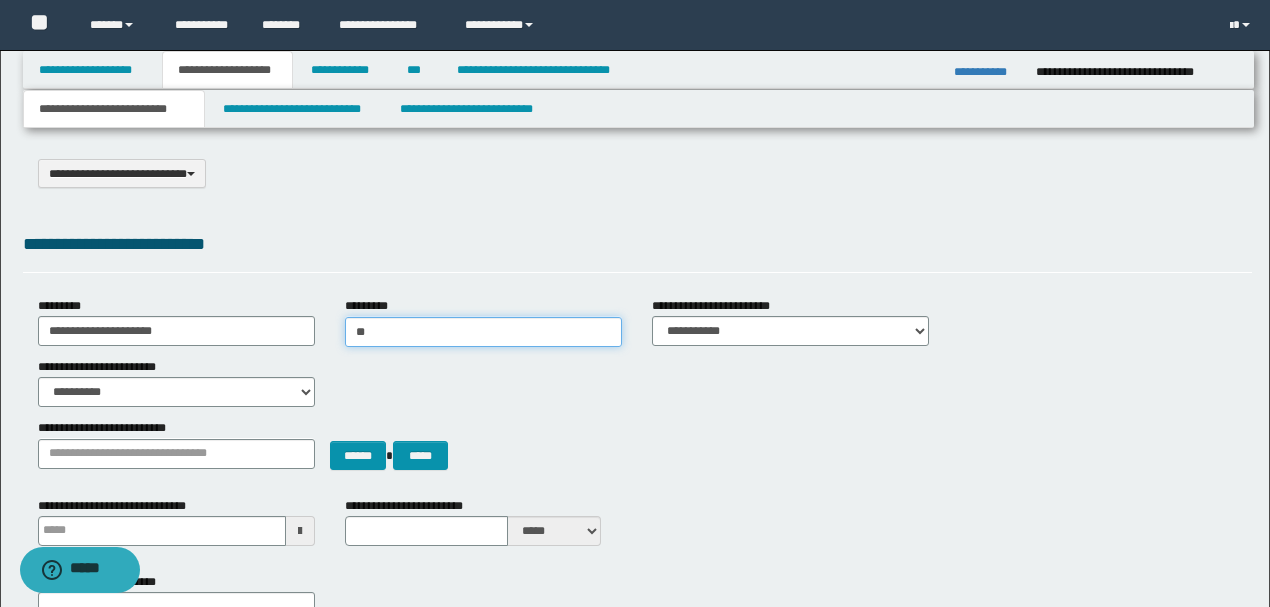 type on "*" 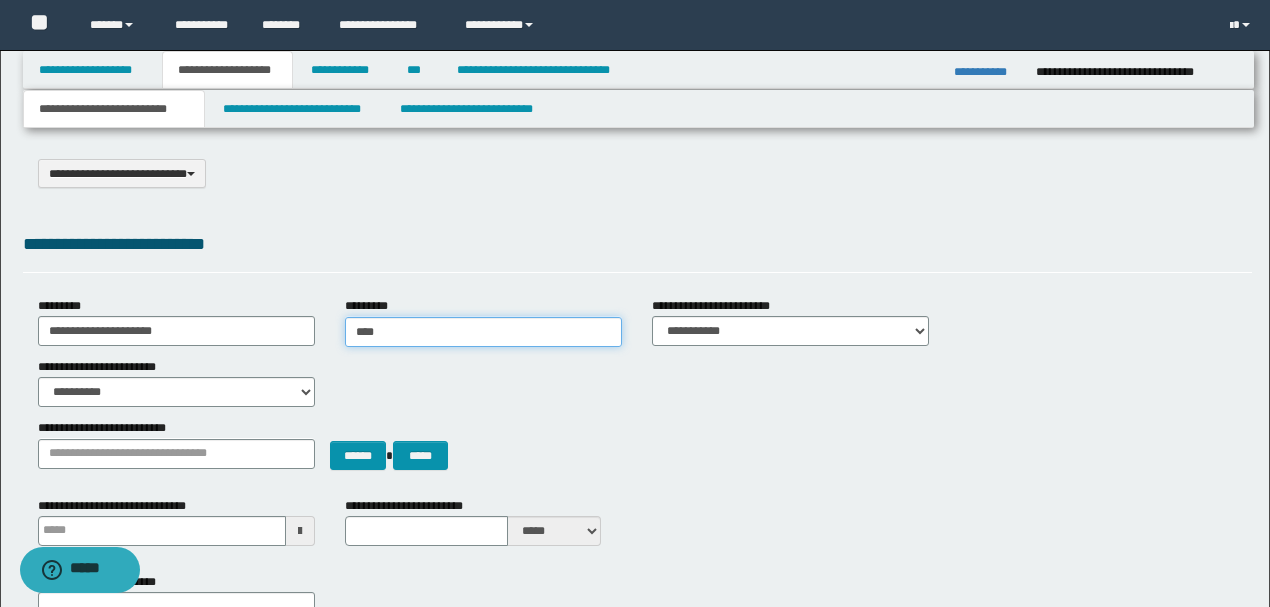 type on "*****" 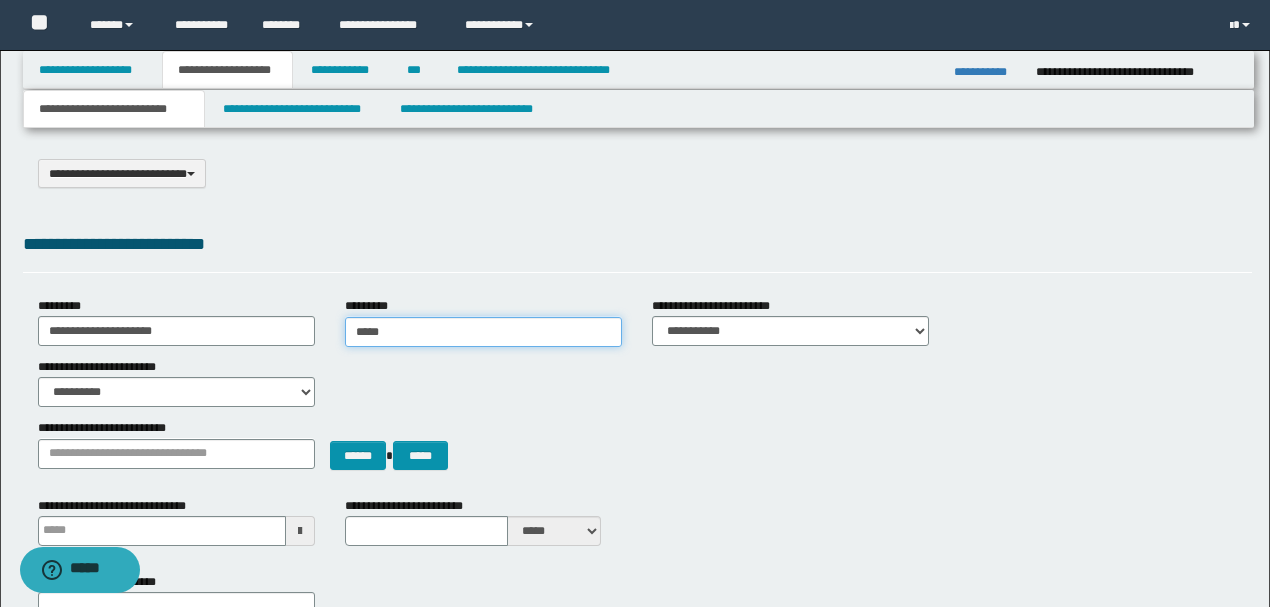 type on "*****" 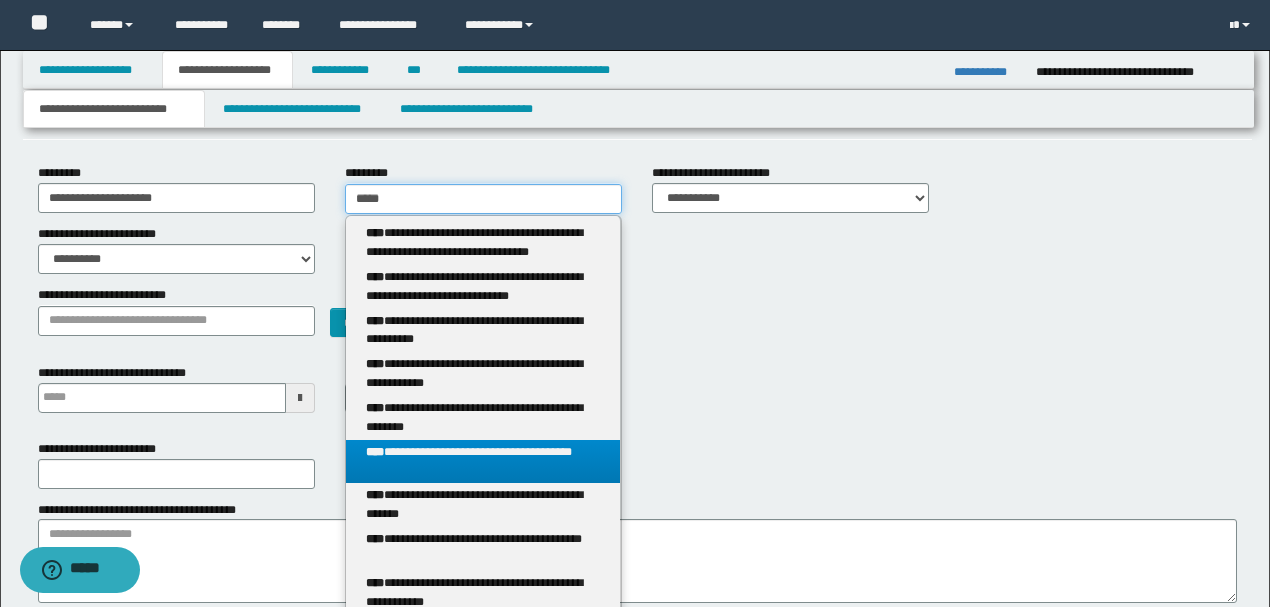 scroll, scrollTop: 200, scrollLeft: 0, axis: vertical 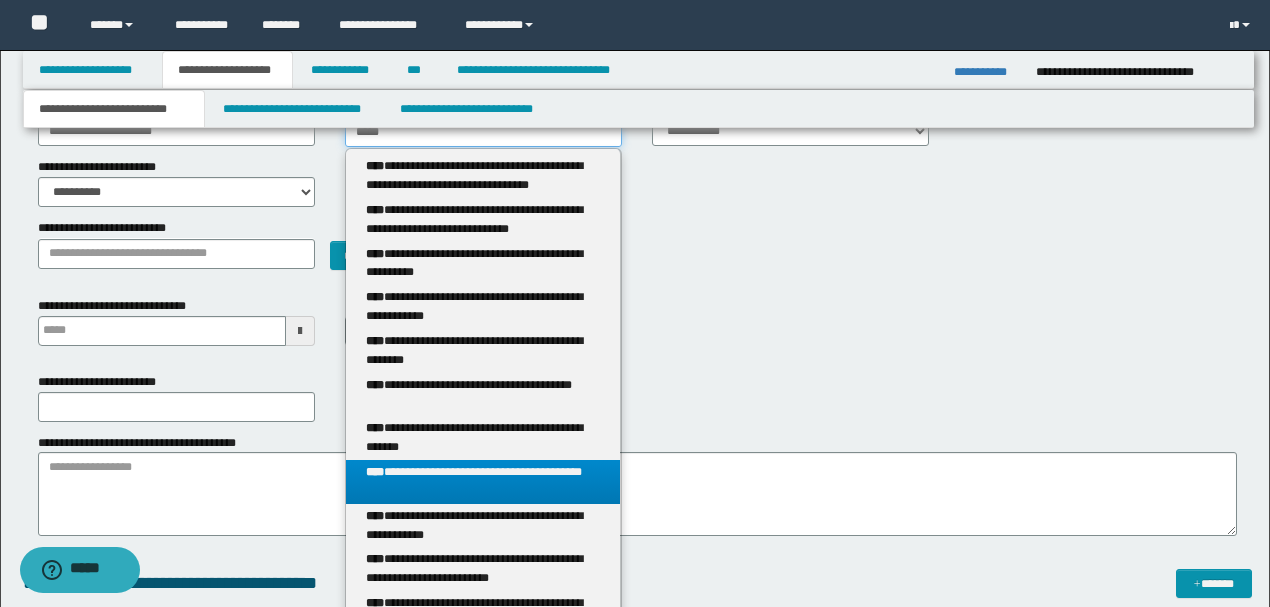 type on "*****" 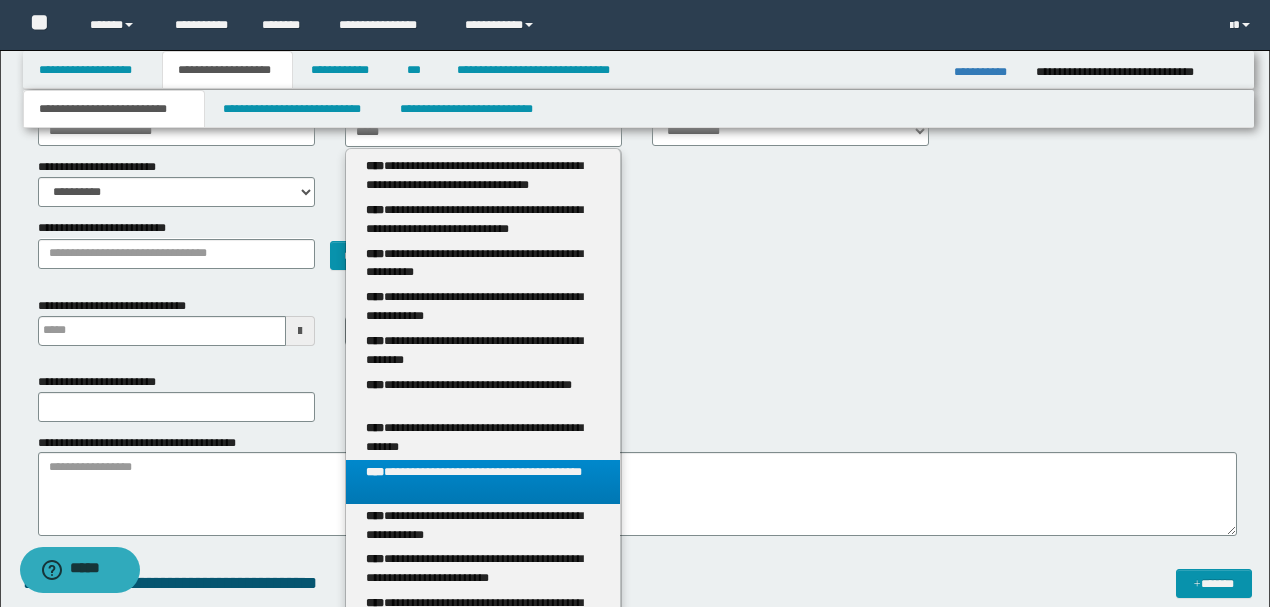 click on "**********" at bounding box center (483, 482) 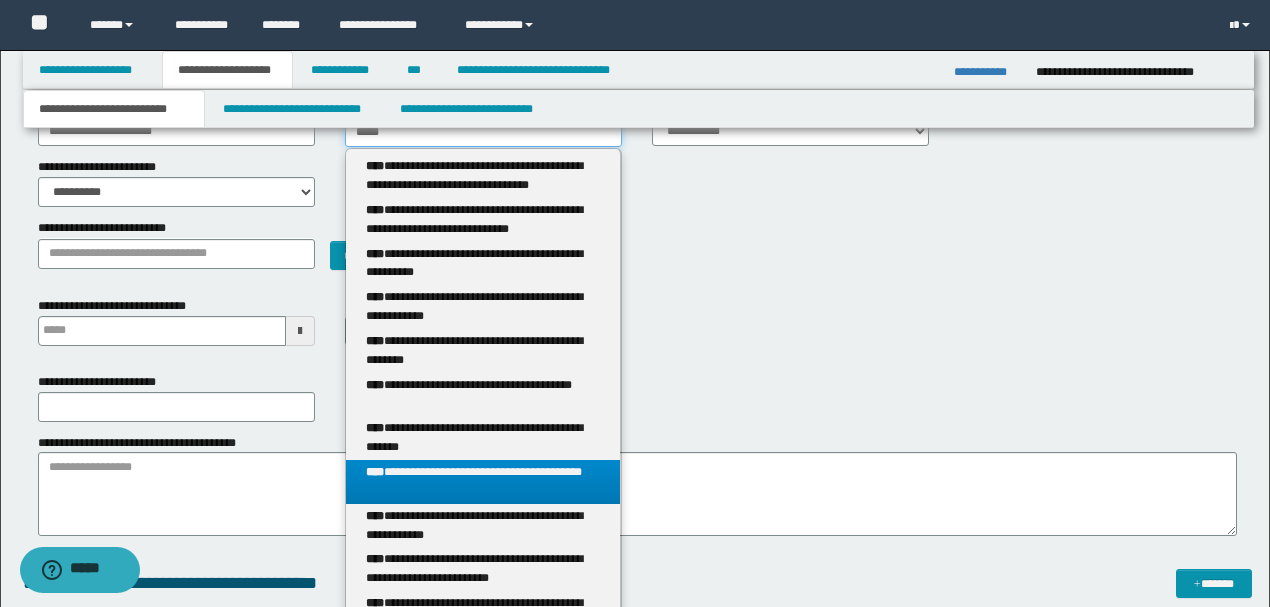 type 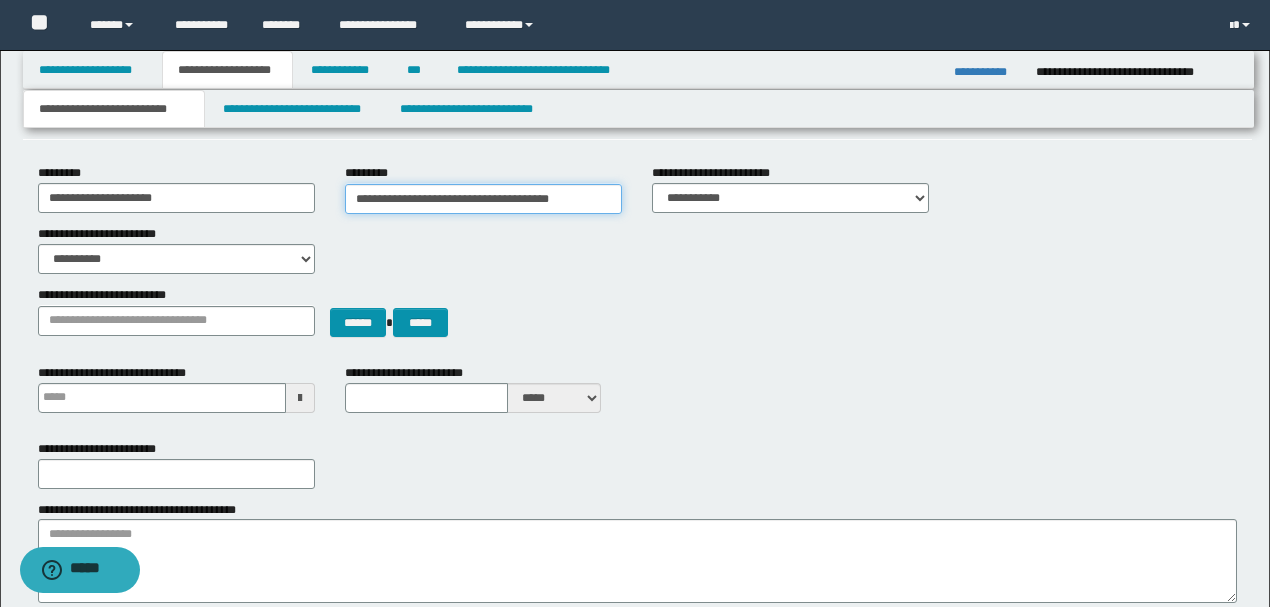 scroll, scrollTop: 0, scrollLeft: 0, axis: both 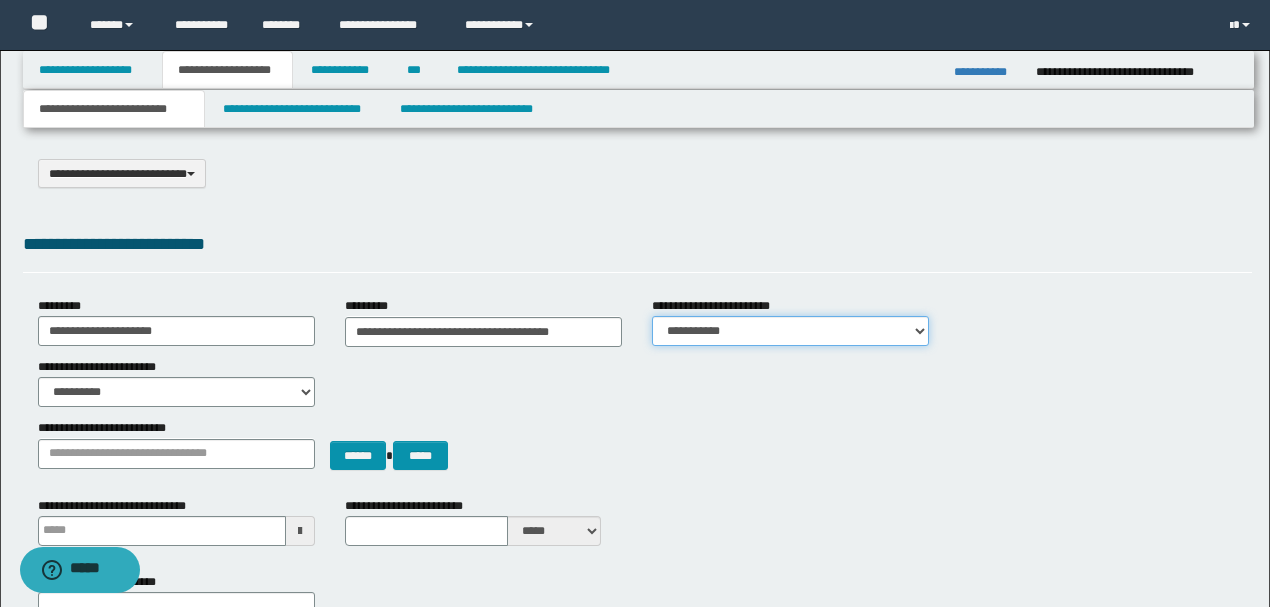 click on "**********" at bounding box center [790, 331] 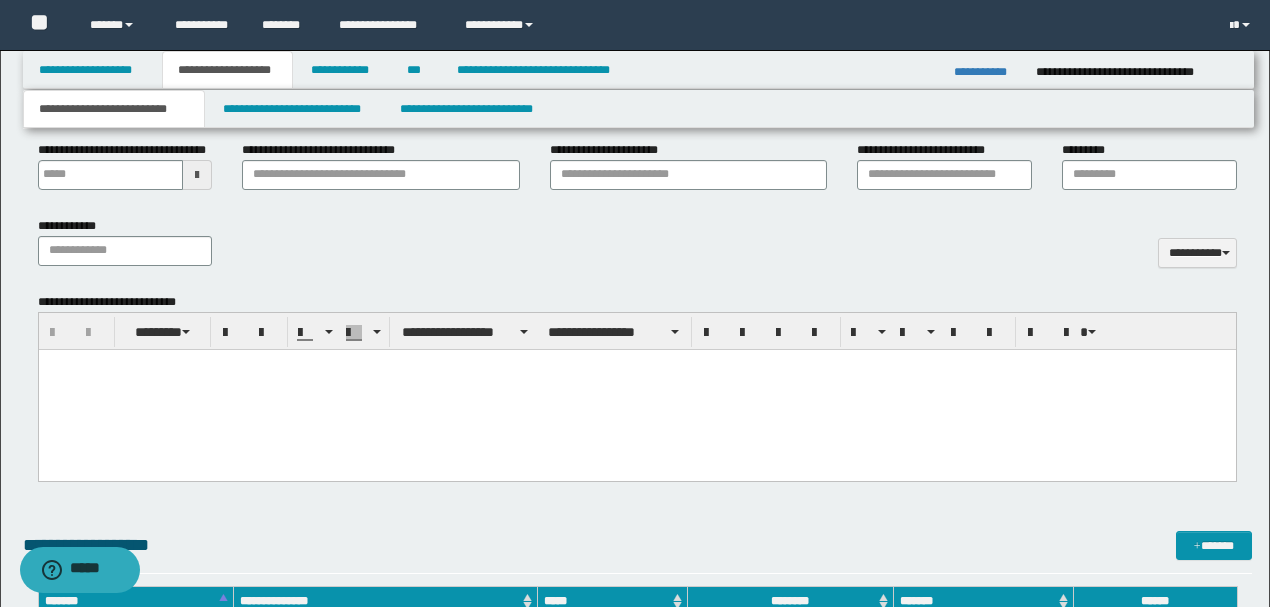 scroll, scrollTop: 533, scrollLeft: 0, axis: vertical 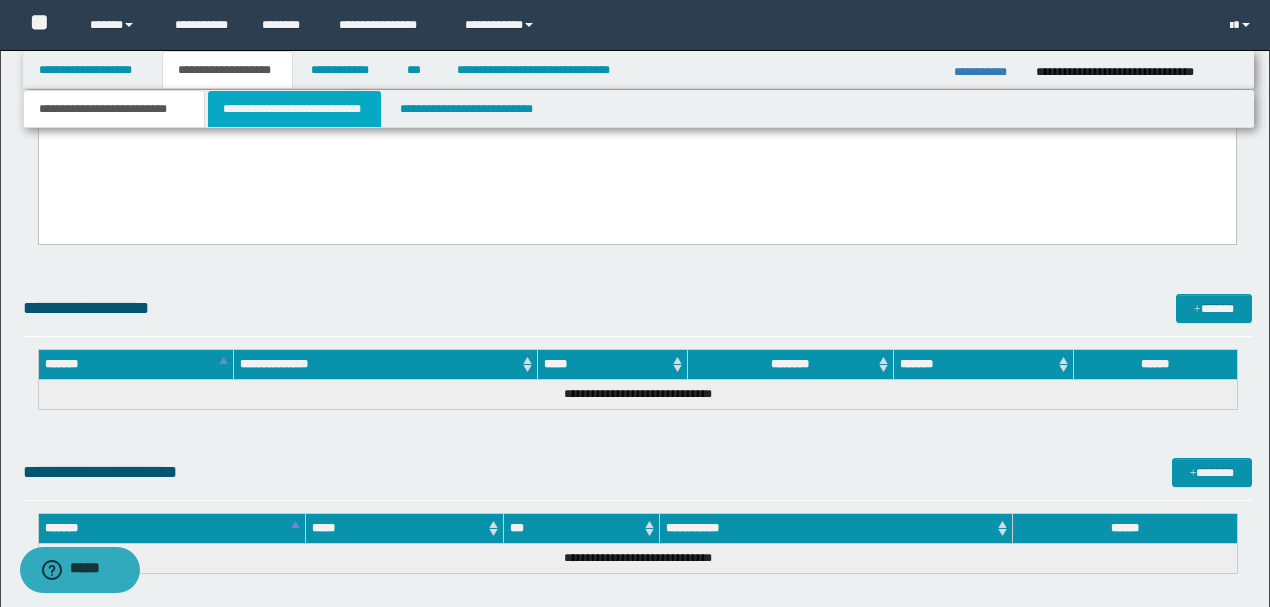 click on "**********" at bounding box center [294, 109] 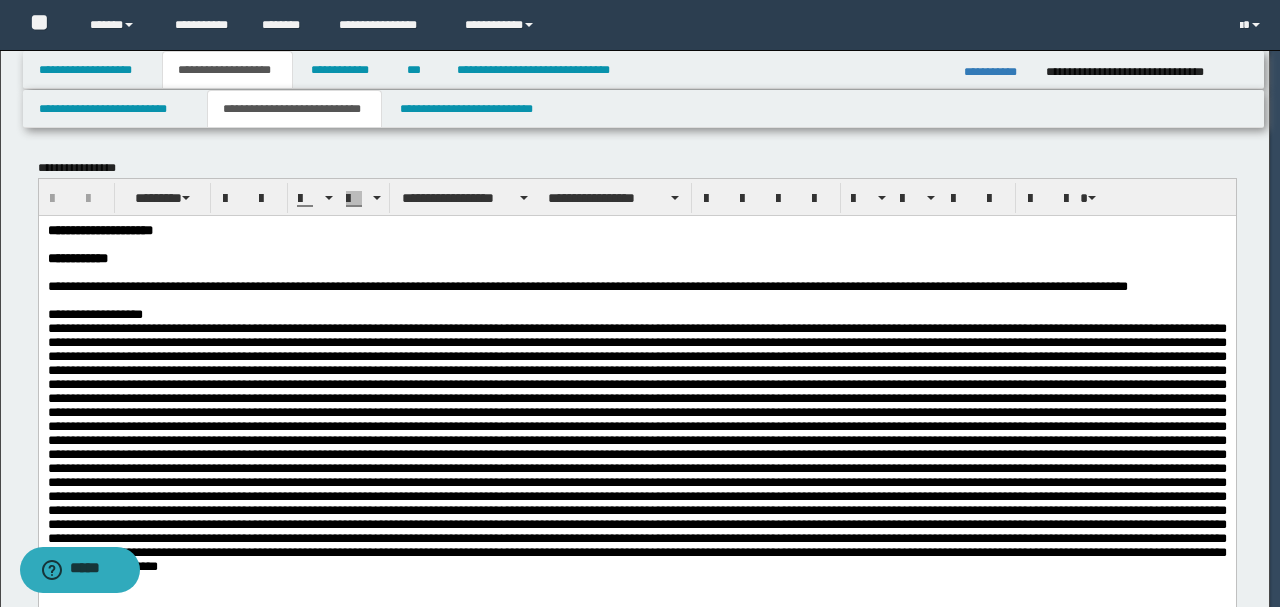 scroll, scrollTop: 0, scrollLeft: 0, axis: both 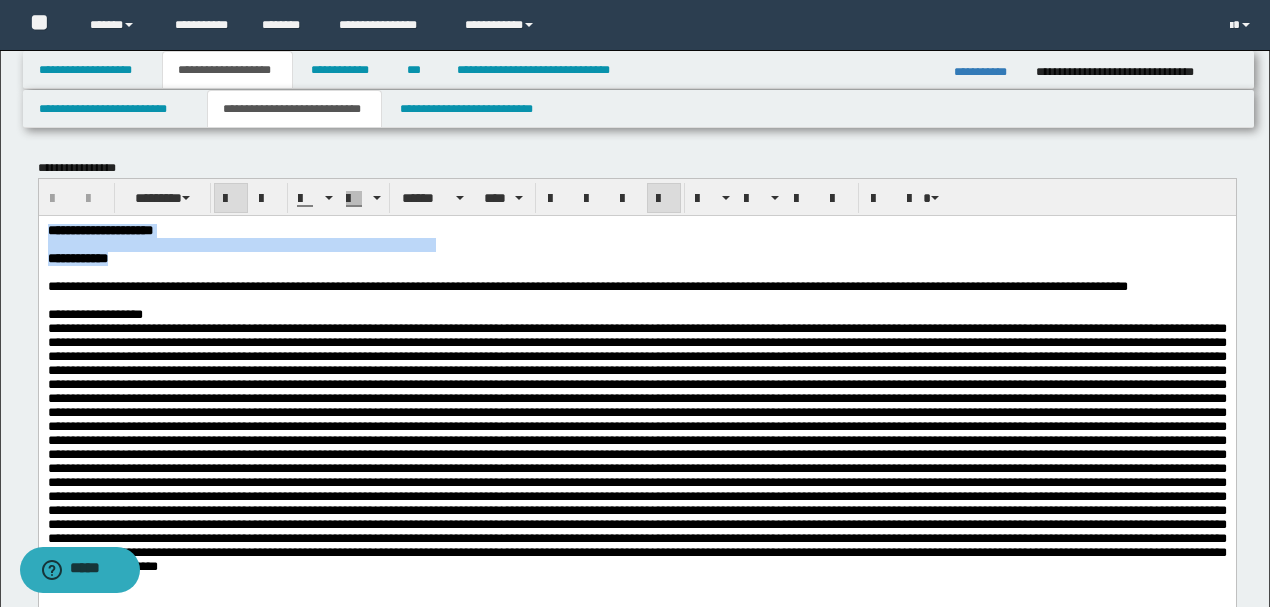 drag, startPoint x: 190, startPoint y: 258, endPoint x: 34, endPoint y: 222, distance: 160.09998 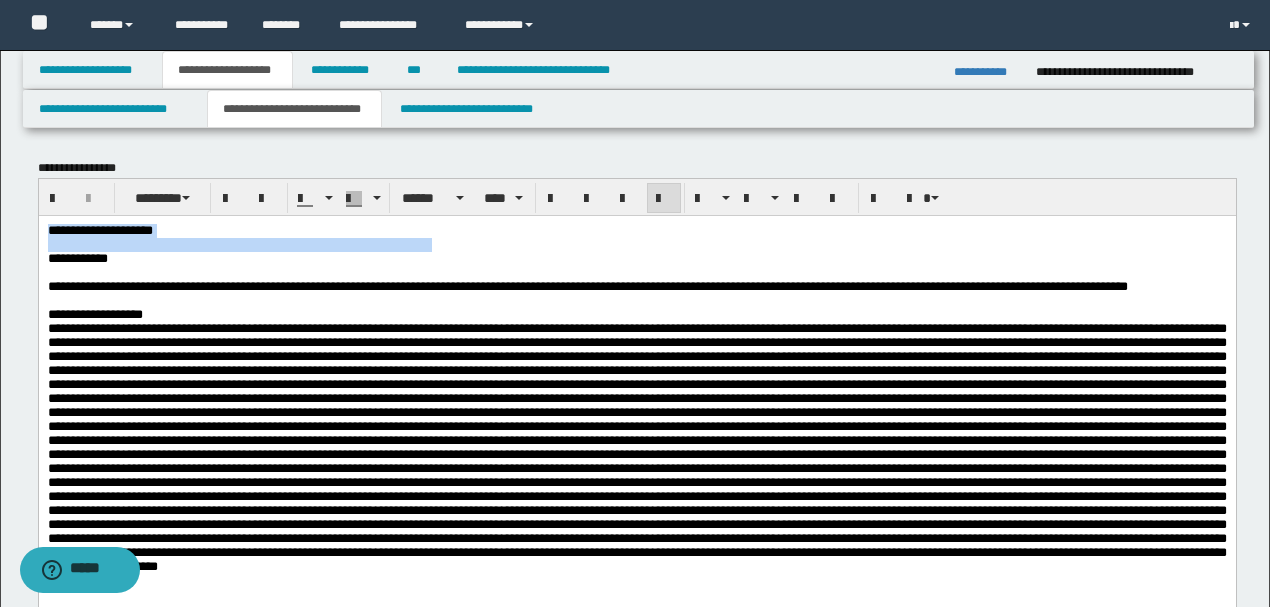 click on "**********" at bounding box center (636, 258) 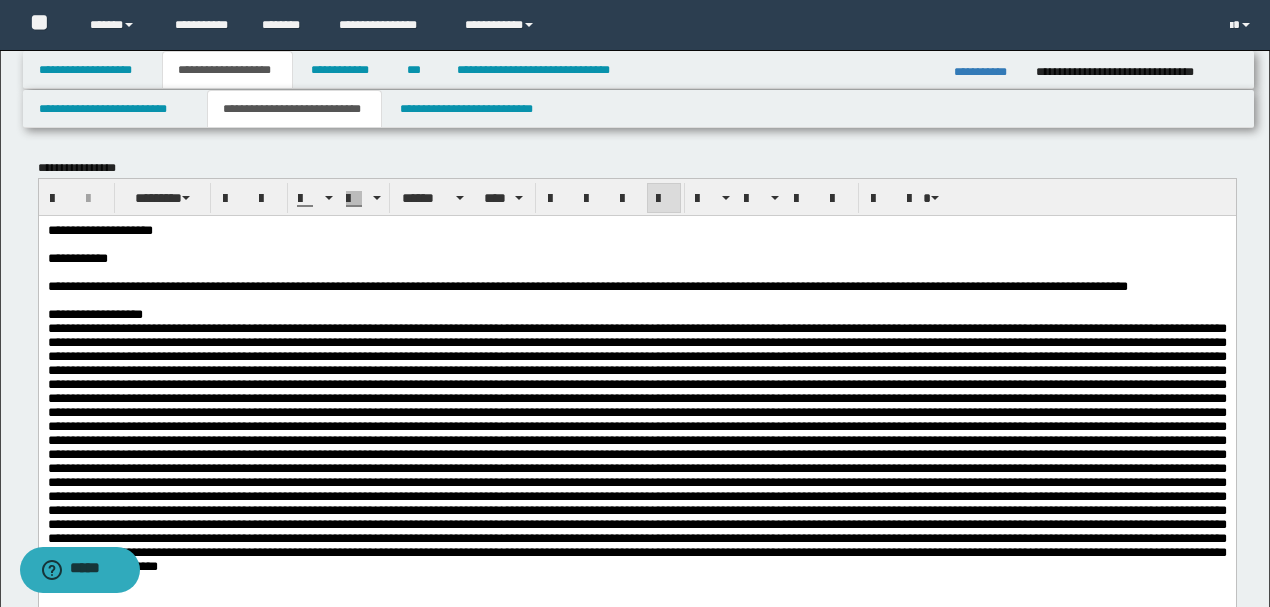click on "**********" at bounding box center [636, 230] 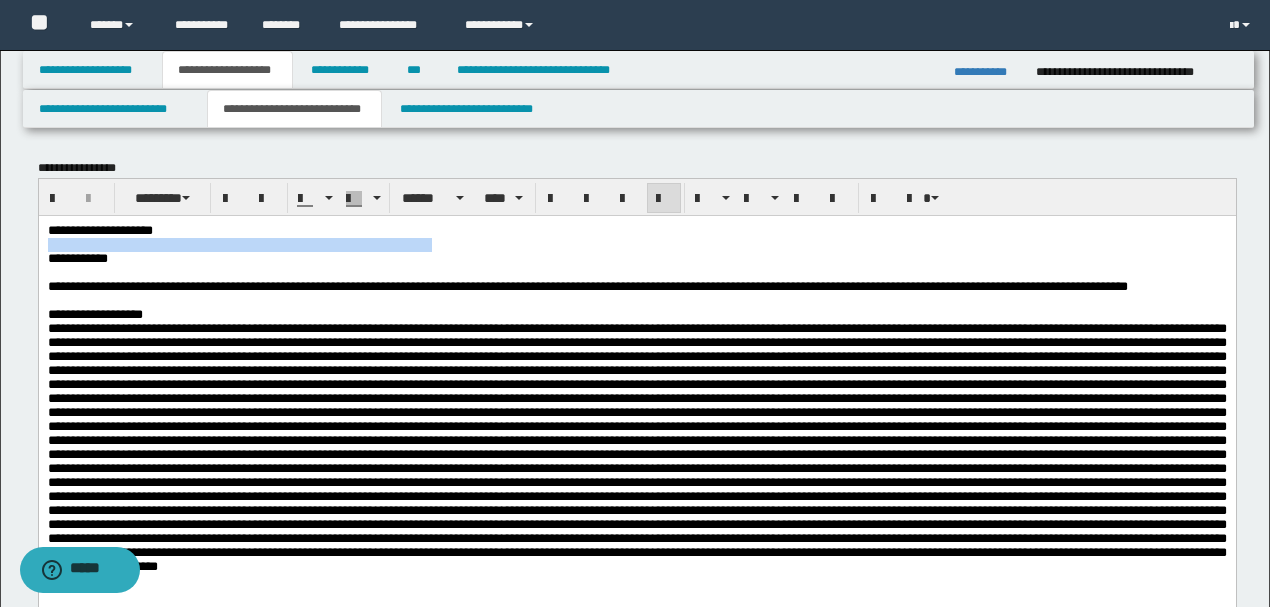 drag, startPoint x: 215, startPoint y: 235, endPoint x: 18, endPoint y: 271, distance: 200.26233 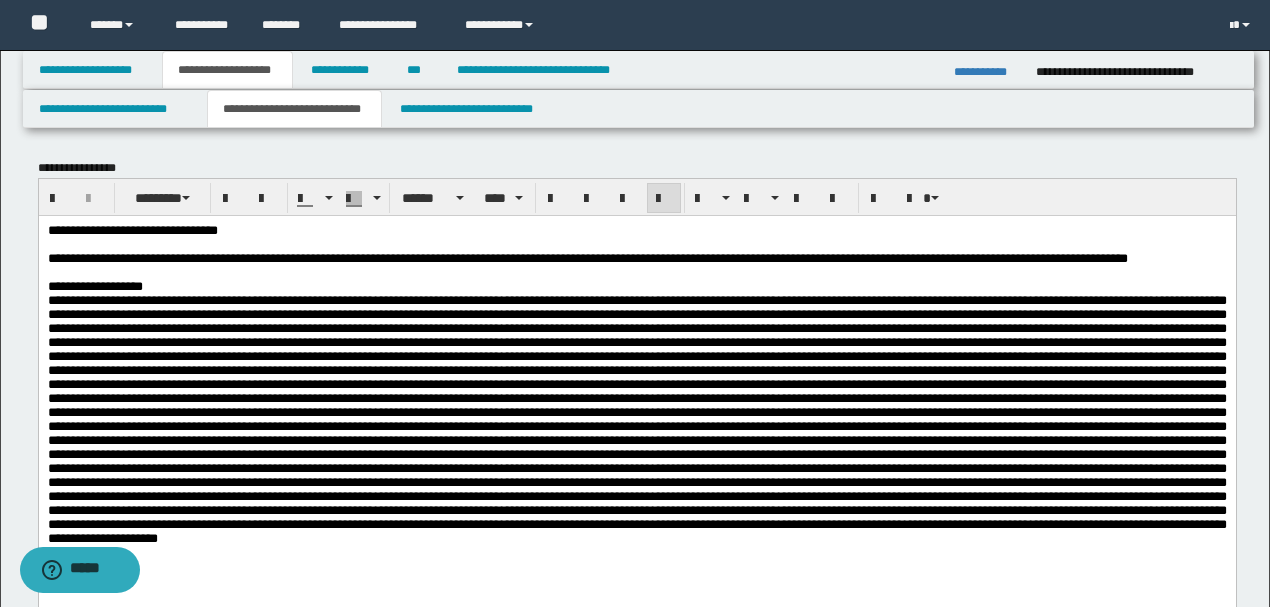 click at bounding box center (636, 244) 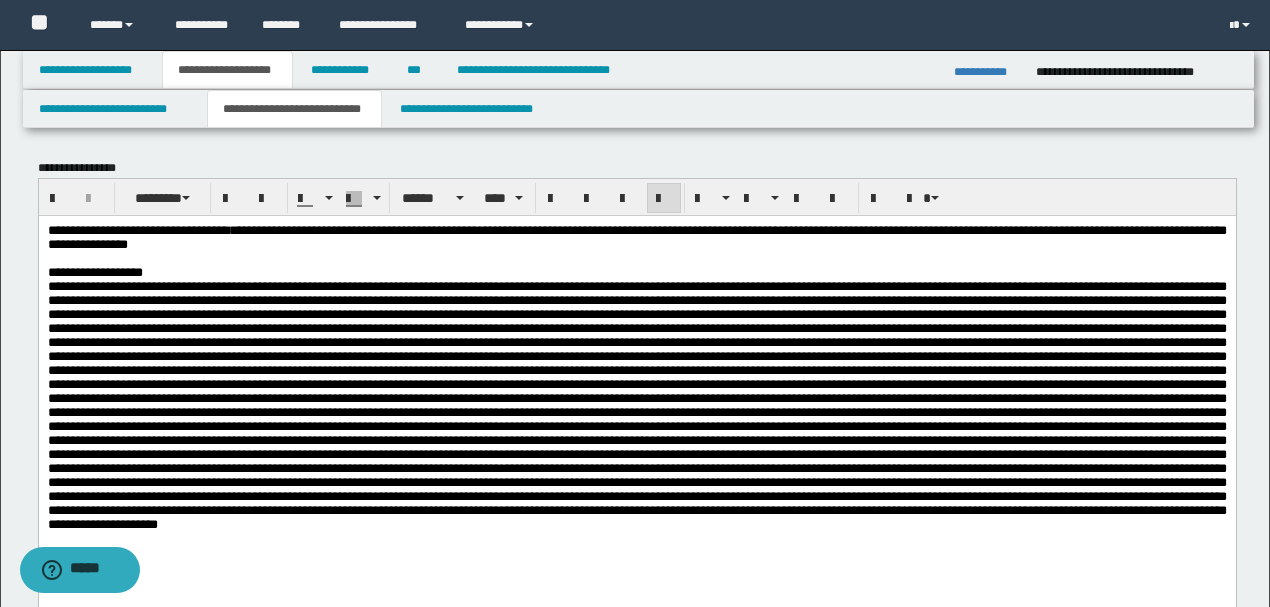 click on "**********" at bounding box center (636, 402) 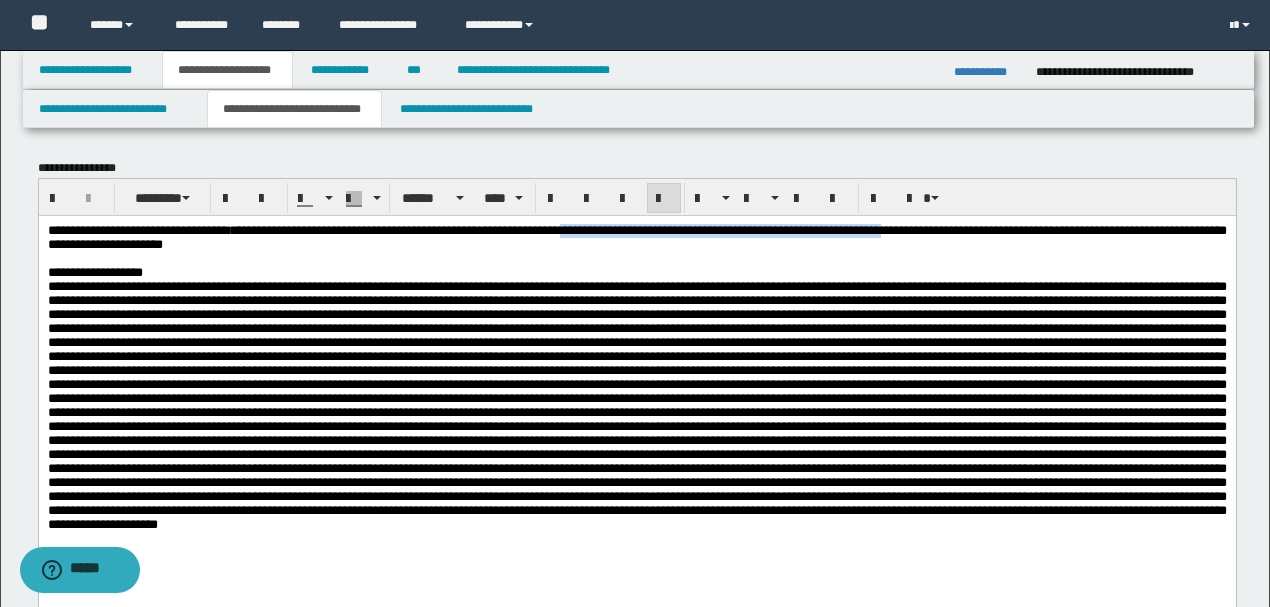 drag, startPoint x: 714, startPoint y: 230, endPoint x: 1096, endPoint y: 232, distance: 382.00525 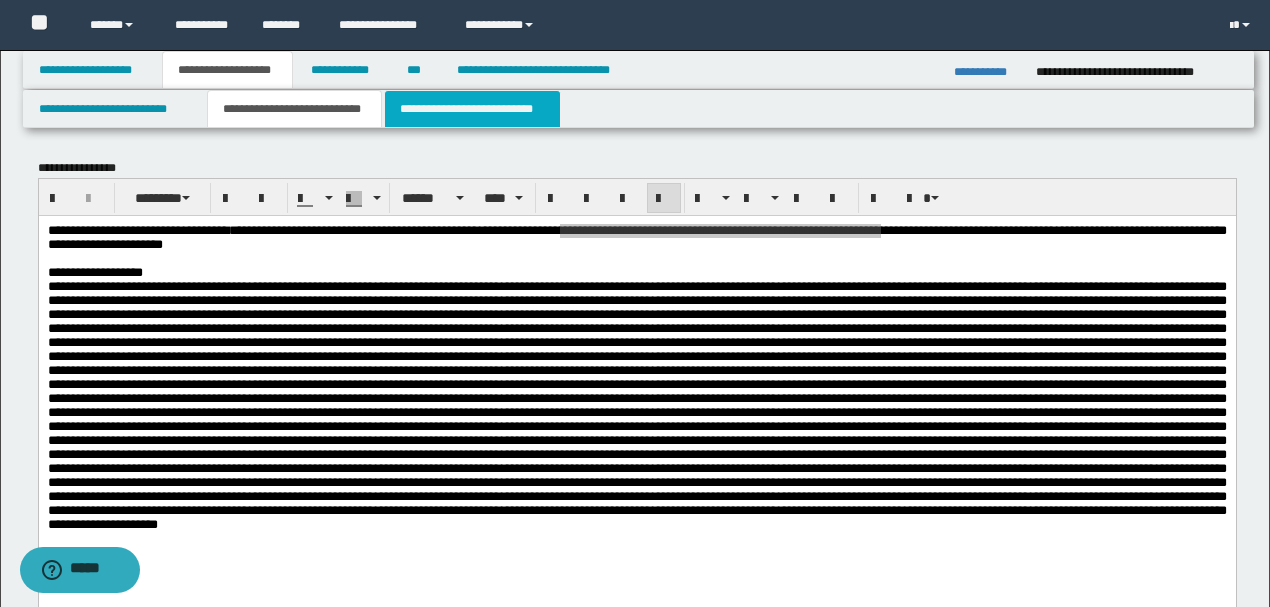 click on "**********" at bounding box center (472, 109) 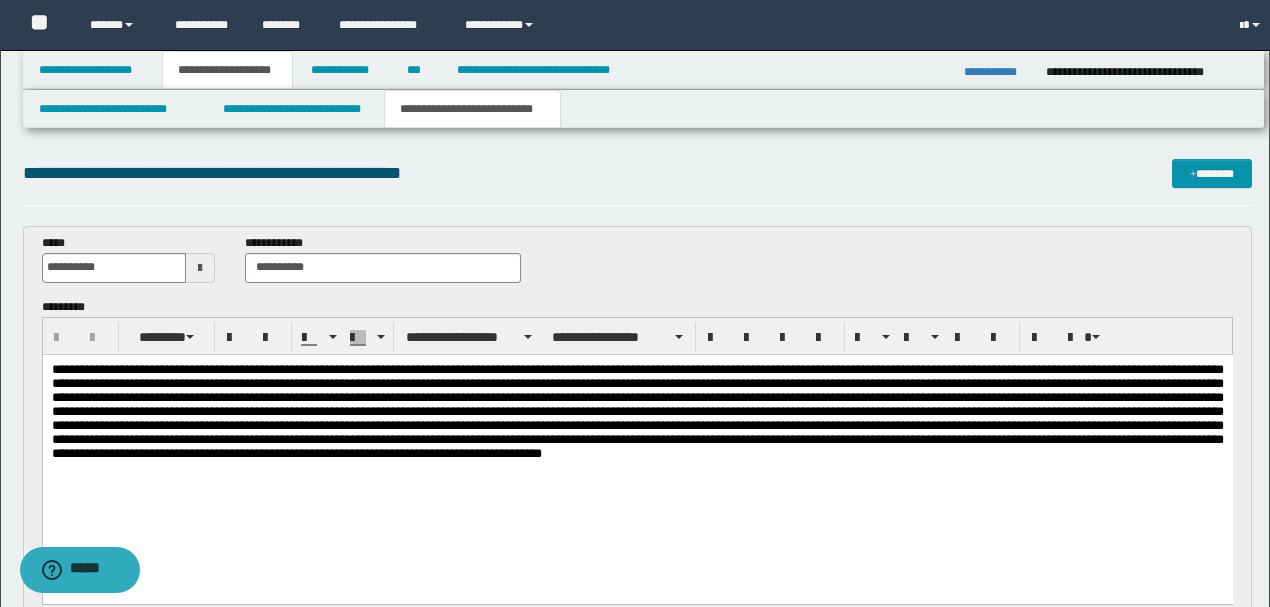 scroll, scrollTop: 0, scrollLeft: 0, axis: both 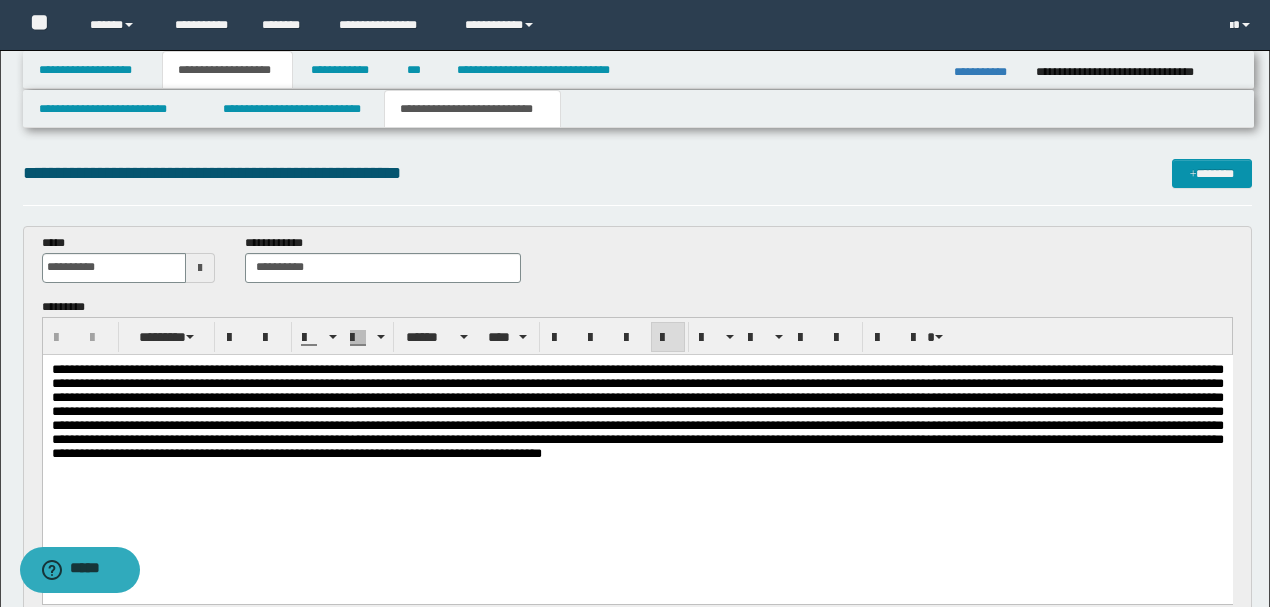 click at bounding box center (637, 410) 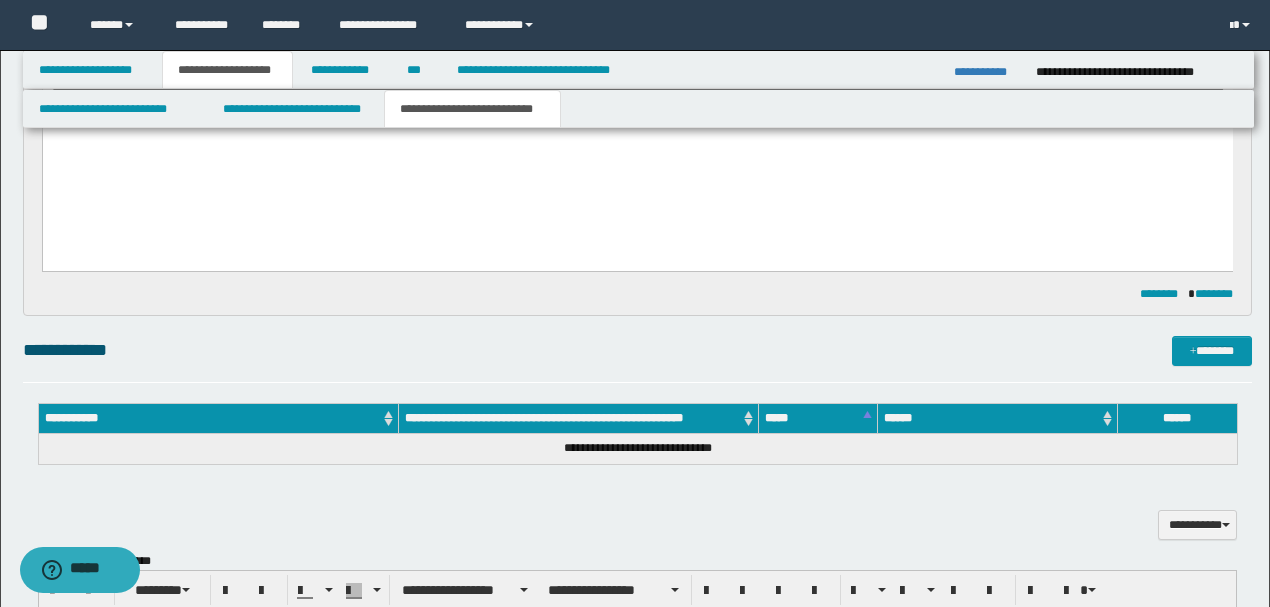 scroll, scrollTop: 0, scrollLeft: 0, axis: both 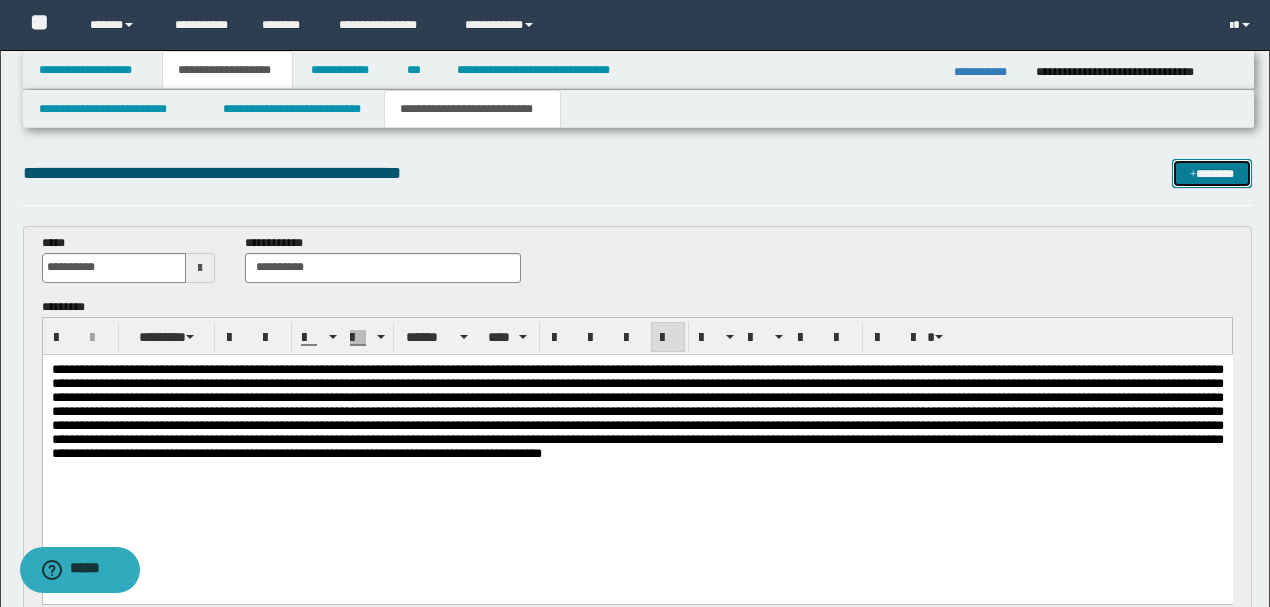 click on "*******" at bounding box center (1211, 173) 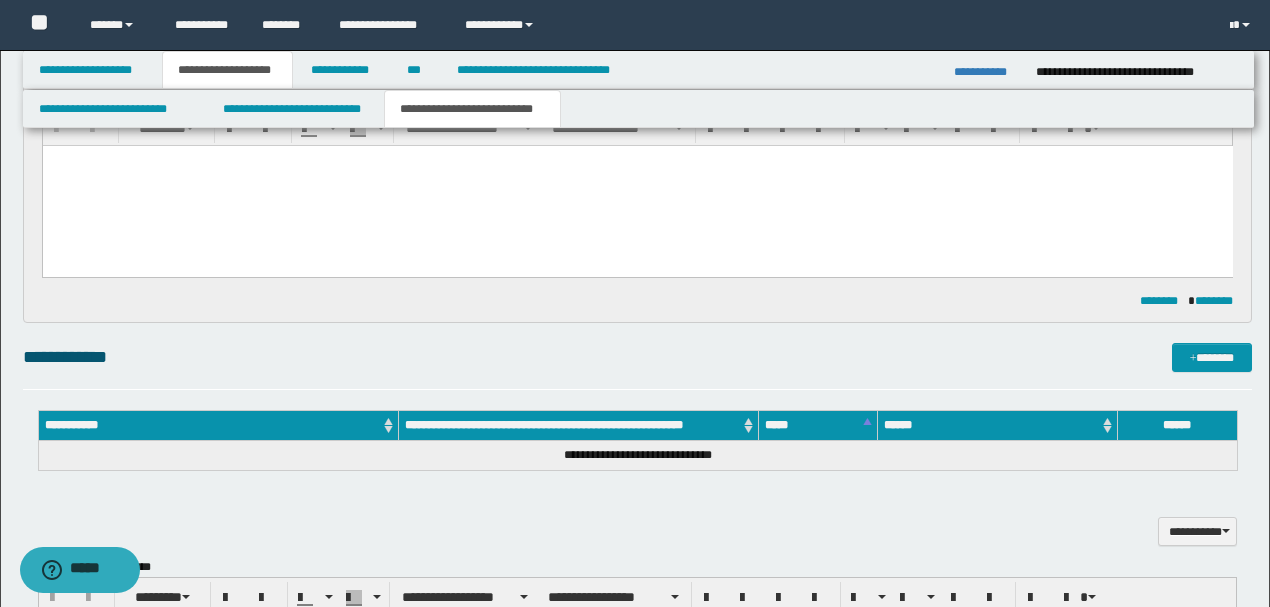 scroll, scrollTop: 729, scrollLeft: 0, axis: vertical 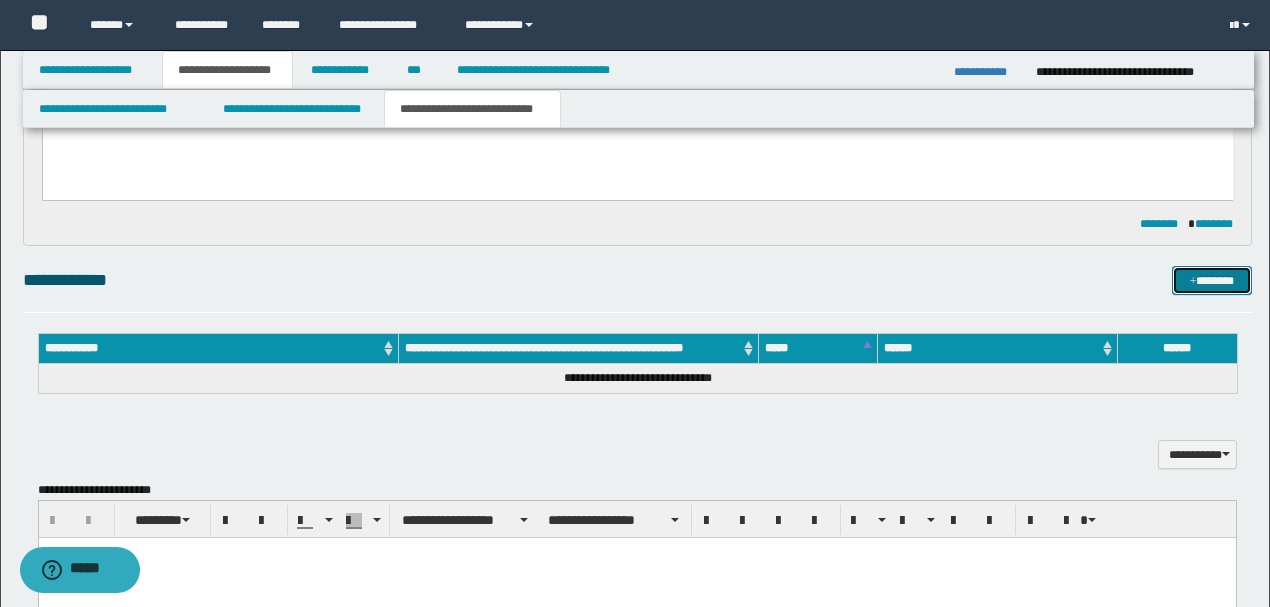 click on "*******" at bounding box center (1211, 280) 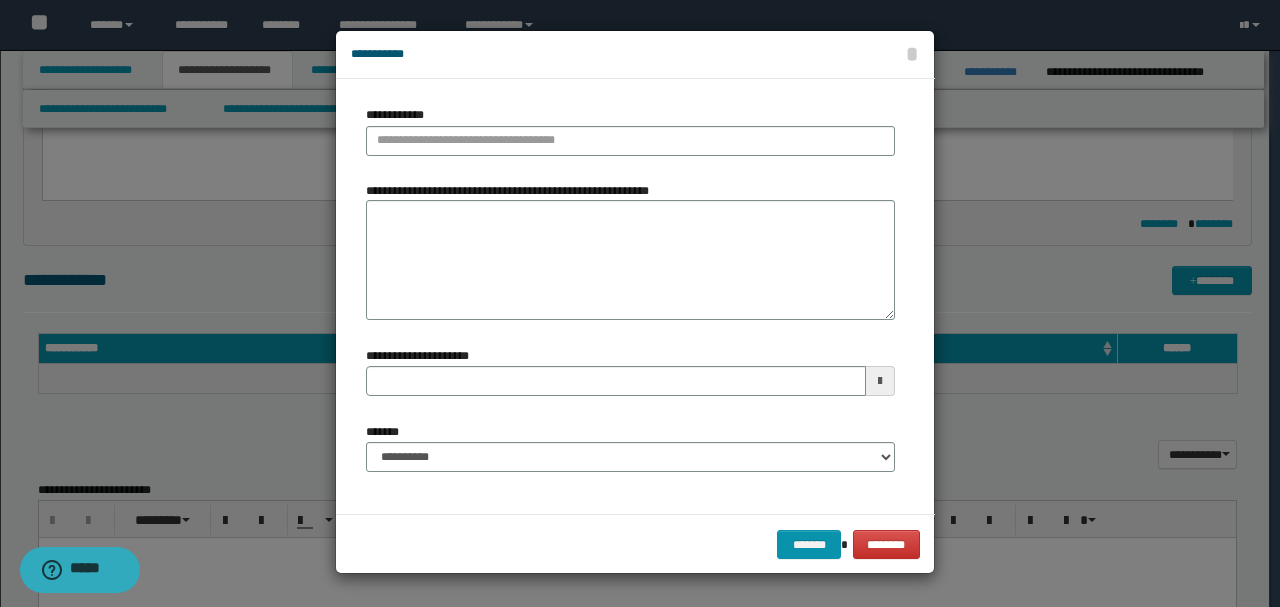 click on "**********" at bounding box center [630, 258] 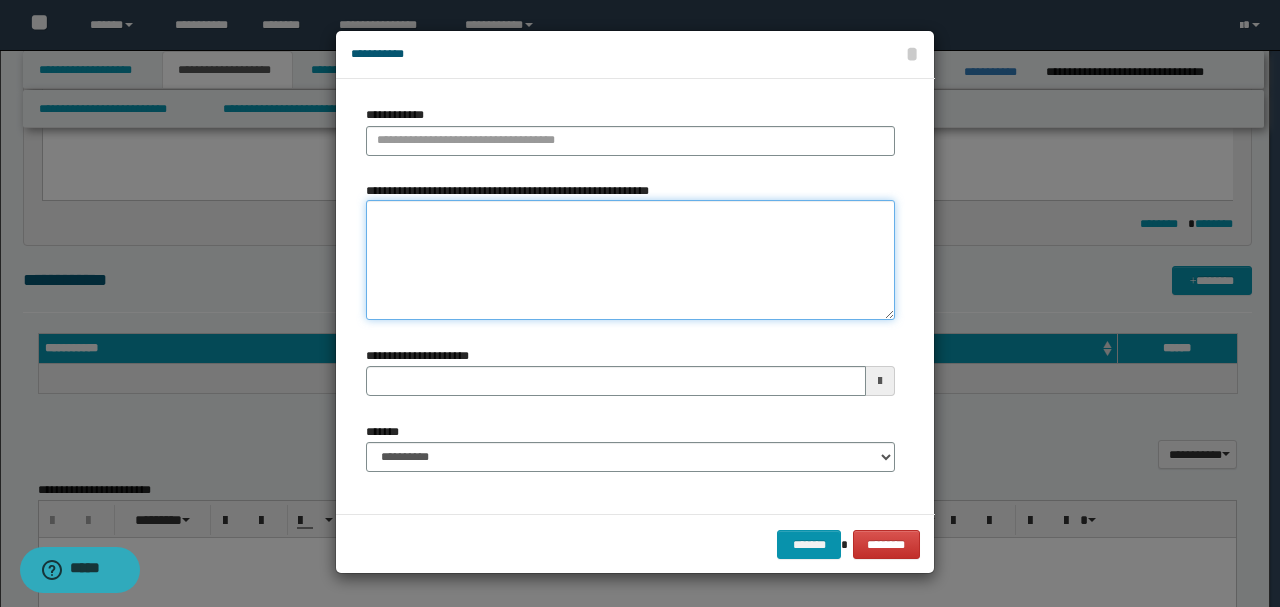 click on "**********" at bounding box center (630, 260) 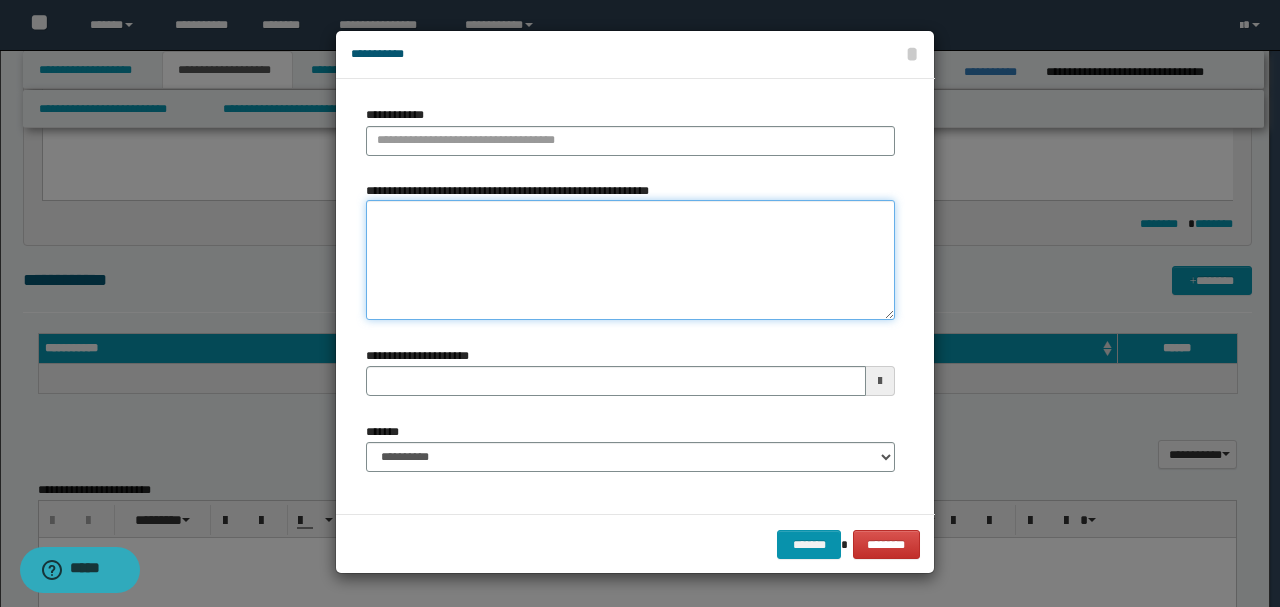 paste on "**********" 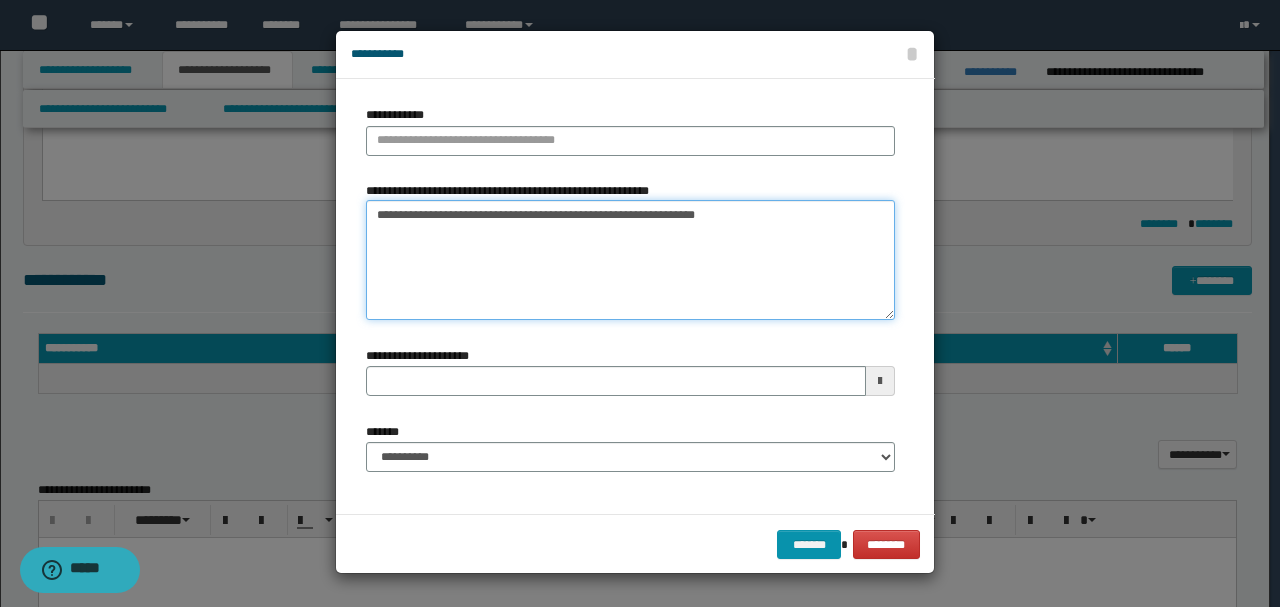 drag, startPoint x: 368, startPoint y: 212, endPoint x: 564, endPoint y: 211, distance: 196.00255 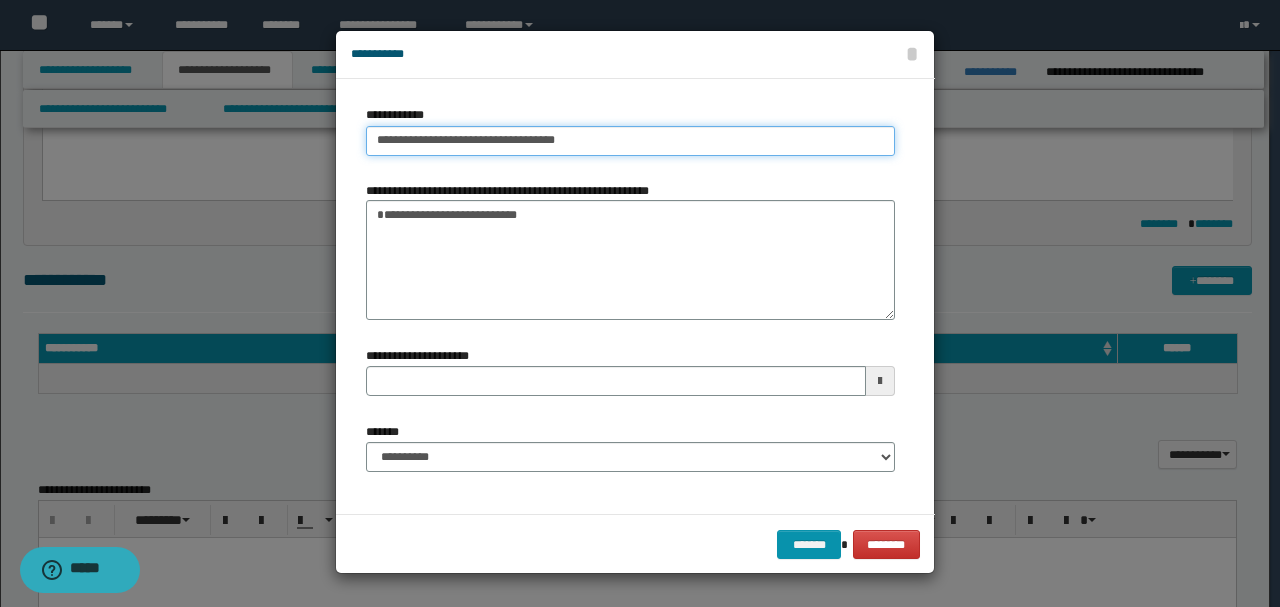 click on "**********" at bounding box center (630, 141) 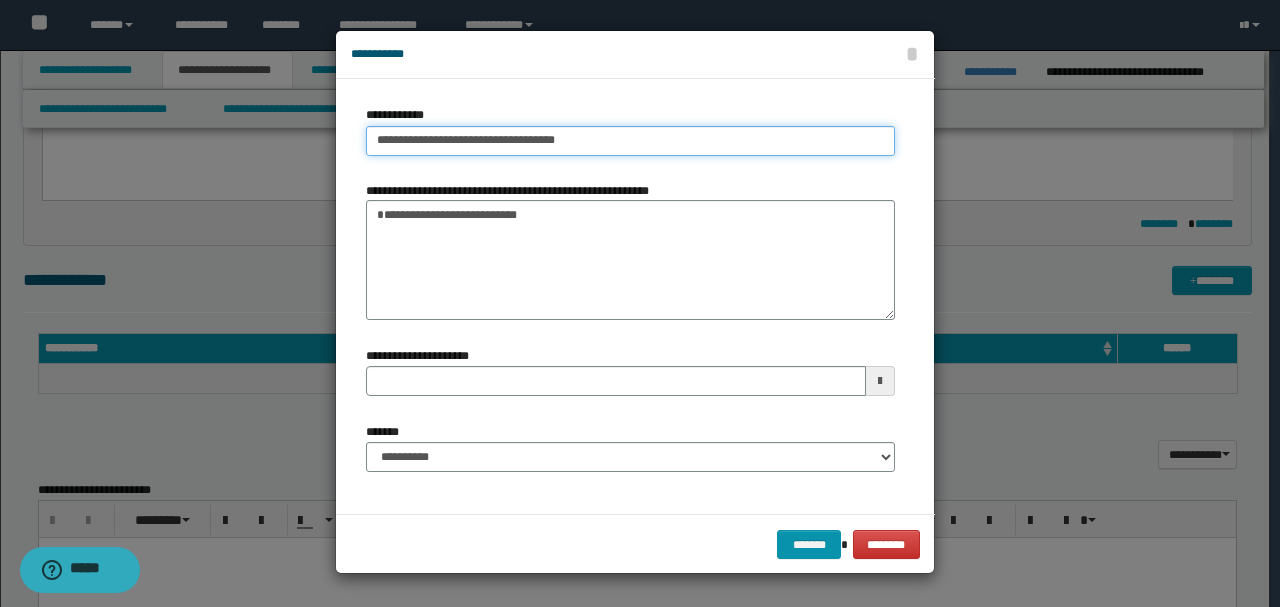 drag, startPoint x: 600, startPoint y: 134, endPoint x: 223, endPoint y: 154, distance: 377.53012 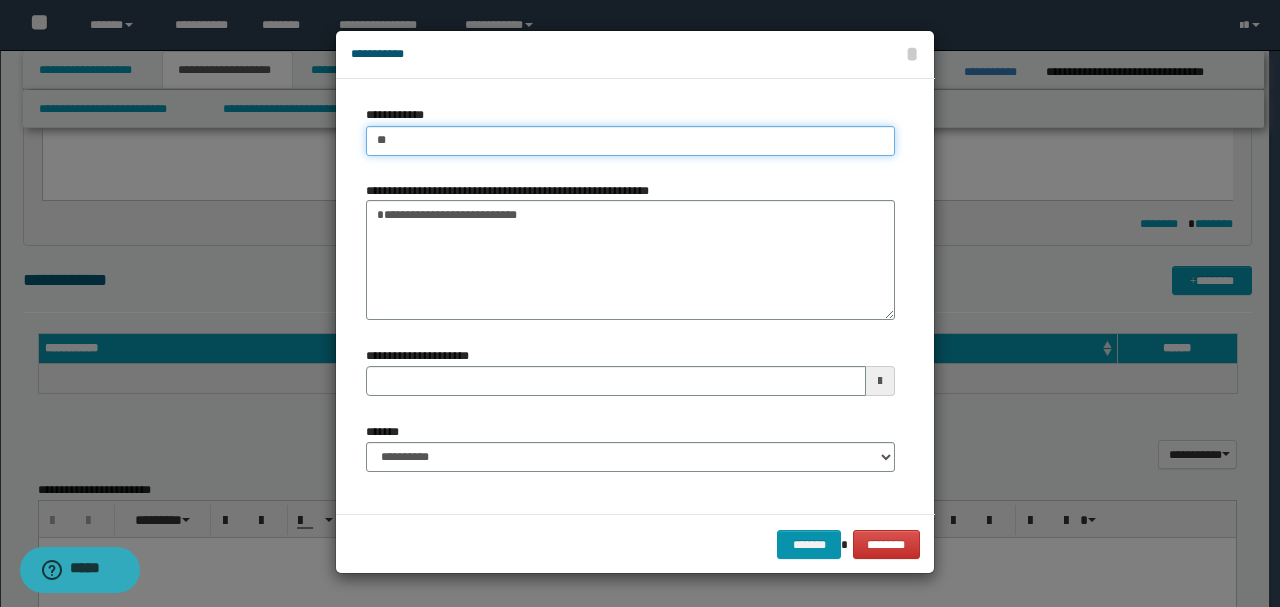 type on "***" 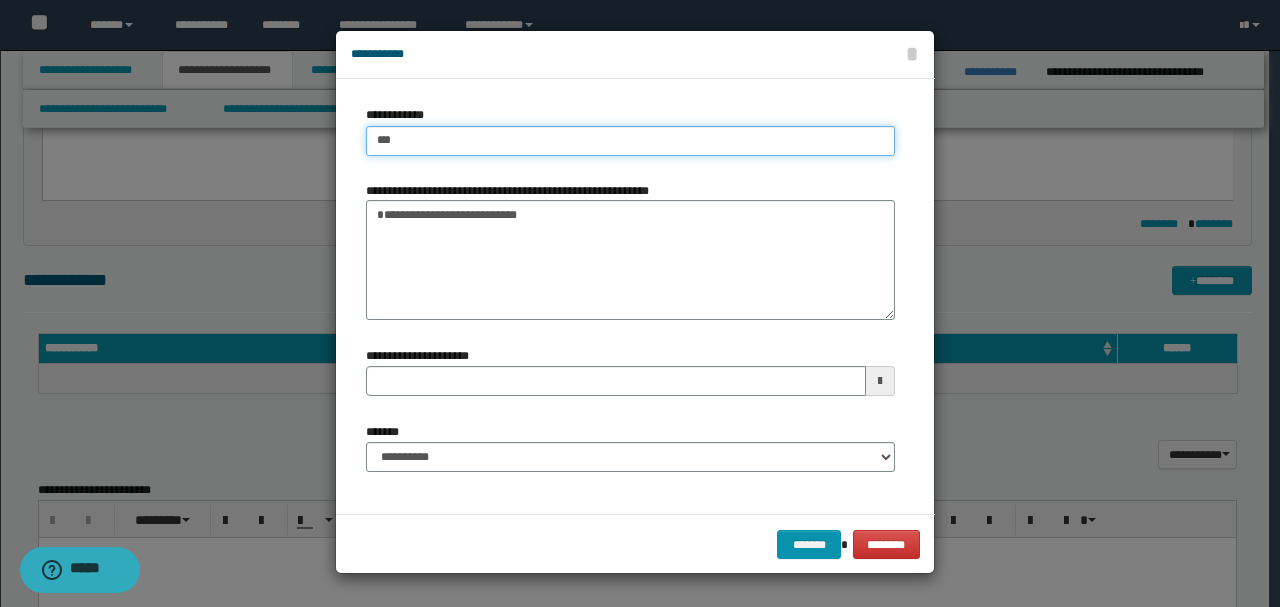 type on "***" 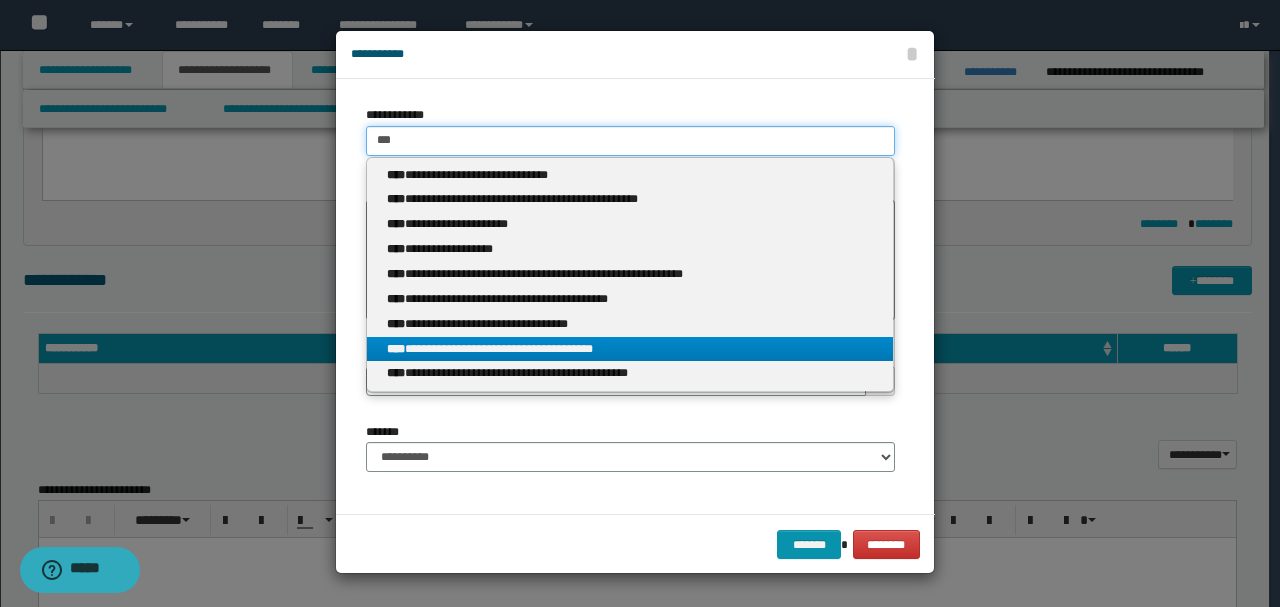 type on "***" 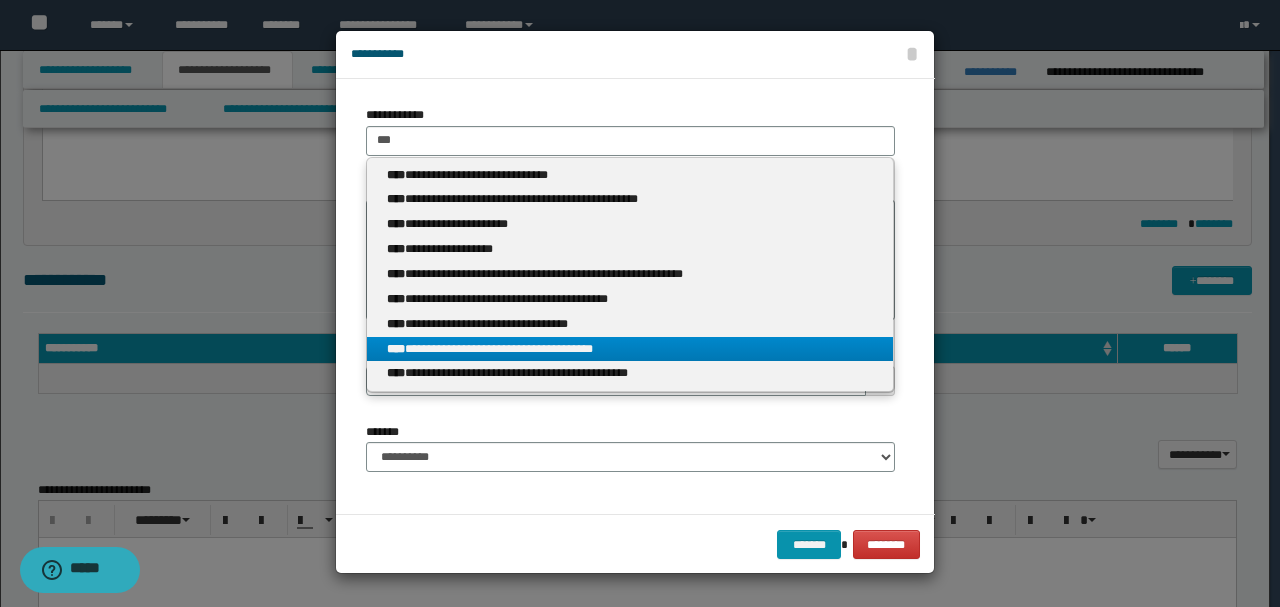 click on "****" at bounding box center [396, 349] 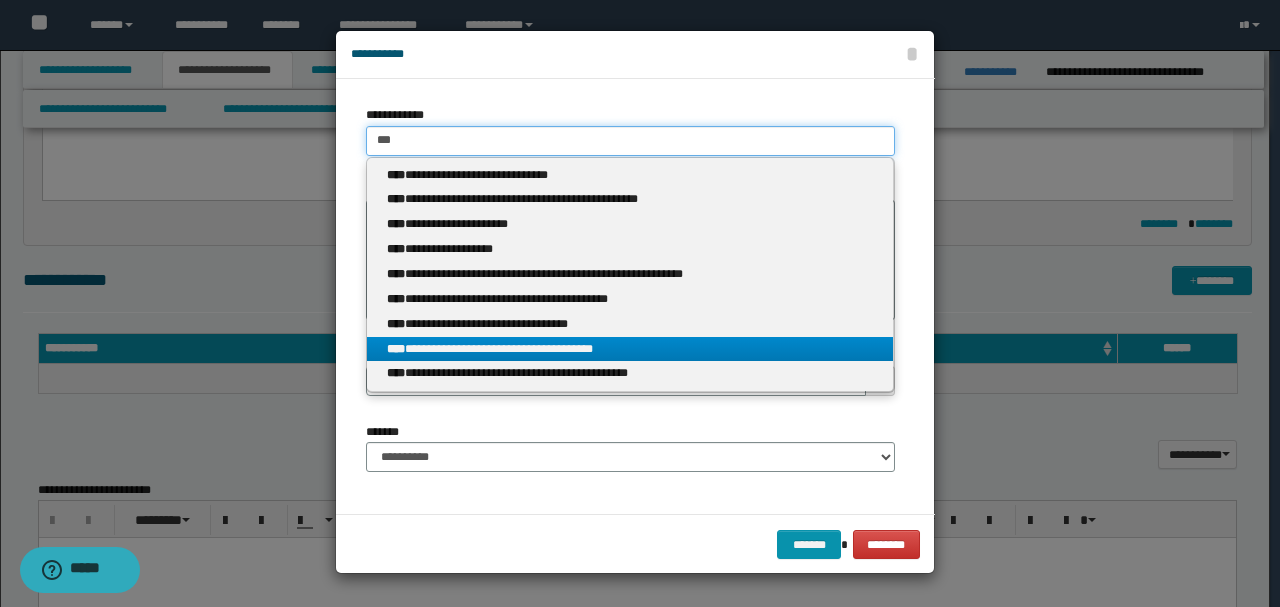 type 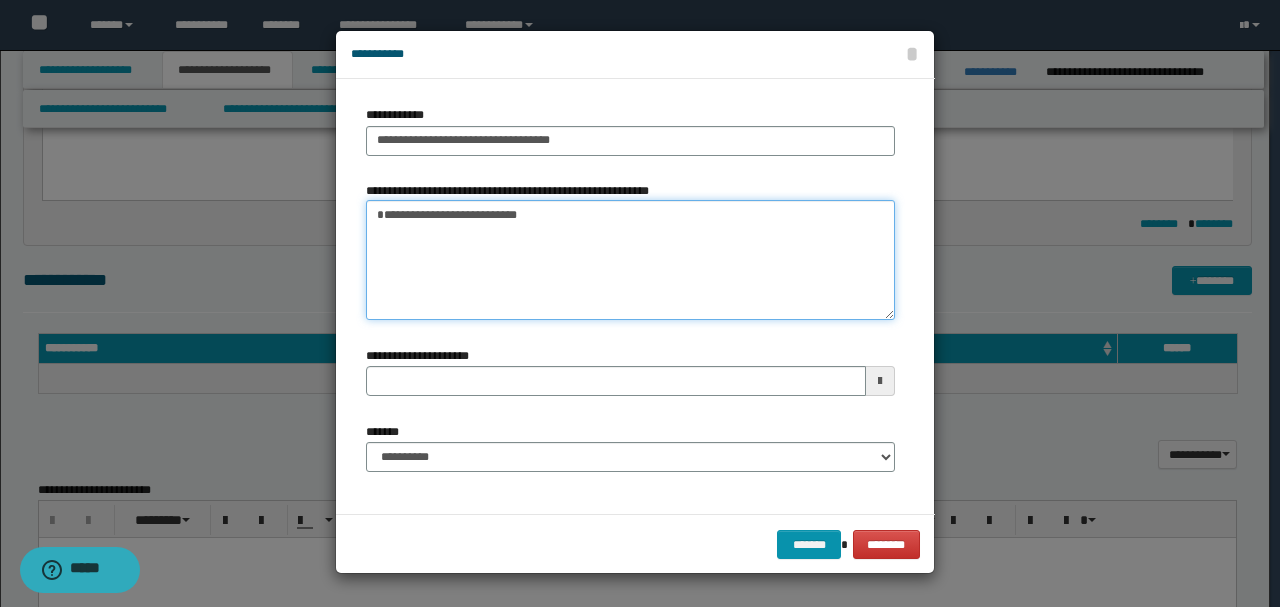 drag, startPoint x: 388, startPoint y: 212, endPoint x: 314, endPoint y: 214, distance: 74.02702 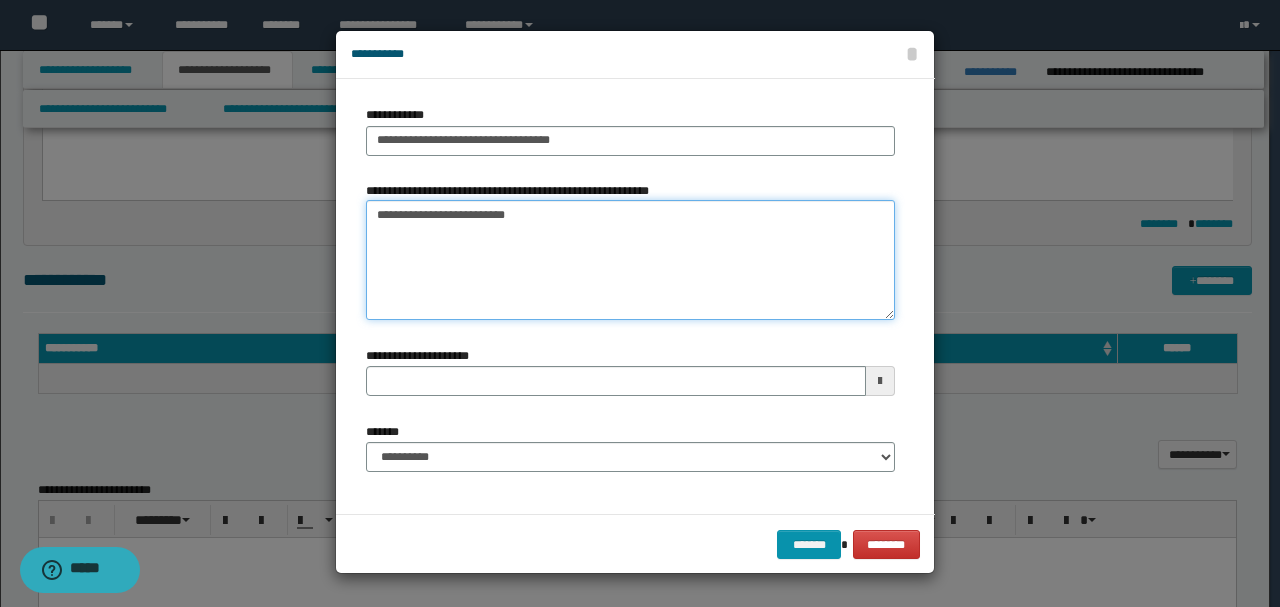type on "**********" 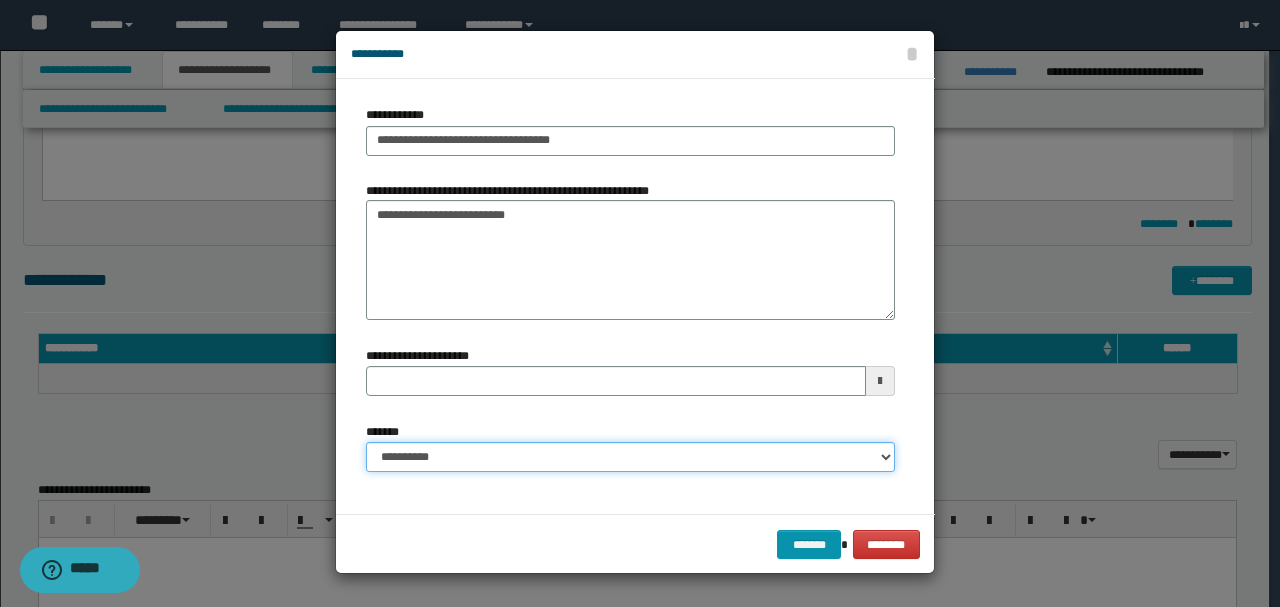 click on "**********" at bounding box center (630, 457) 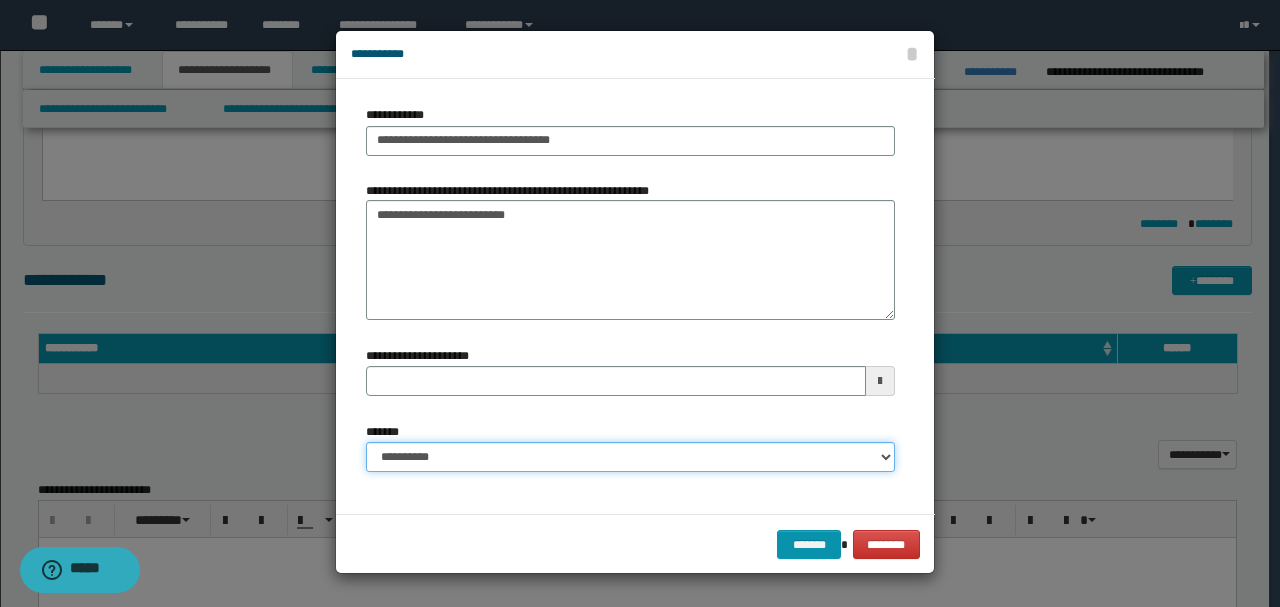 select on "*" 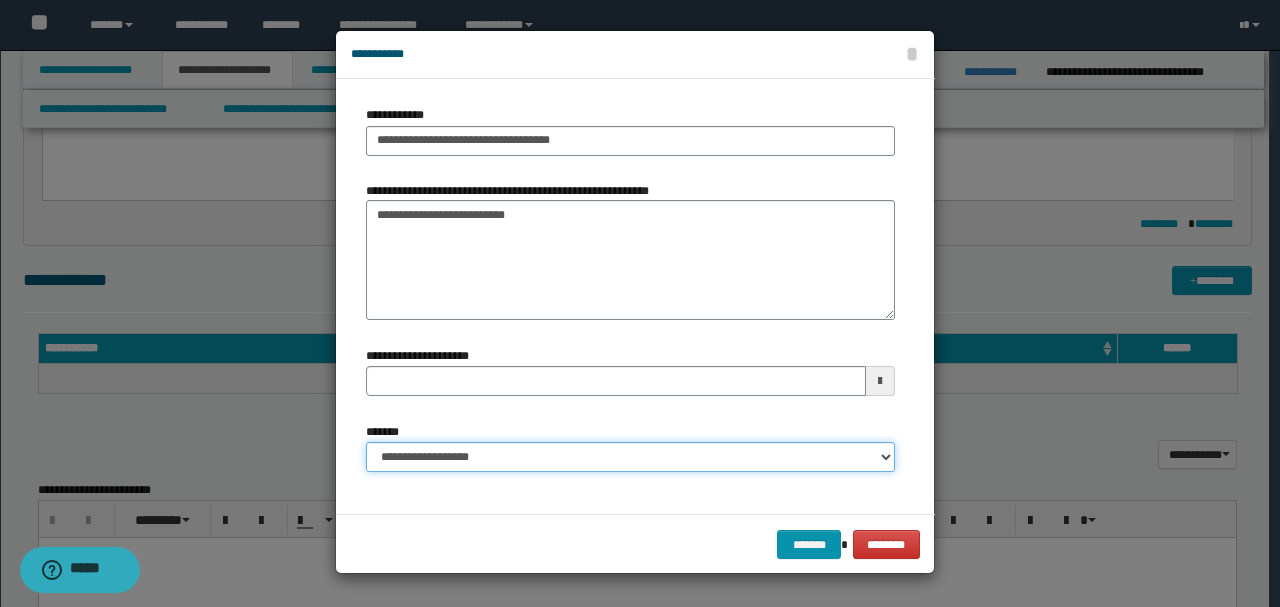 type 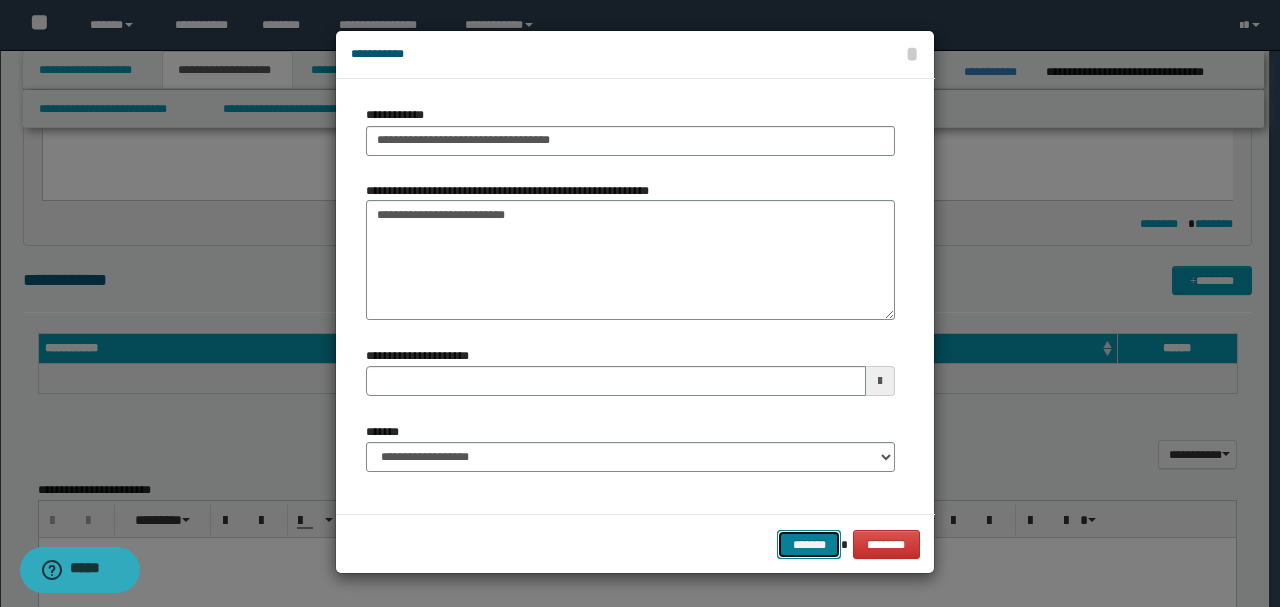click on "*******" at bounding box center (809, 544) 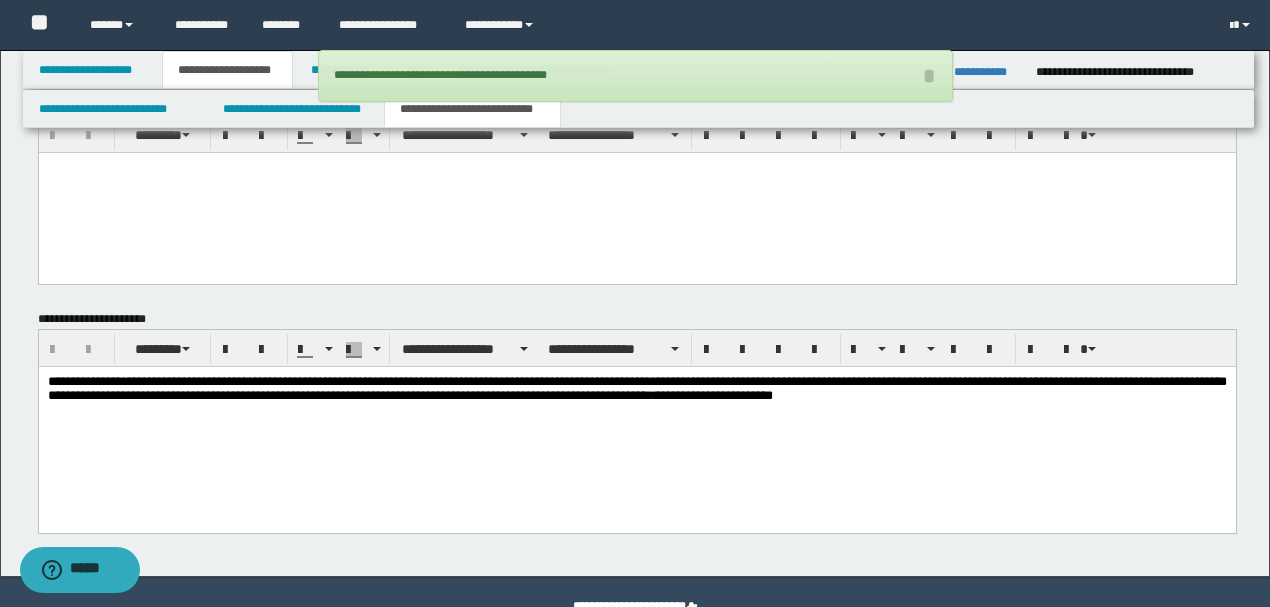 scroll, scrollTop: 1329, scrollLeft: 0, axis: vertical 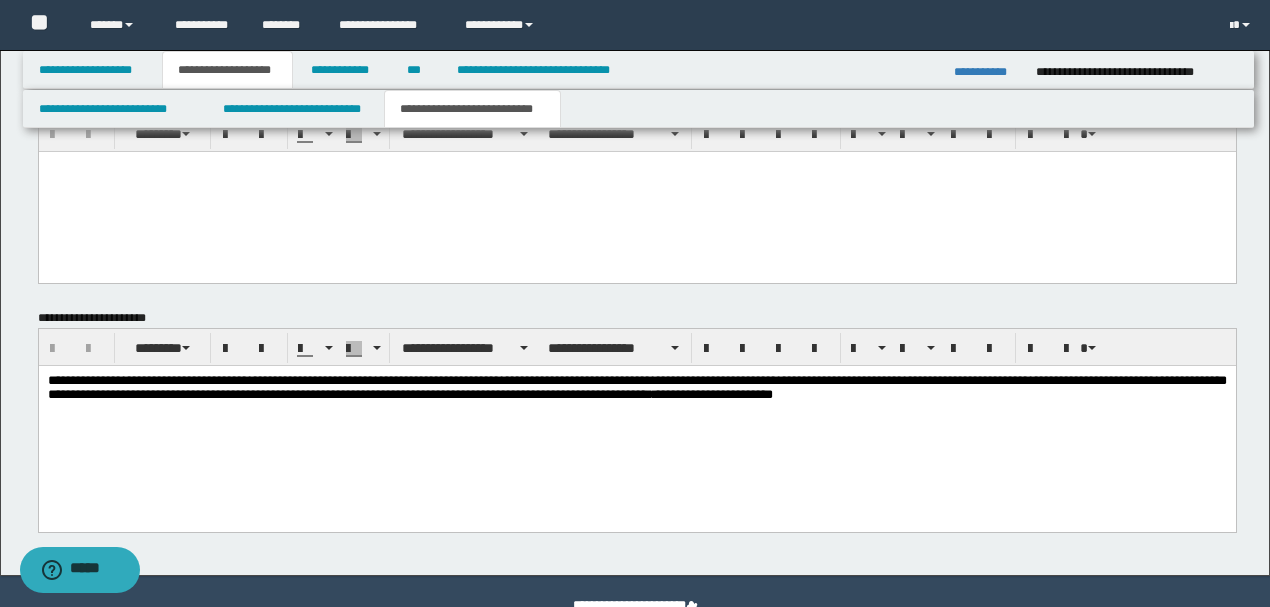 click on "**********" at bounding box center (636, 388) 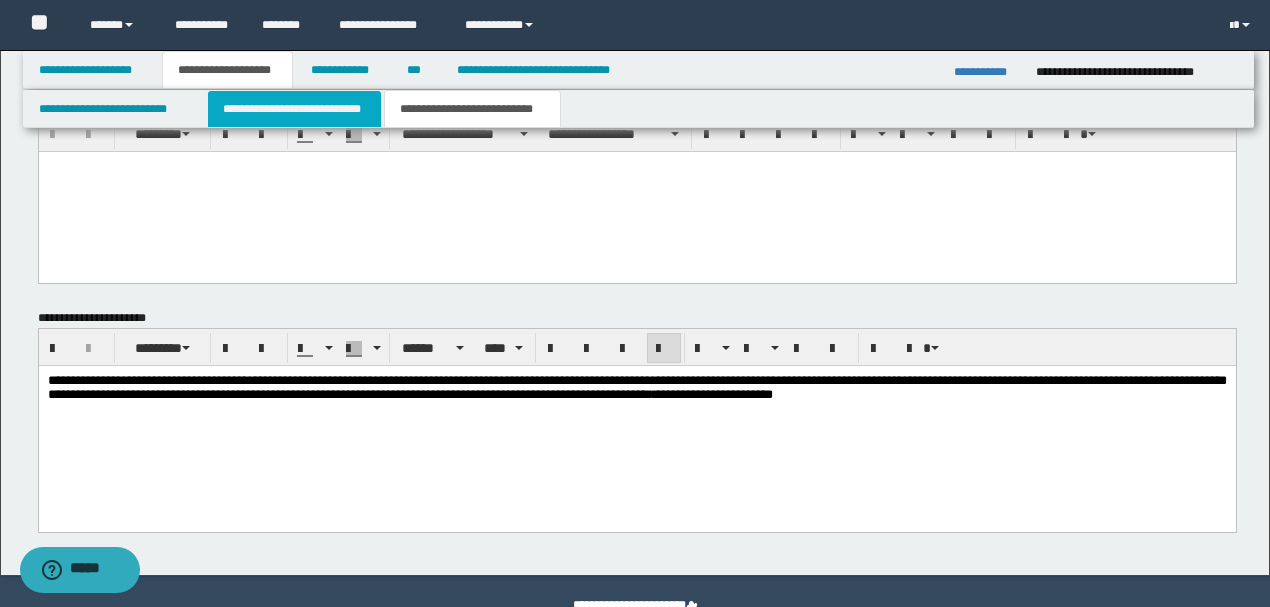 click on "**********" at bounding box center [294, 109] 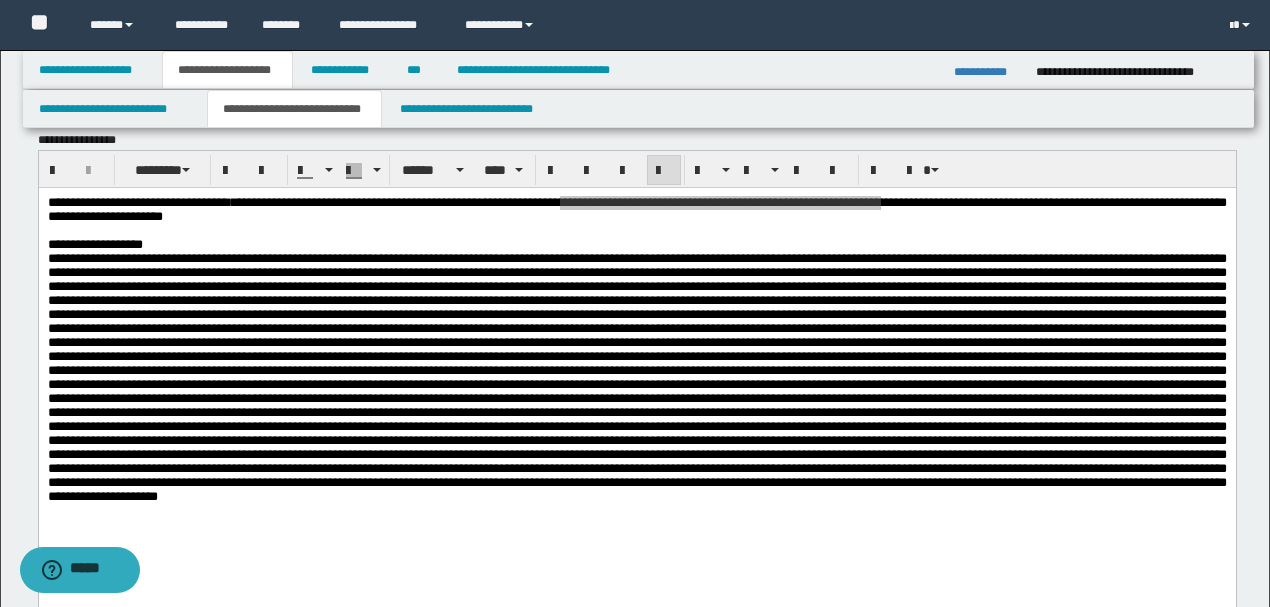 scroll, scrollTop: 0, scrollLeft: 0, axis: both 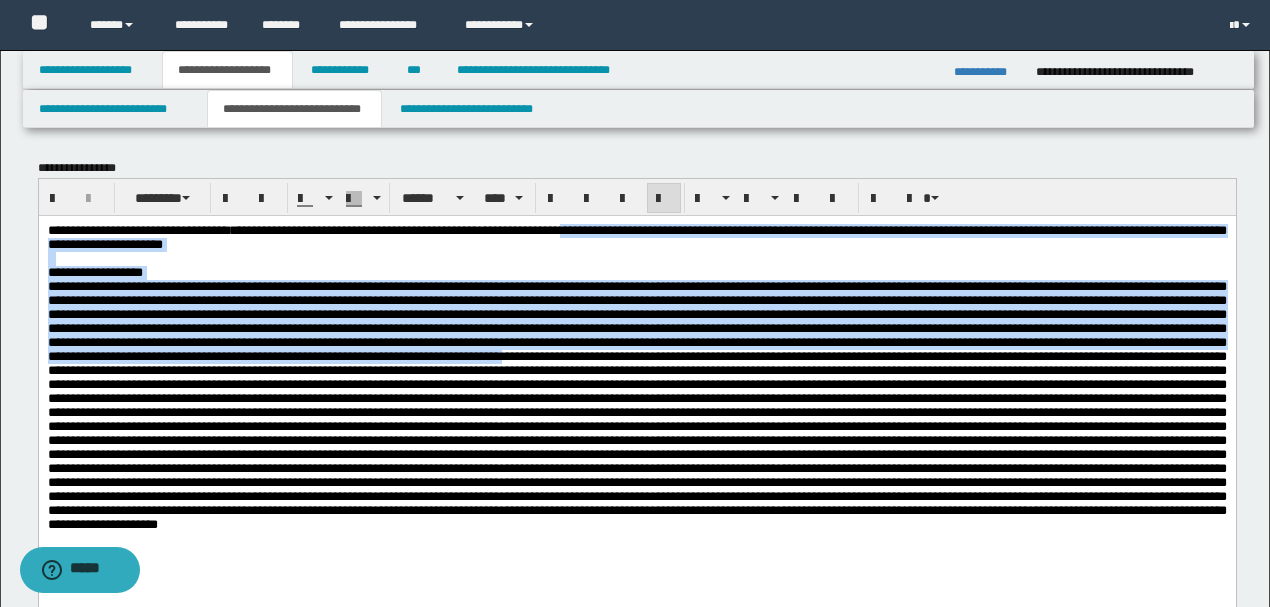 click at bounding box center (636, 404) 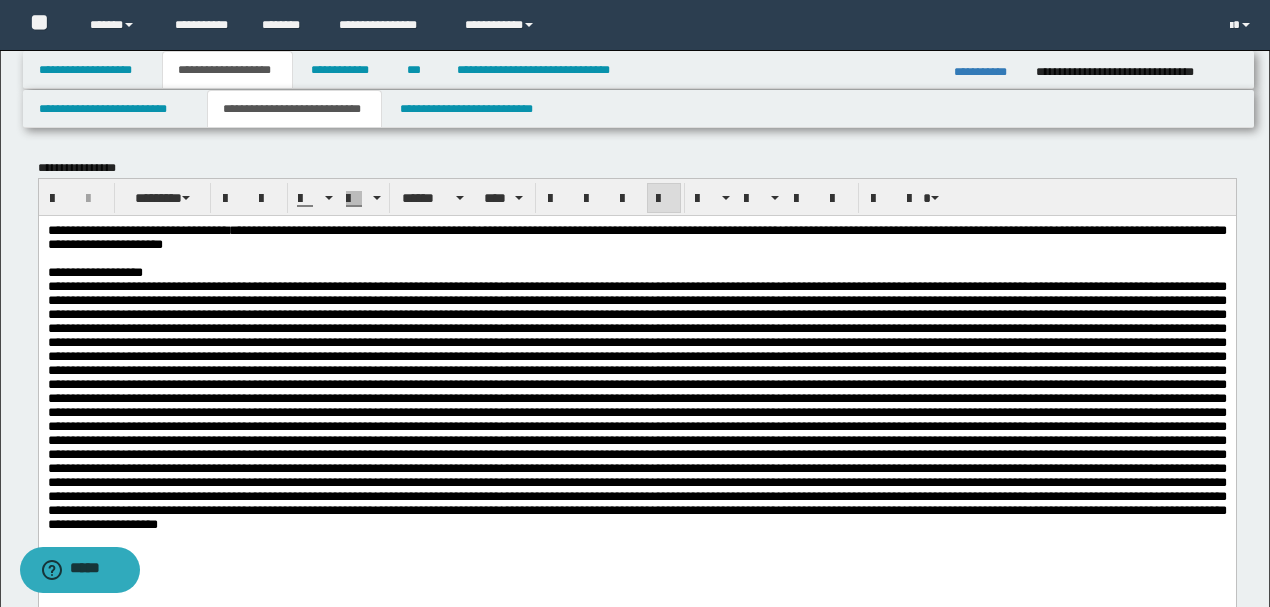 click at bounding box center (636, 404) 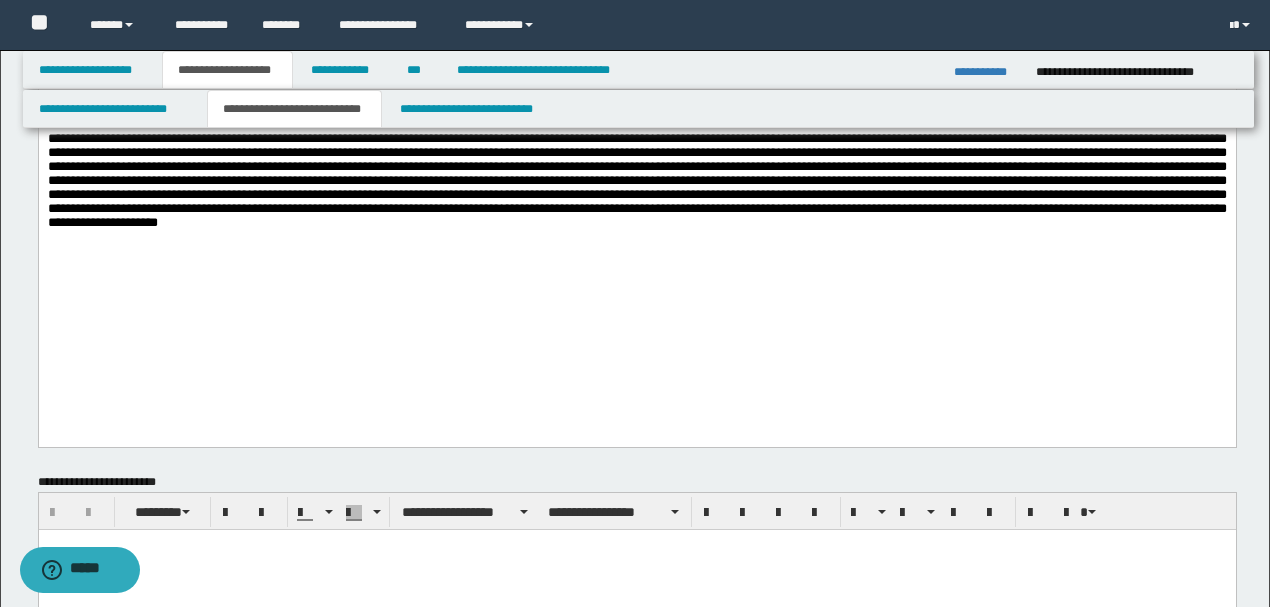 scroll, scrollTop: 333, scrollLeft: 0, axis: vertical 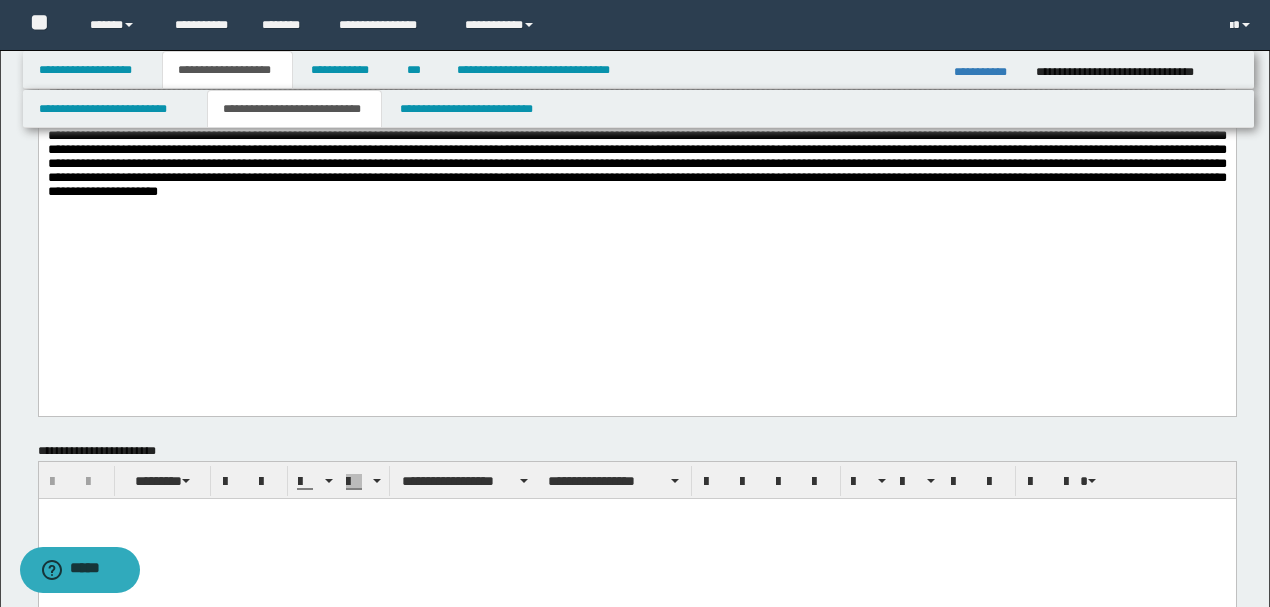 click at bounding box center (636, 72) 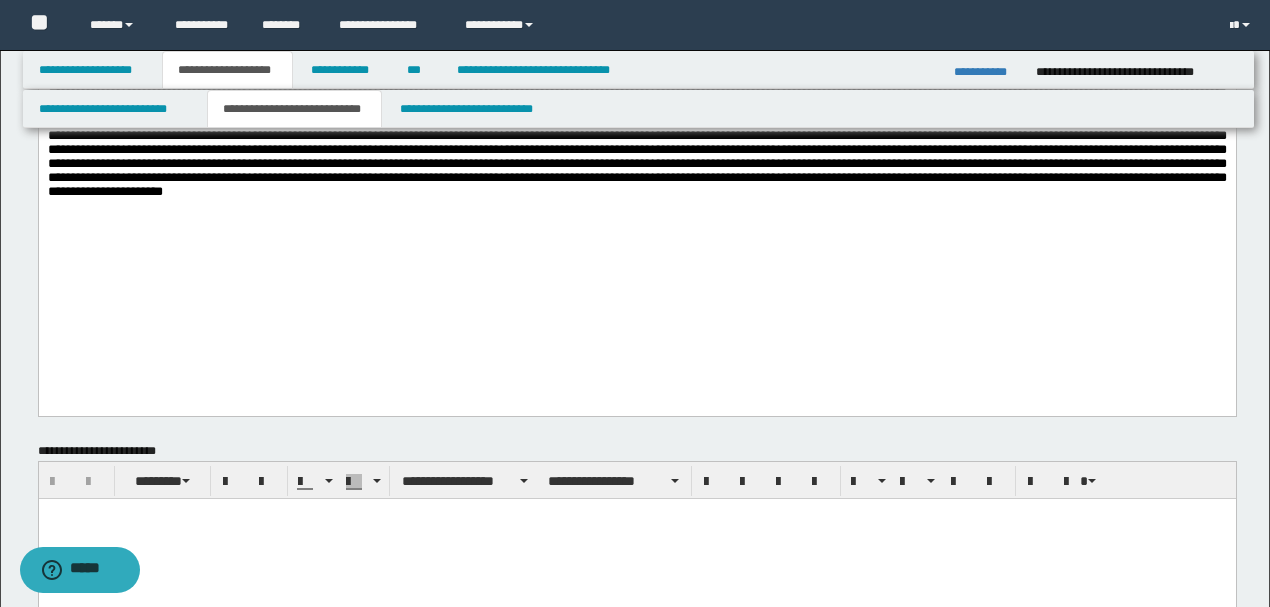 click at bounding box center [636, 72] 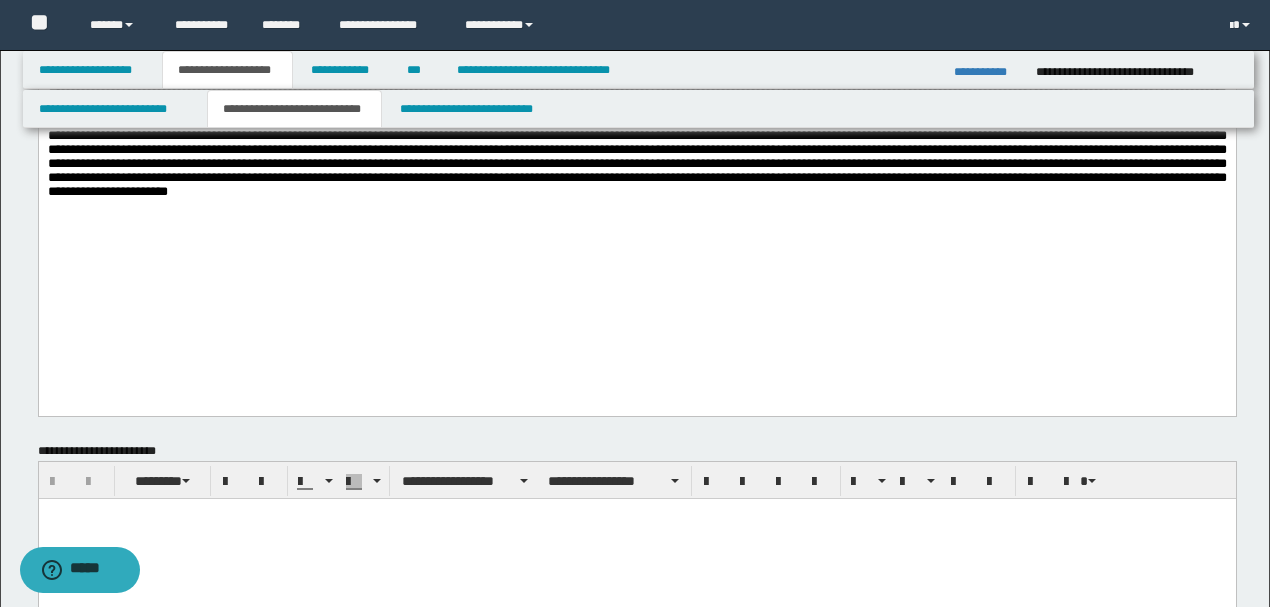 click at bounding box center [636, 72] 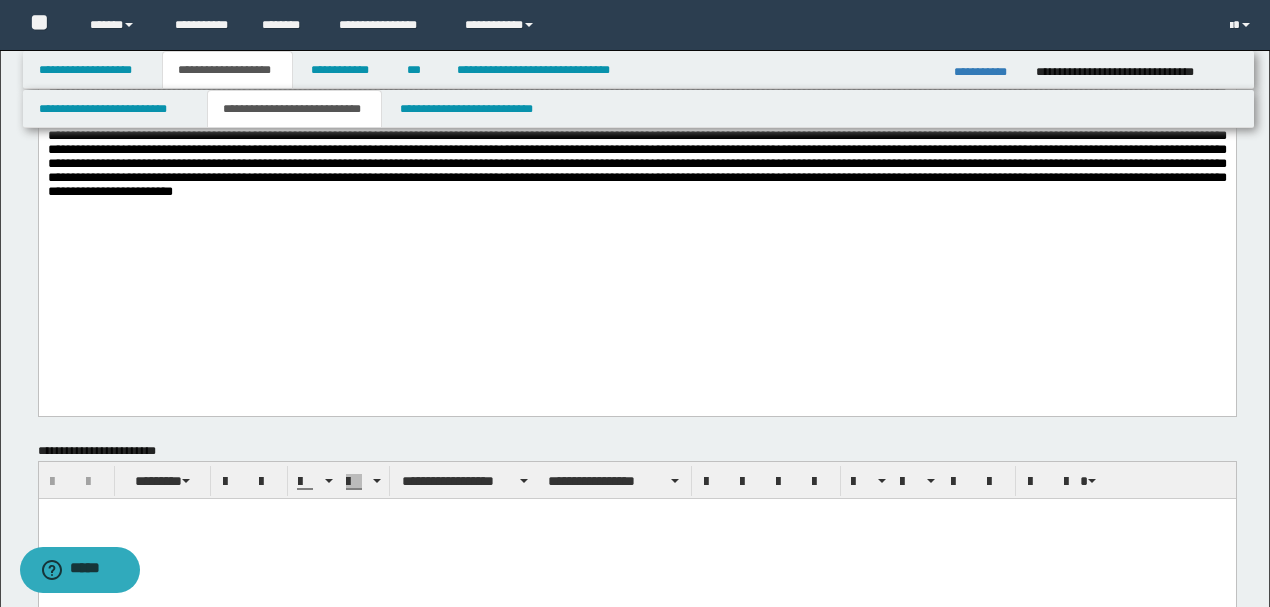click at bounding box center [636, 72] 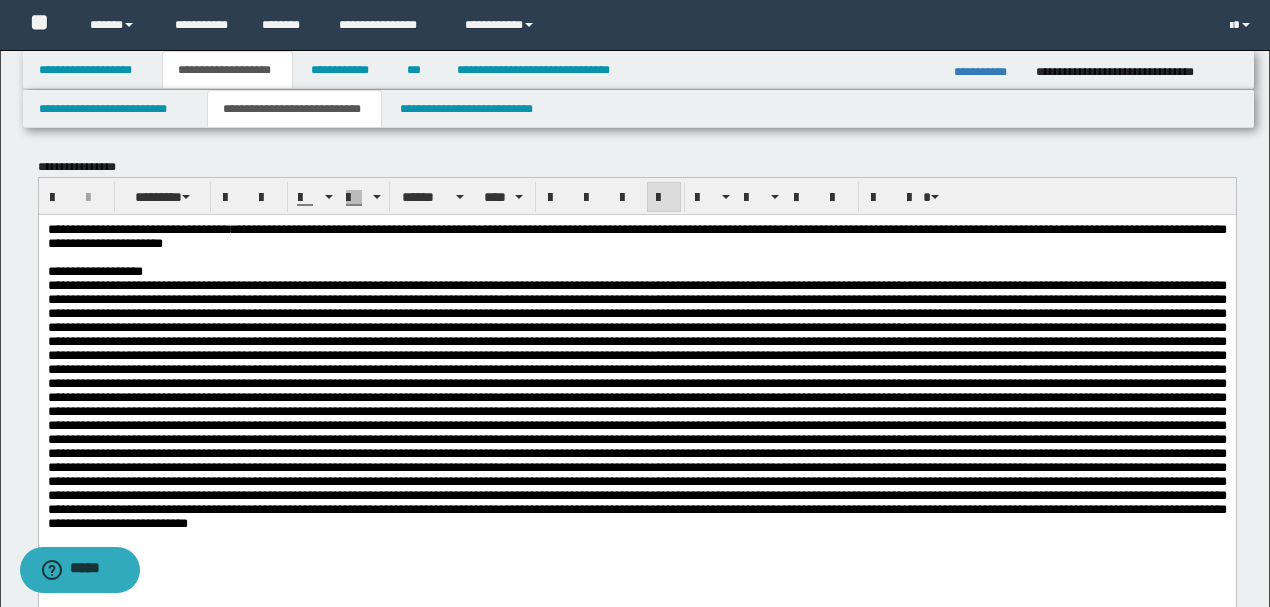 scroll, scrollTop: 0, scrollLeft: 0, axis: both 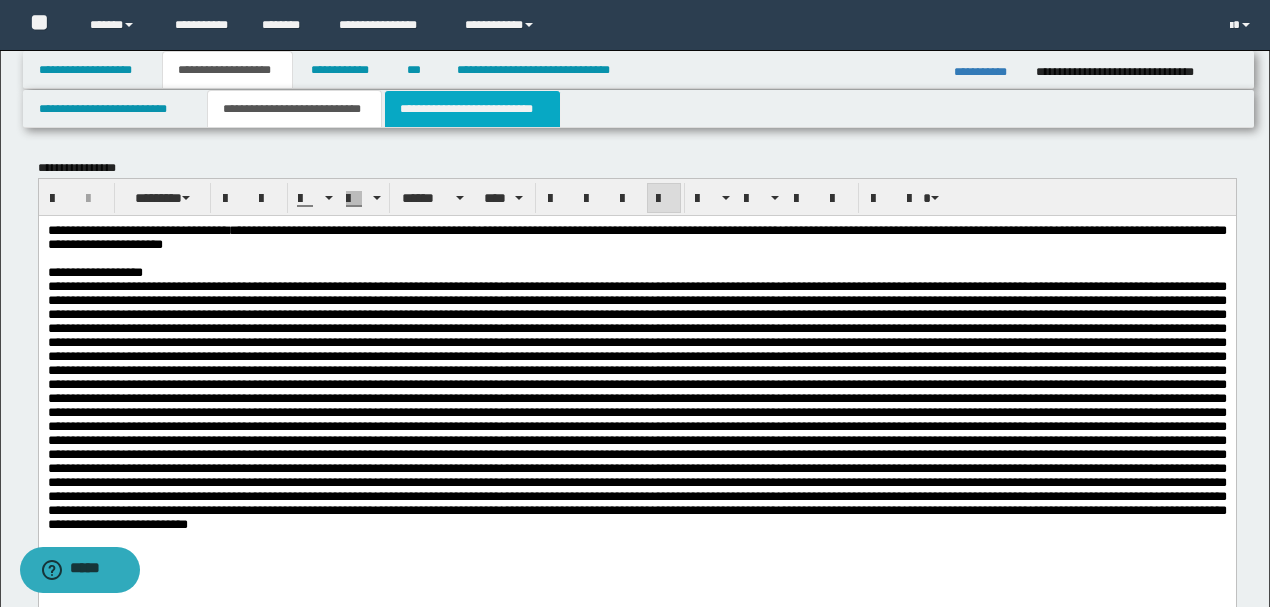 click on "**********" at bounding box center [472, 109] 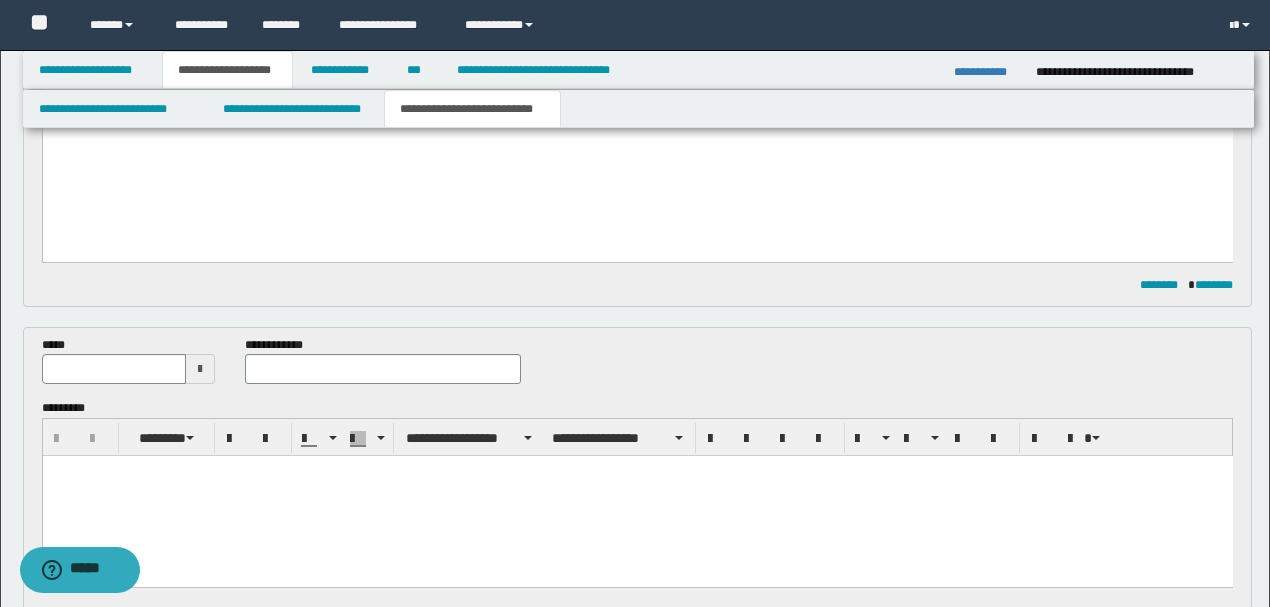 scroll, scrollTop: 466, scrollLeft: 0, axis: vertical 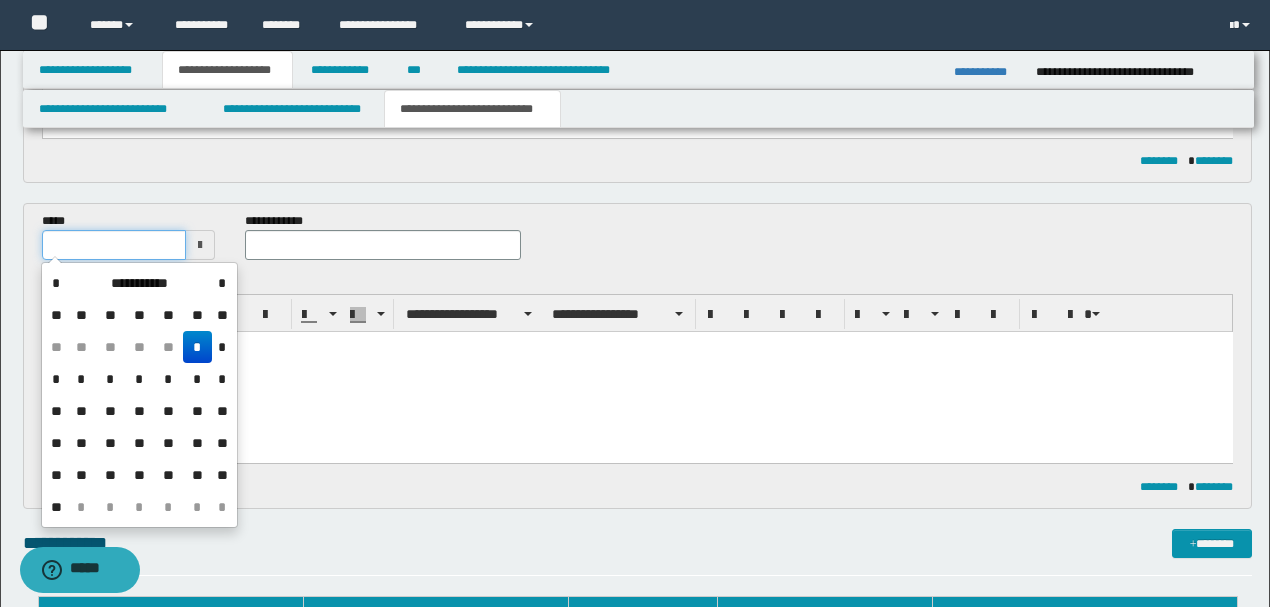 click at bounding box center (114, 245) 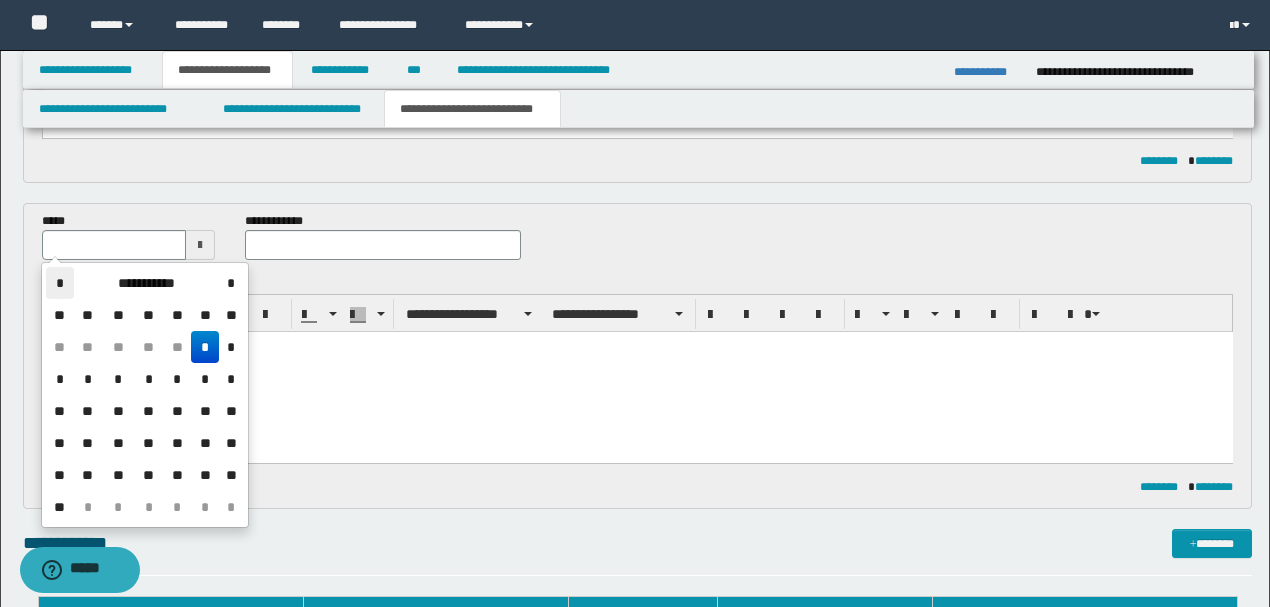 click on "*" at bounding box center [60, 283] 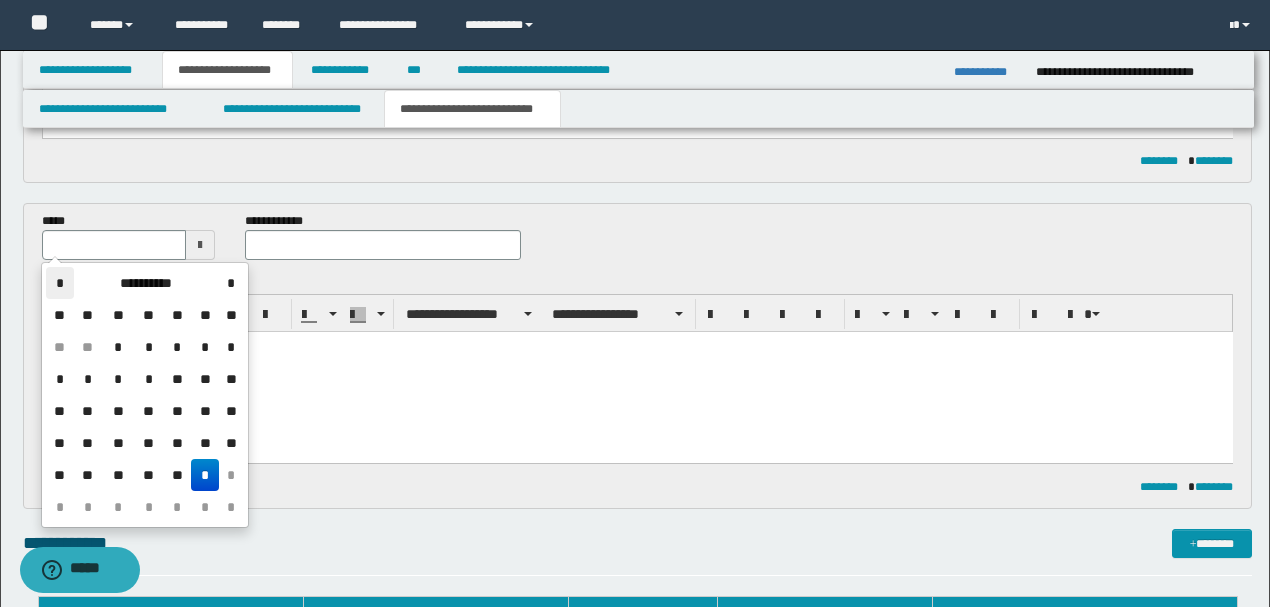 click on "*" at bounding box center [60, 283] 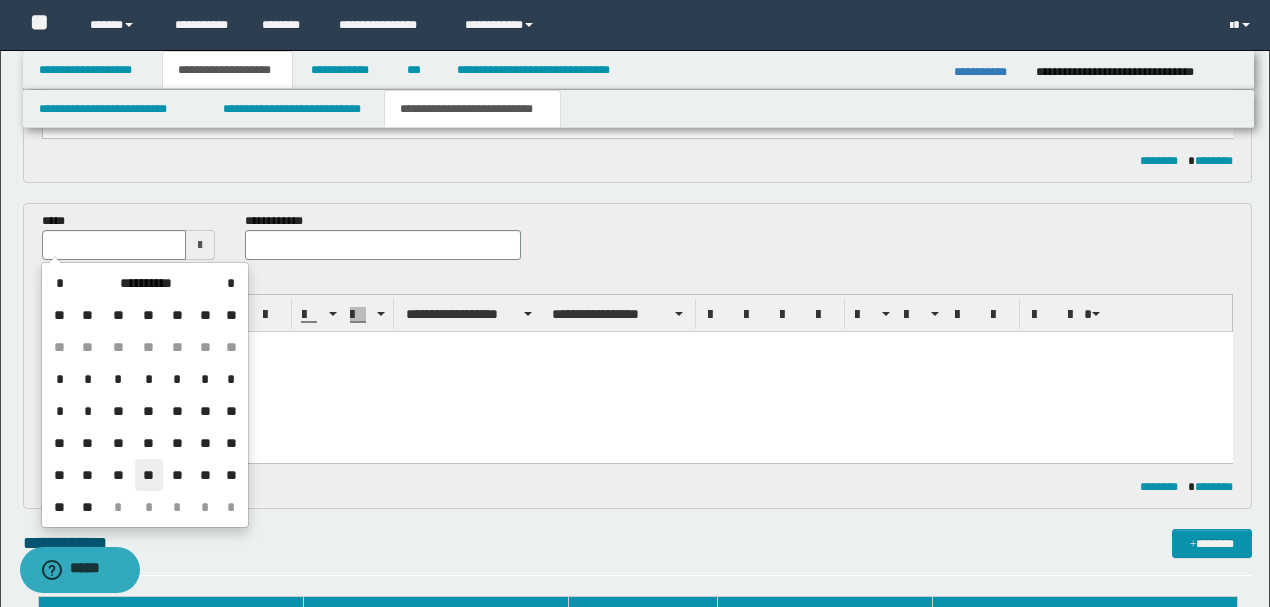 click on "**" at bounding box center (149, 475) 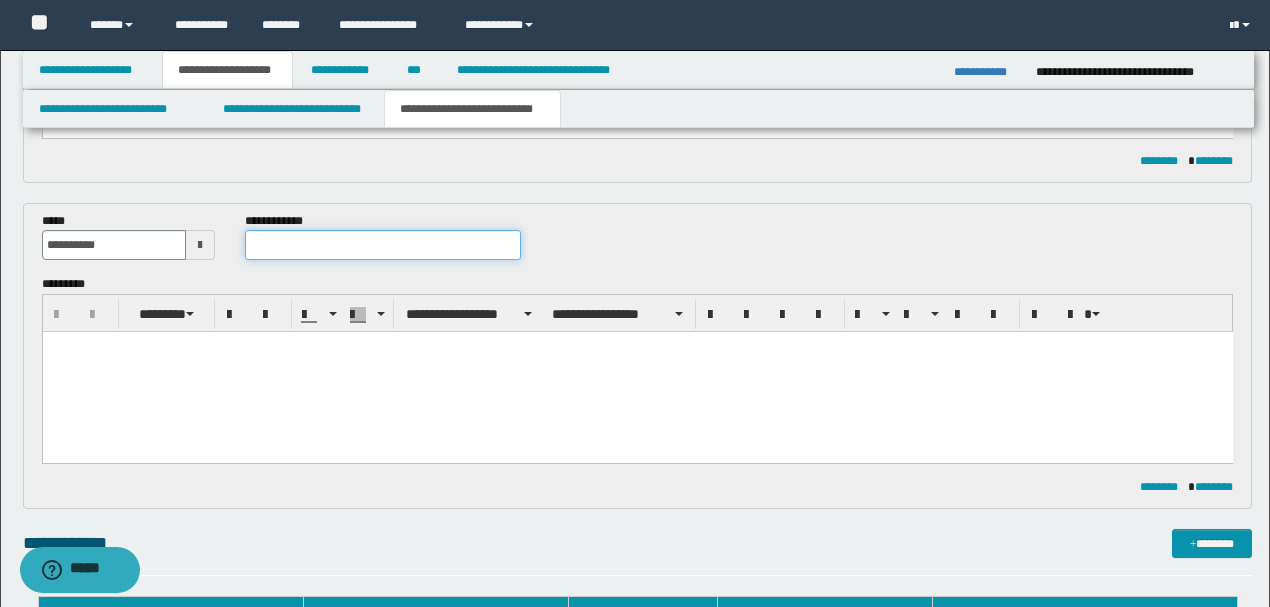 click at bounding box center [382, 245] 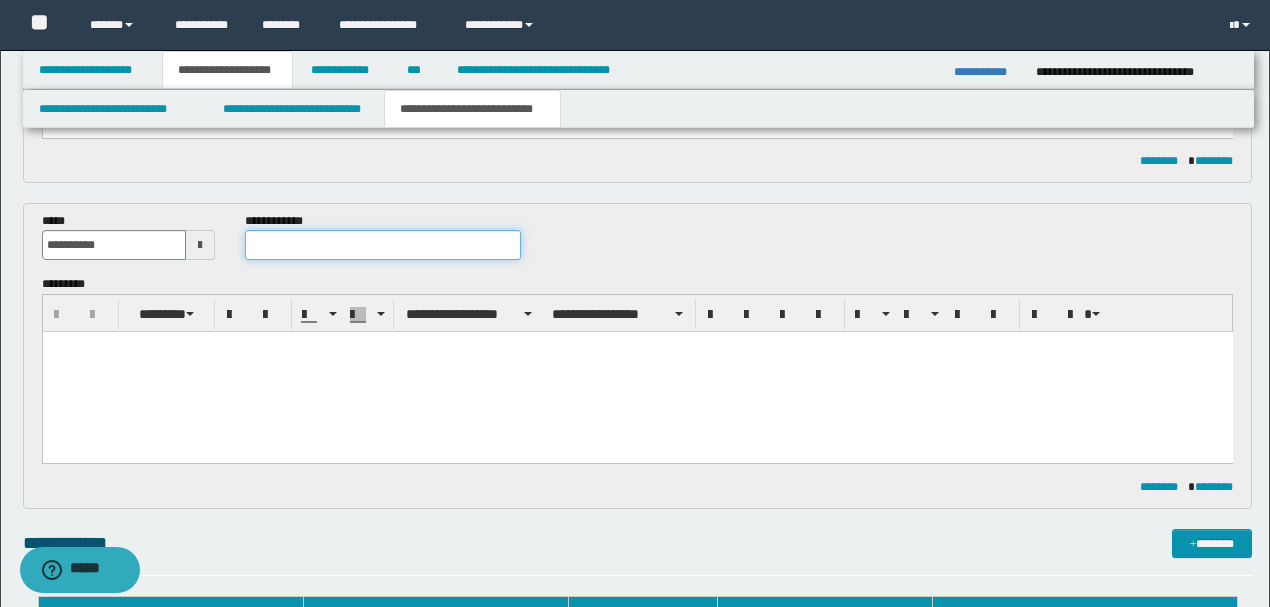 paste on "**********" 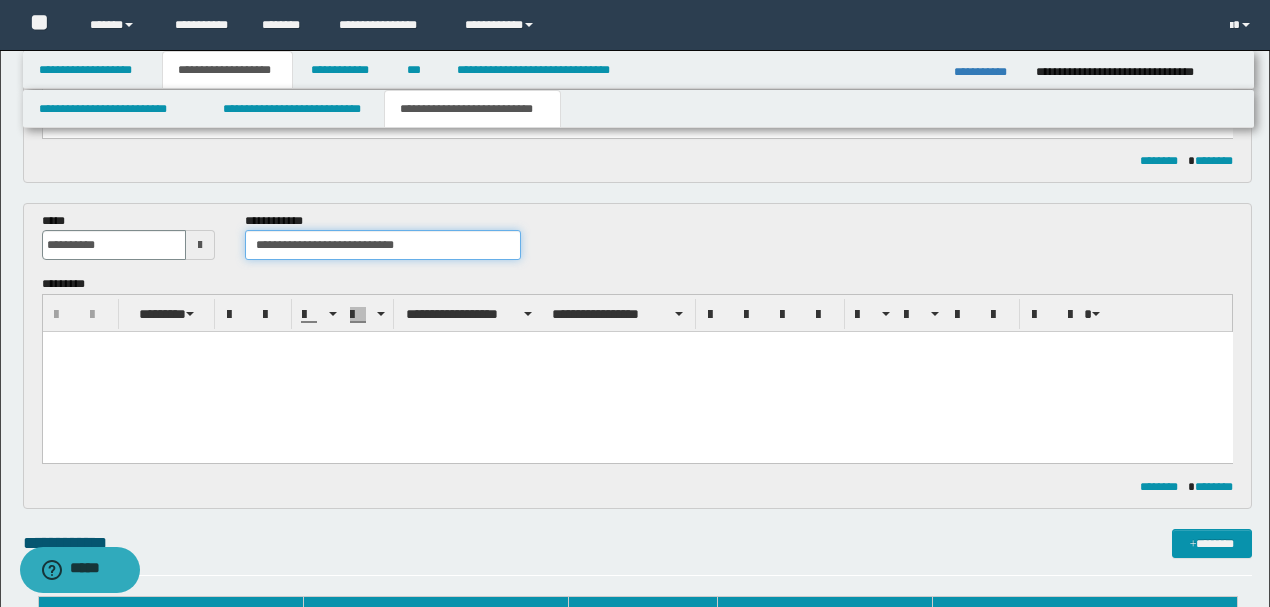 type on "**********" 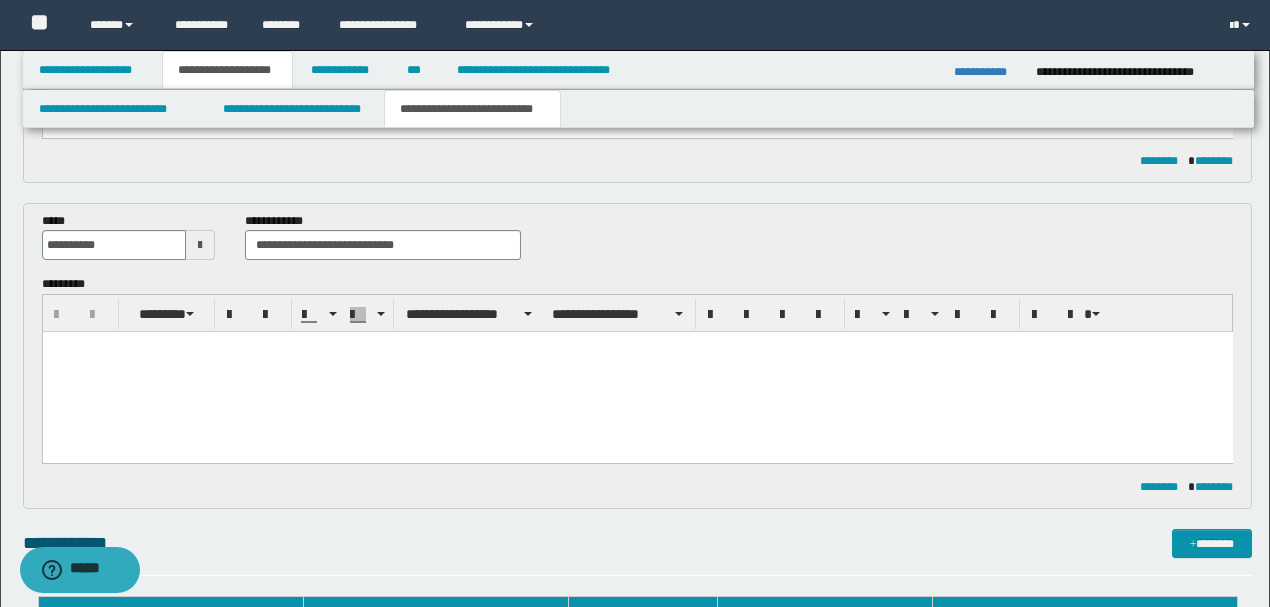 click at bounding box center [637, 372] 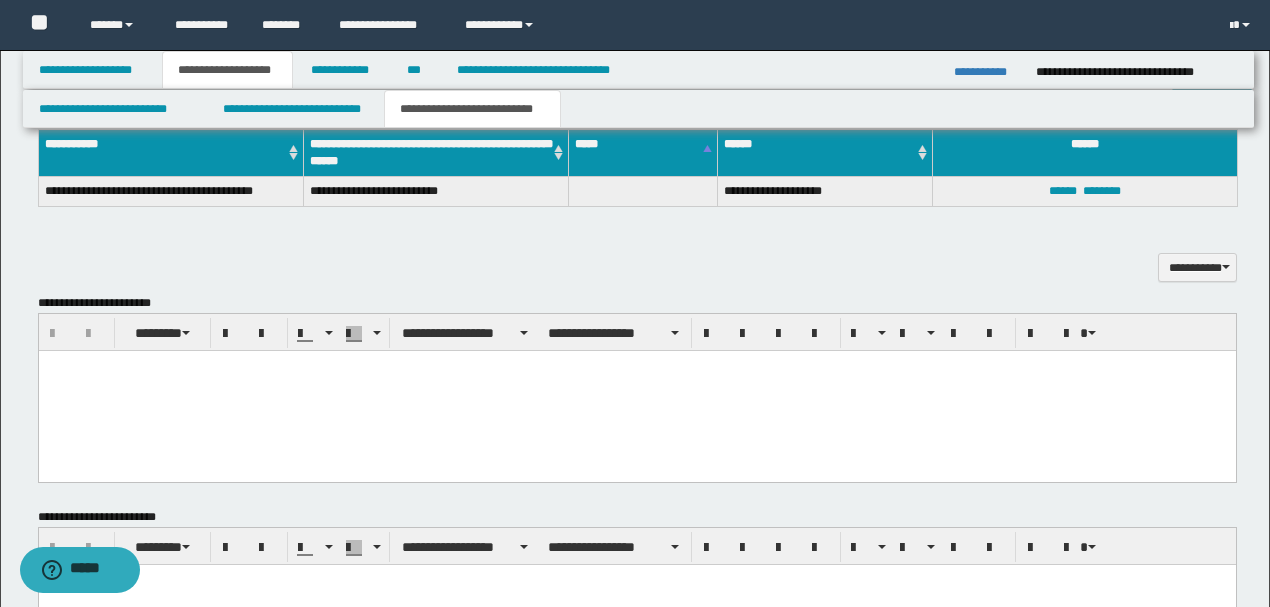scroll, scrollTop: 533, scrollLeft: 0, axis: vertical 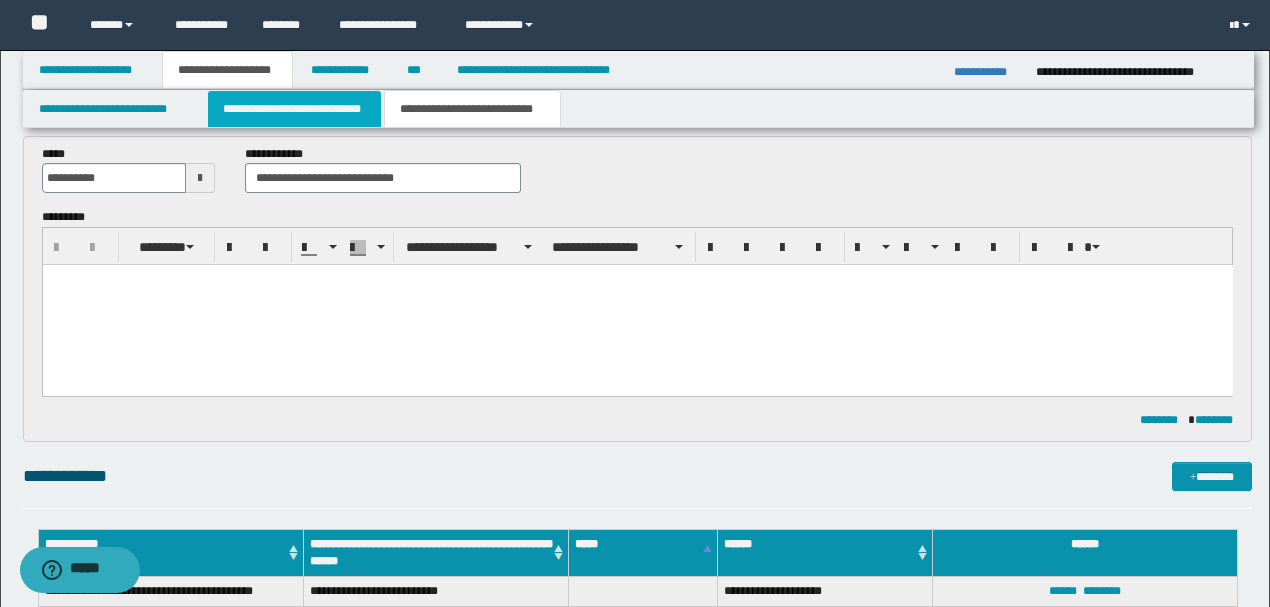 click on "**********" at bounding box center [294, 109] 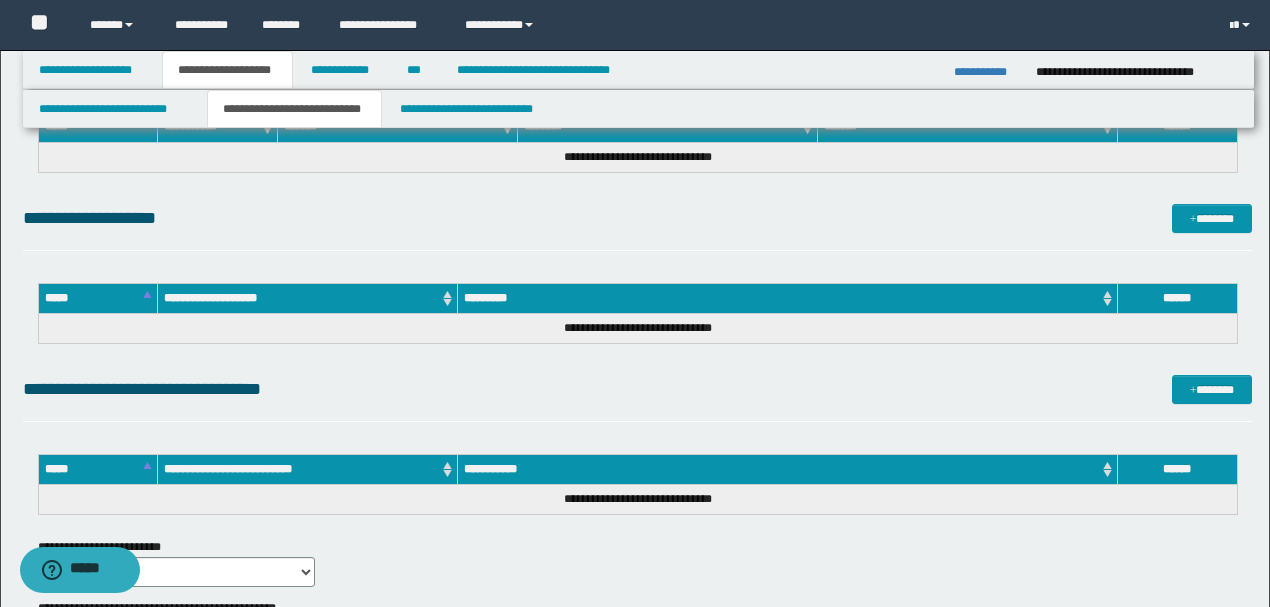 scroll, scrollTop: 1346, scrollLeft: 0, axis: vertical 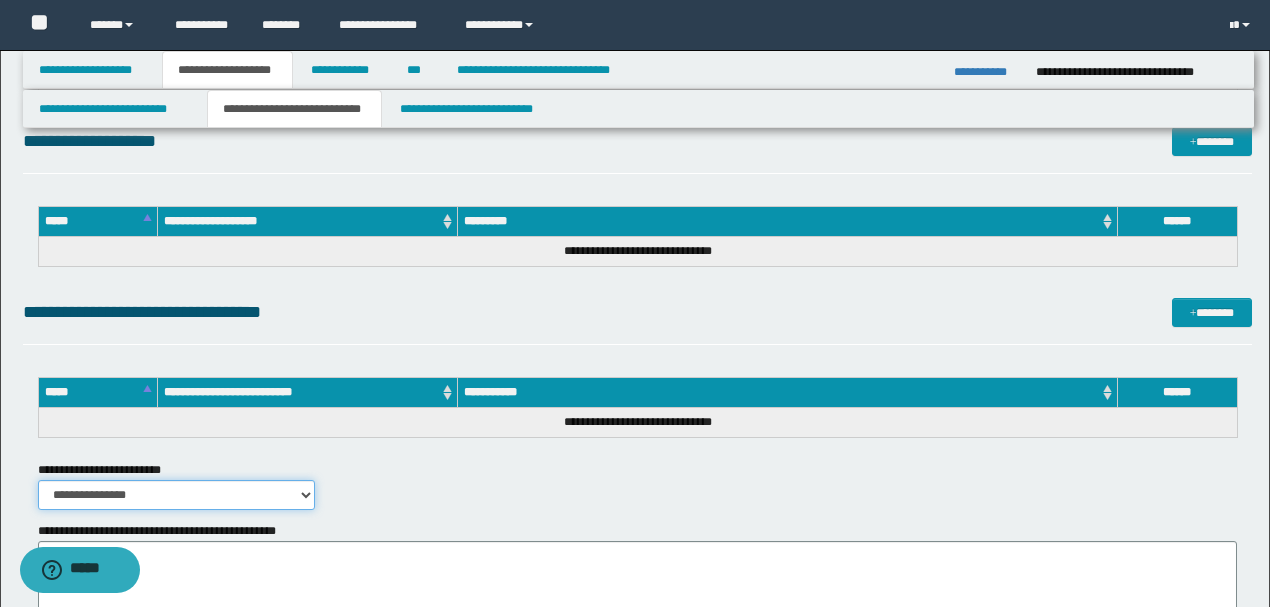 click on "**********" at bounding box center [176, 495] 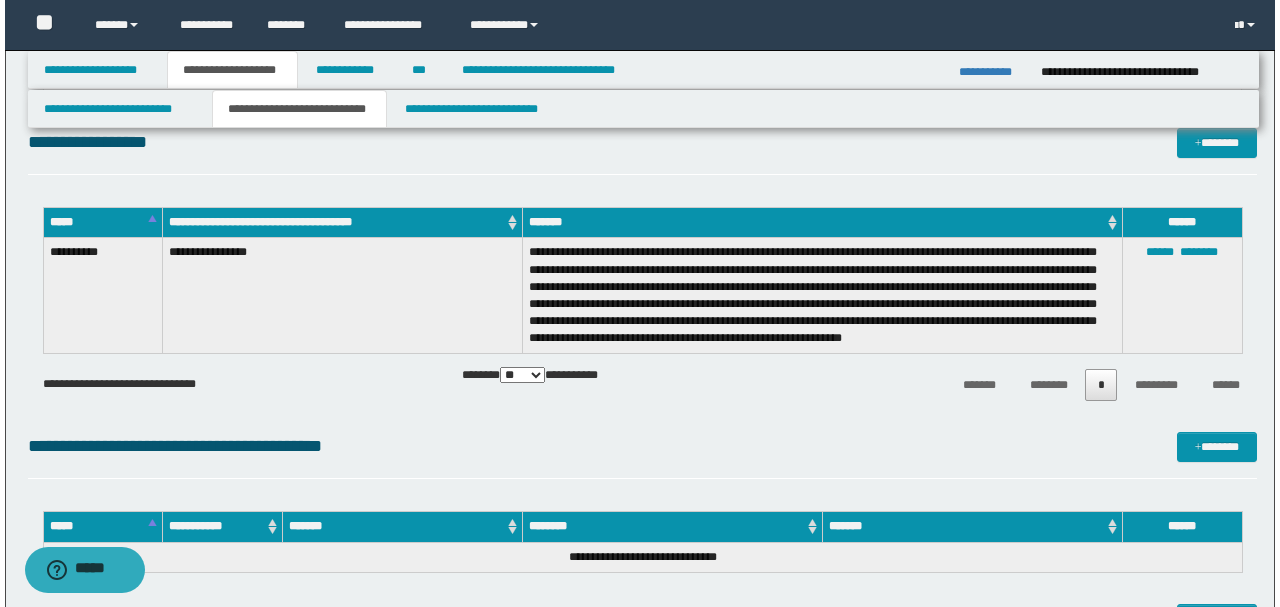 scroll, scrollTop: 680, scrollLeft: 0, axis: vertical 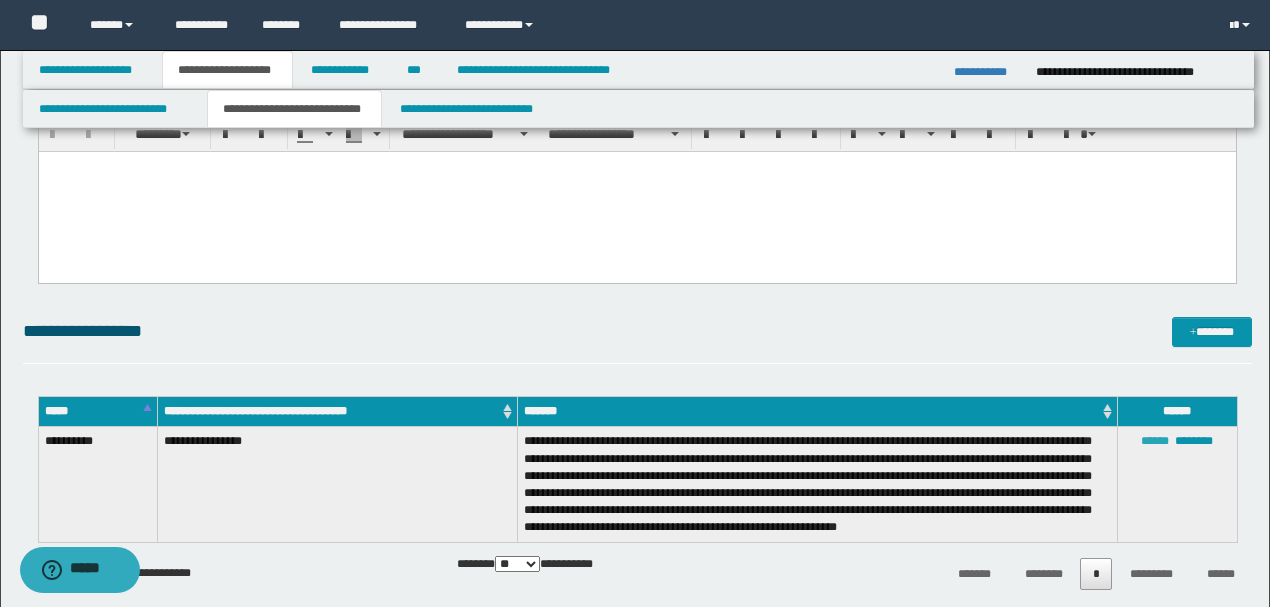 click on "******" at bounding box center (1155, 441) 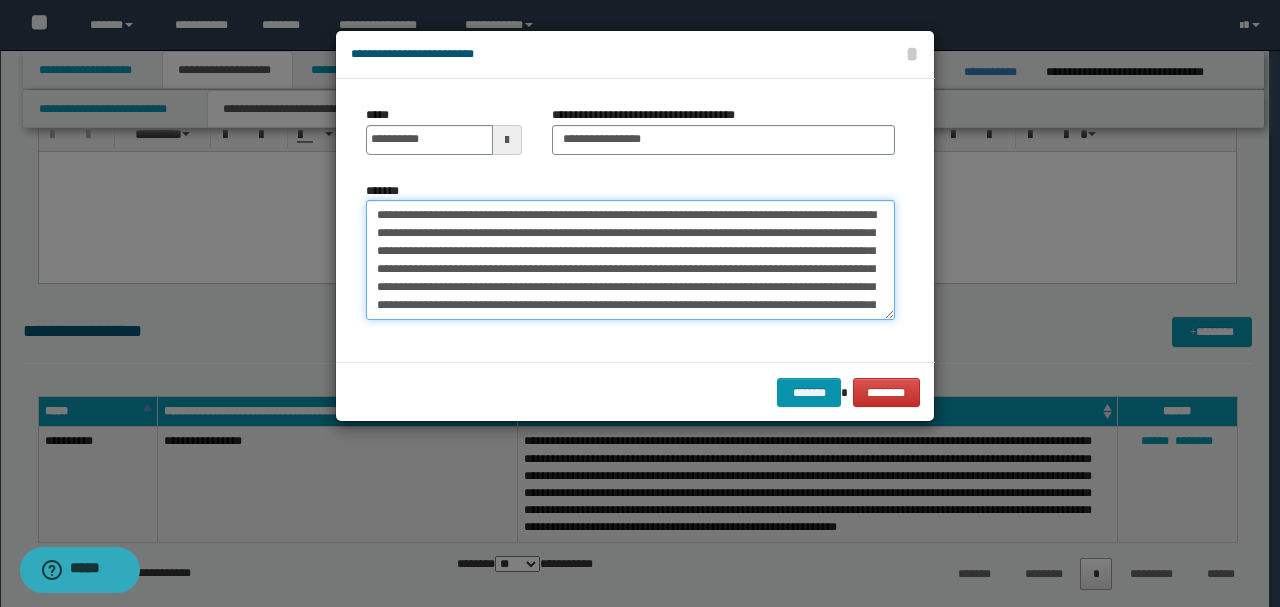 click on "**********" at bounding box center [630, 260] 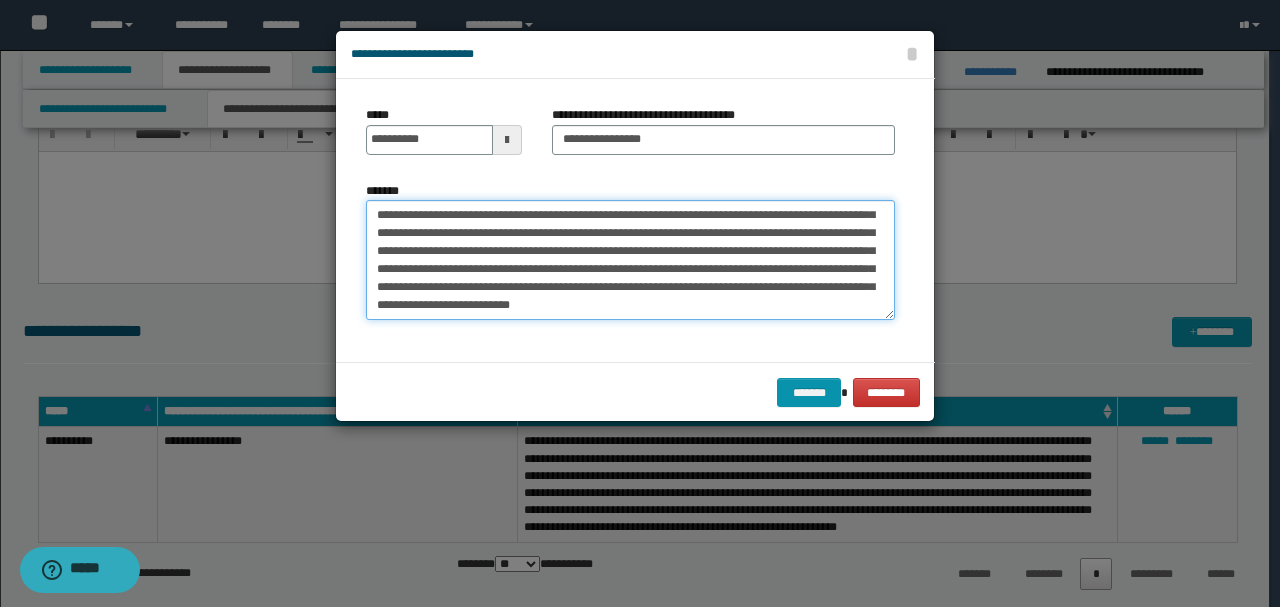 scroll, scrollTop: 0, scrollLeft: 0, axis: both 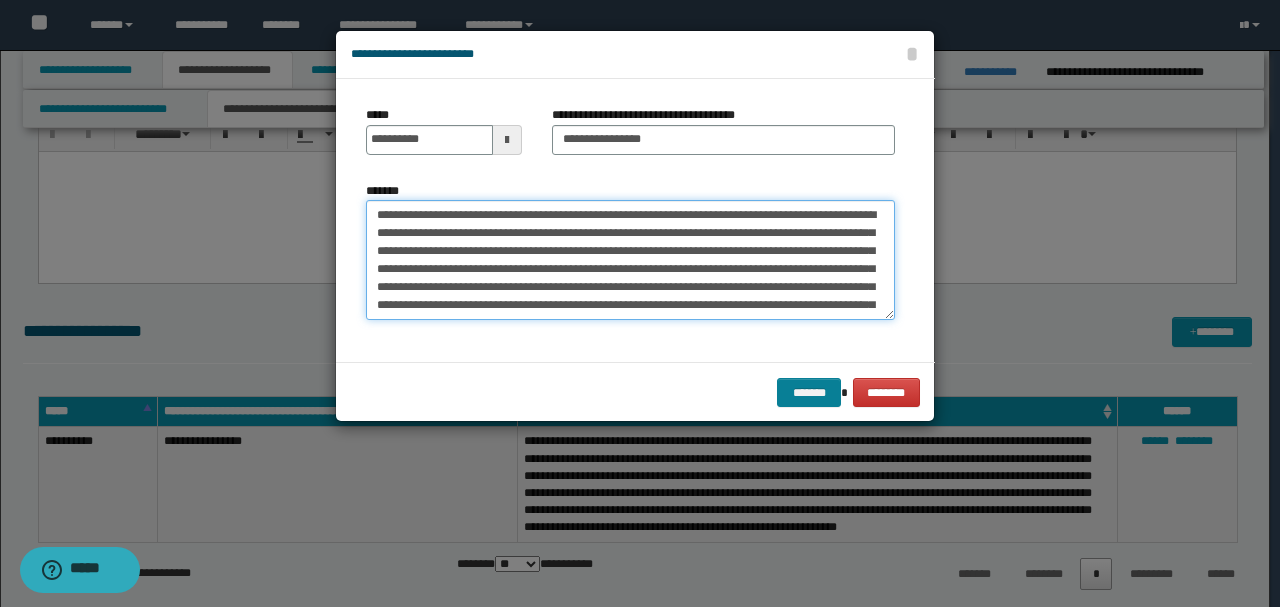 type on "**********" 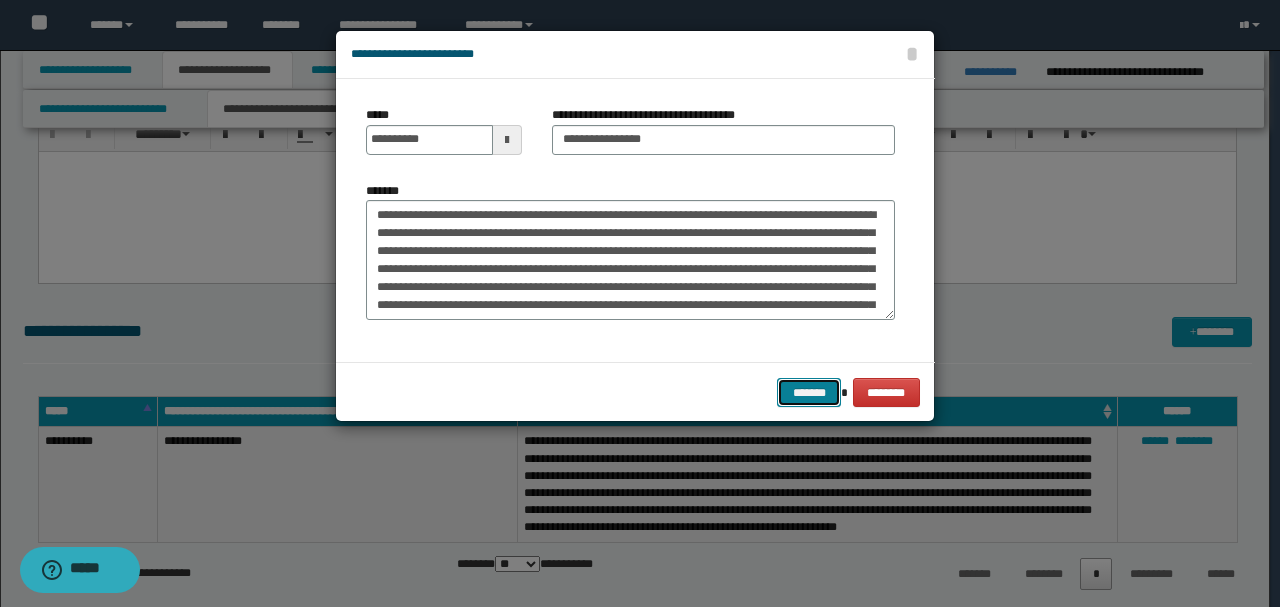 click on "*******" at bounding box center [809, 392] 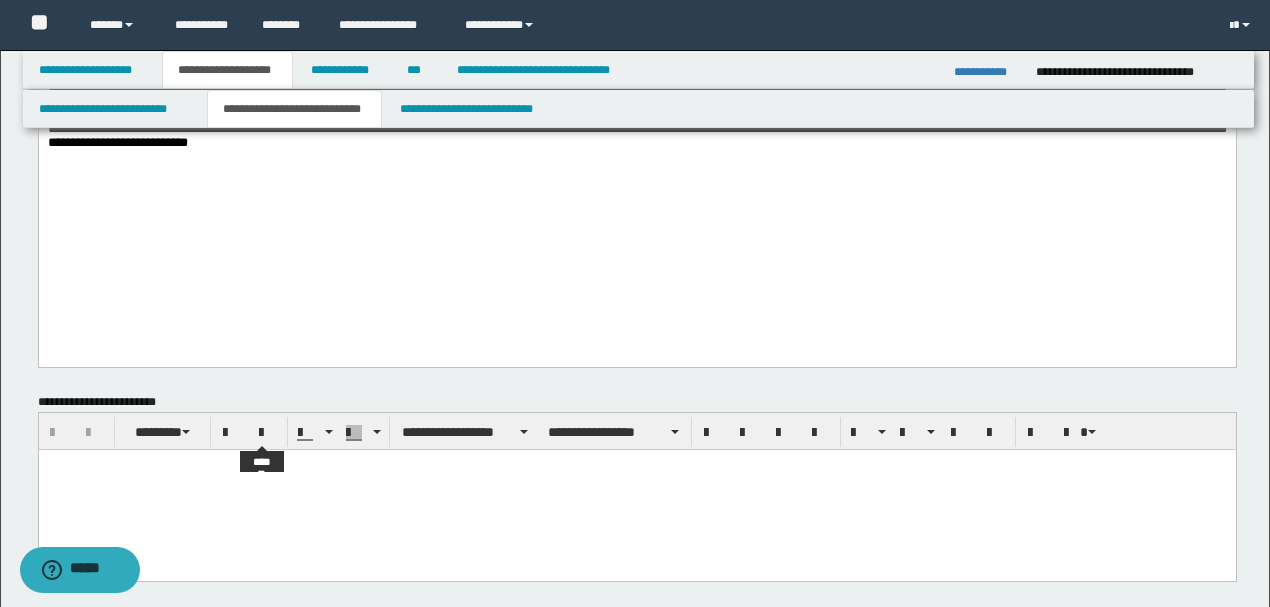 scroll, scrollTop: 413, scrollLeft: 0, axis: vertical 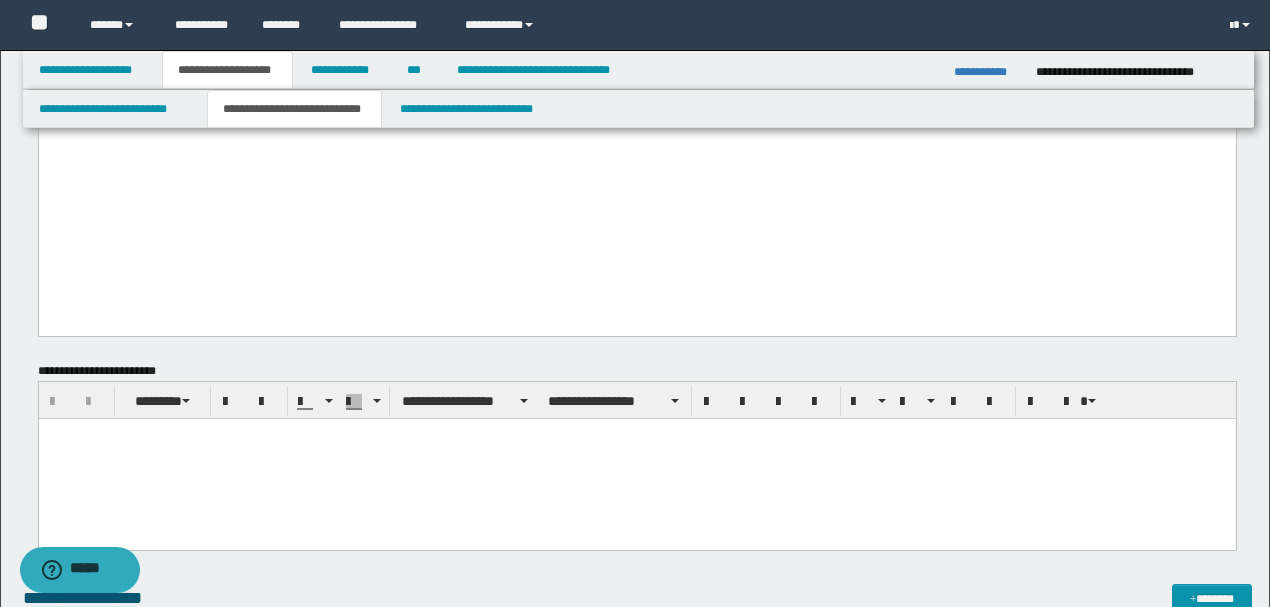 click at bounding box center [636, 434] 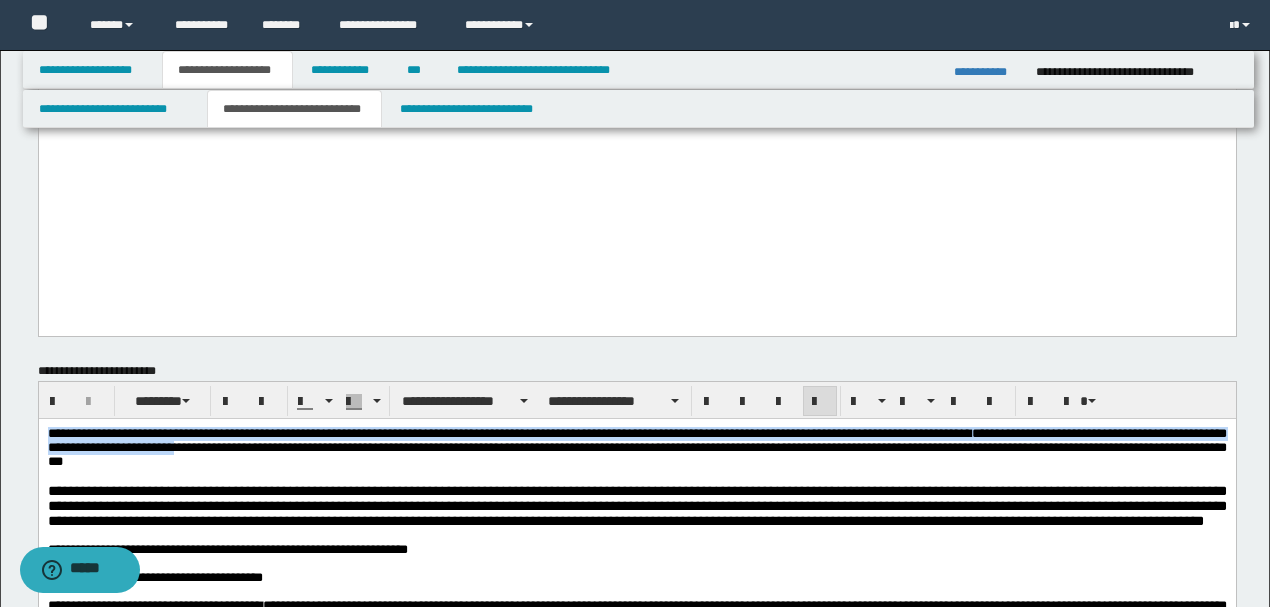 drag, startPoint x: 47, startPoint y: 433, endPoint x: 387, endPoint y: 459, distance: 340.99268 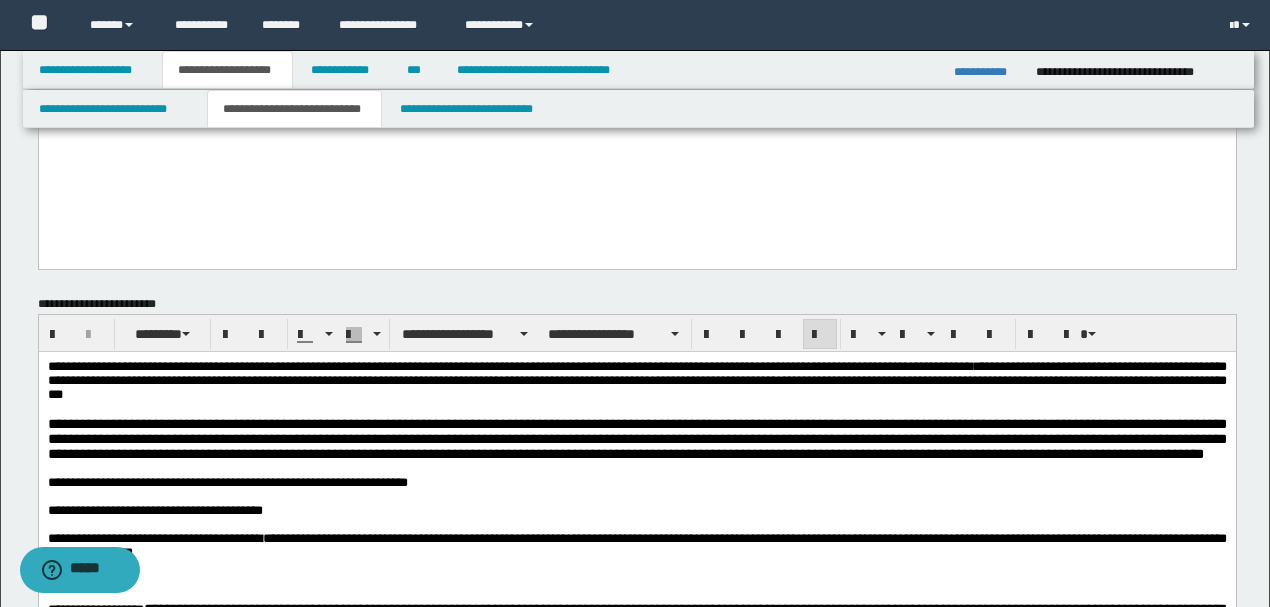 click on "**********" at bounding box center [636, 439] 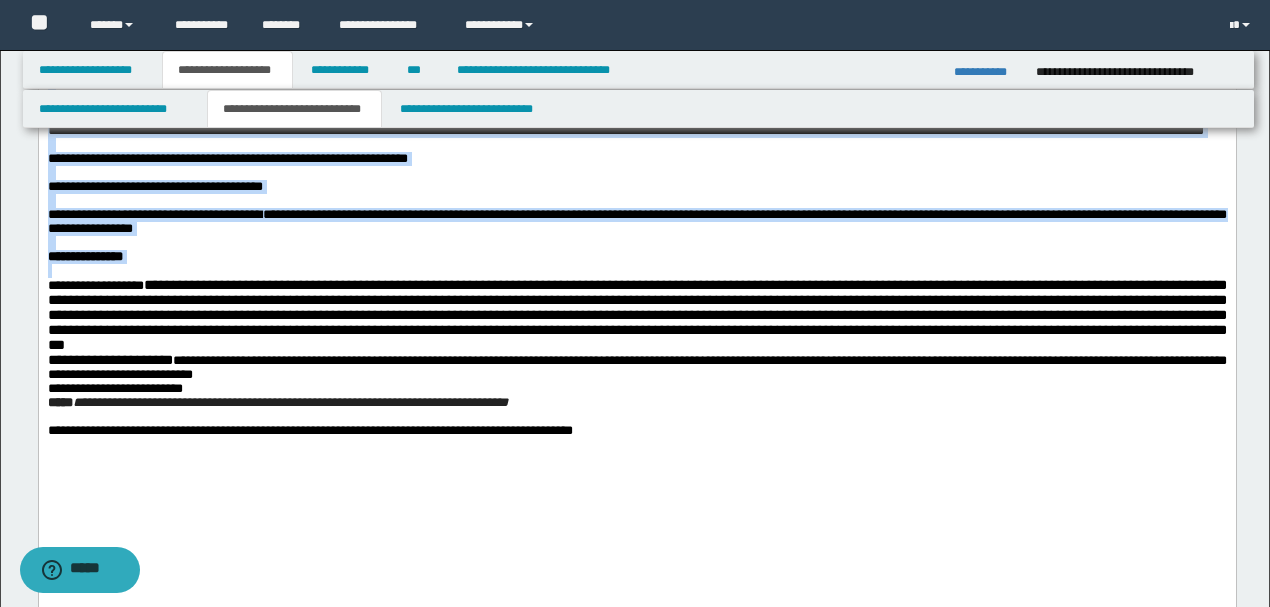 scroll, scrollTop: 813, scrollLeft: 0, axis: vertical 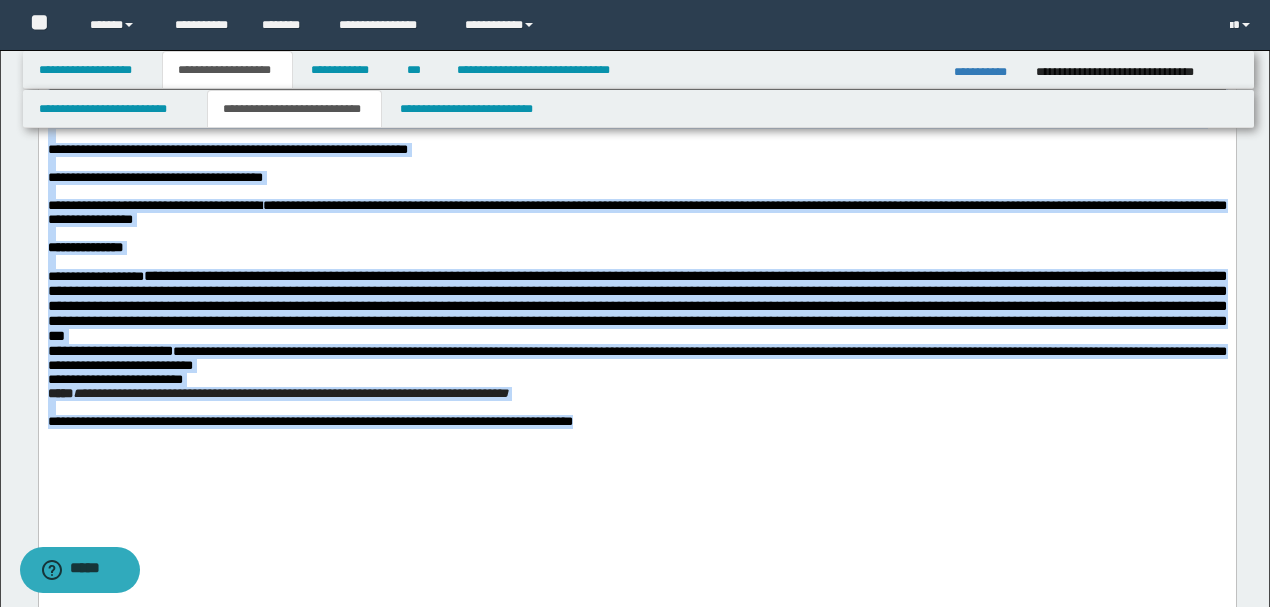 drag, startPoint x: 47, startPoint y: 33, endPoint x: 739, endPoint y: 525, distance: 849.07477 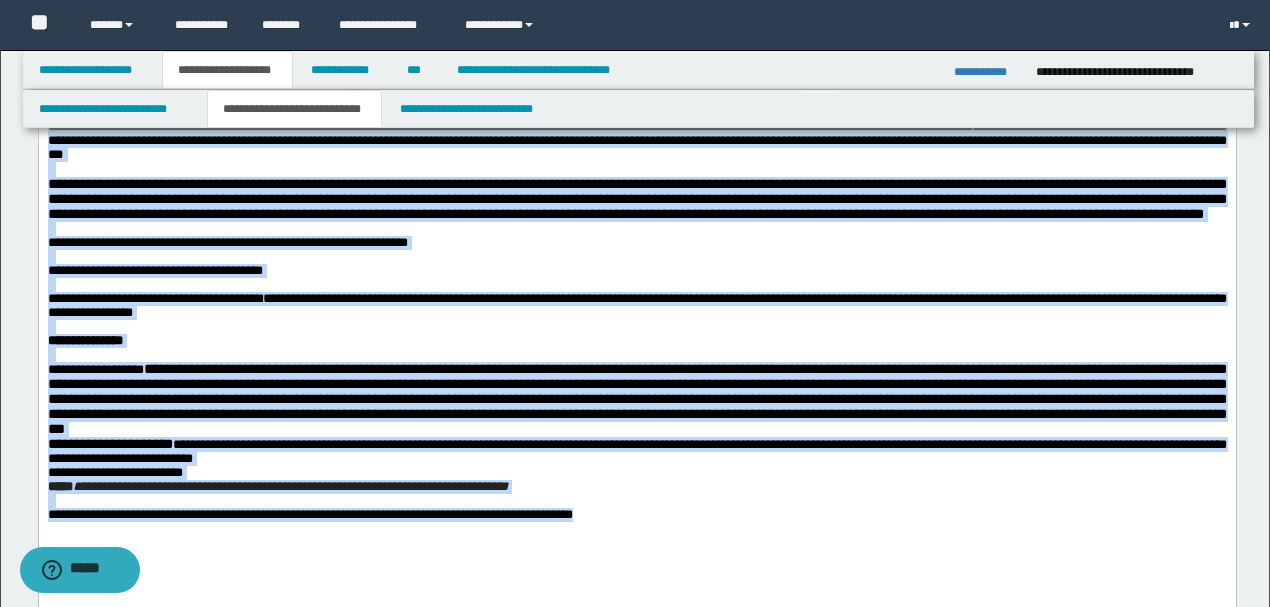 scroll, scrollTop: 546, scrollLeft: 0, axis: vertical 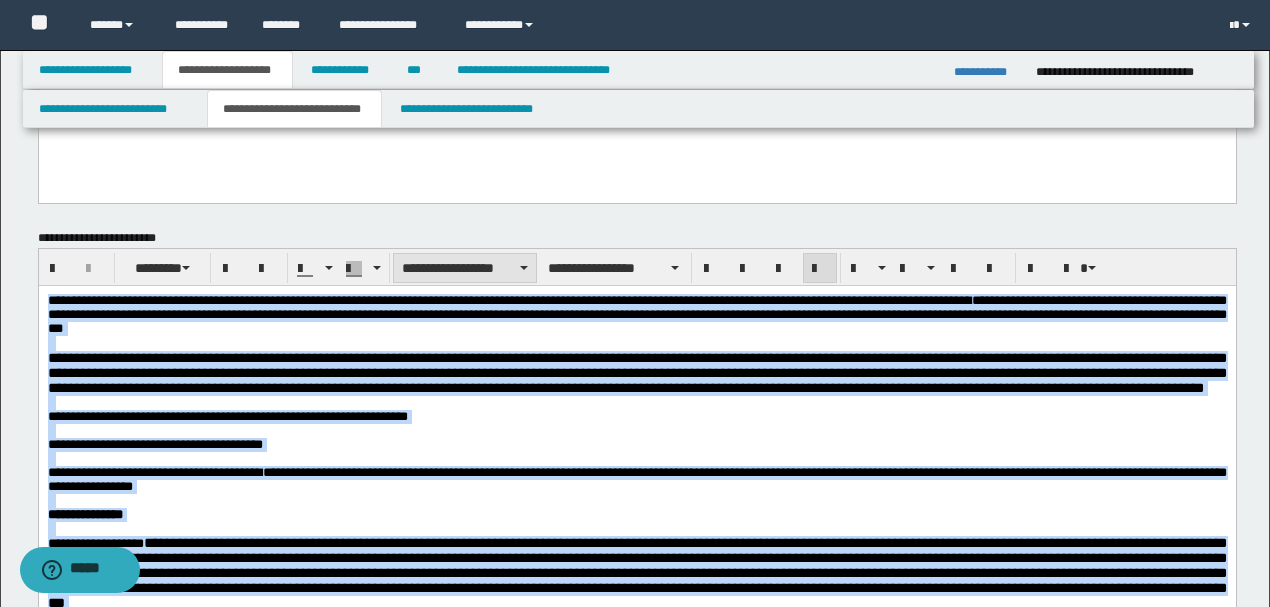 click on "**********" at bounding box center (465, 268) 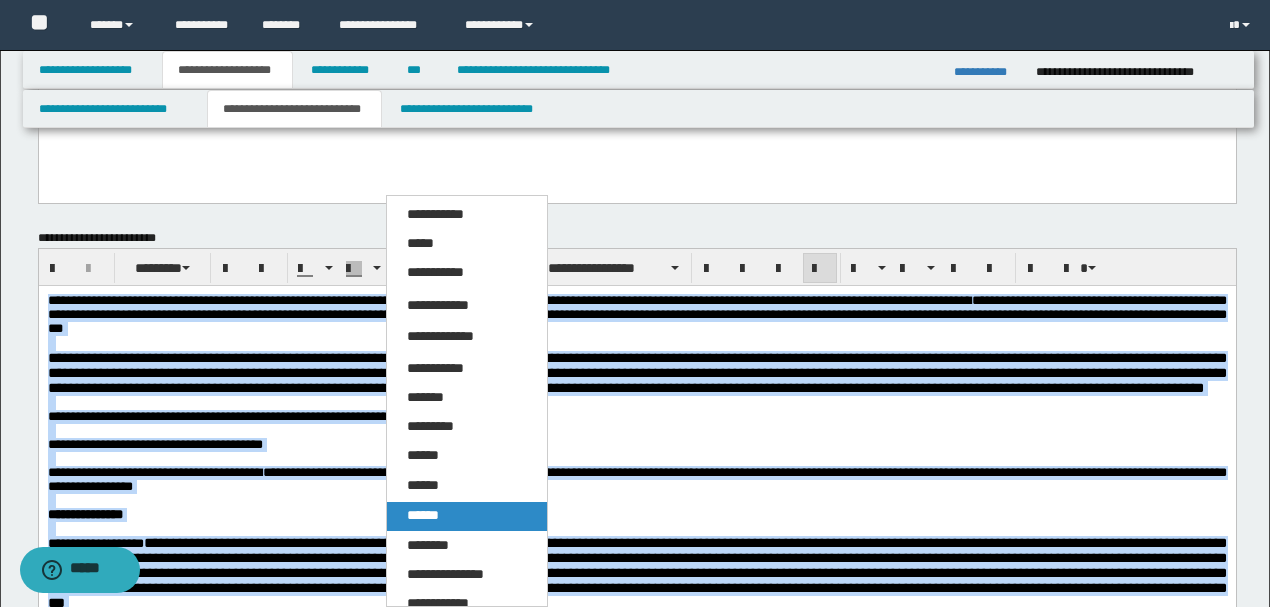 click on "******" at bounding box center [423, 515] 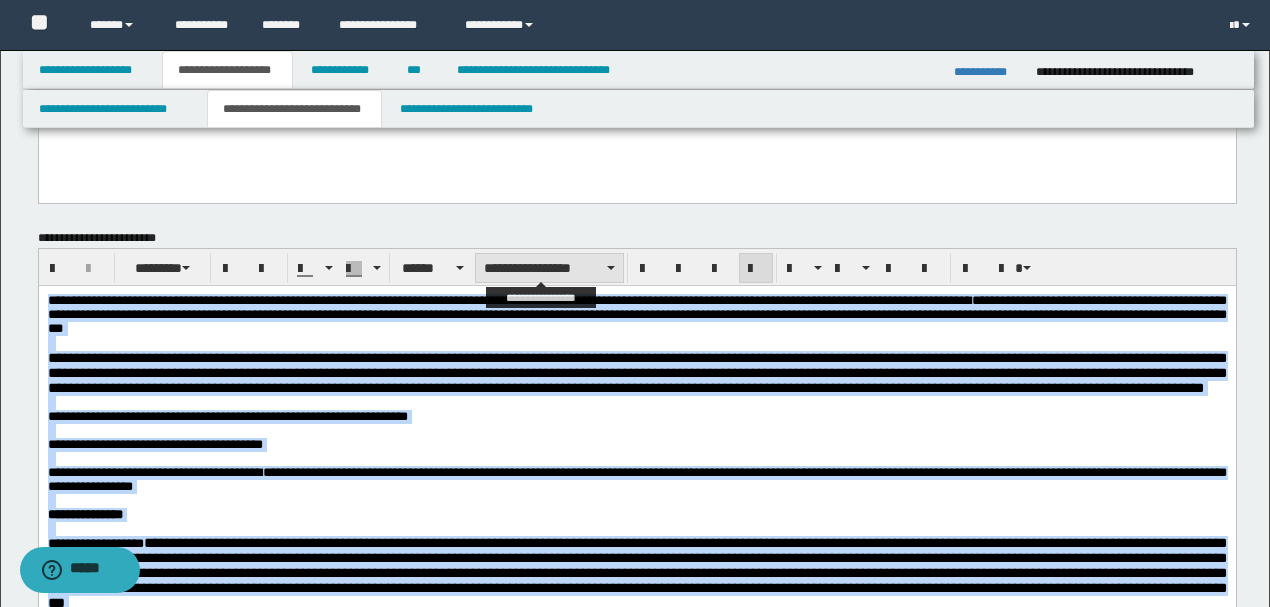 click on "**********" at bounding box center [549, 268] 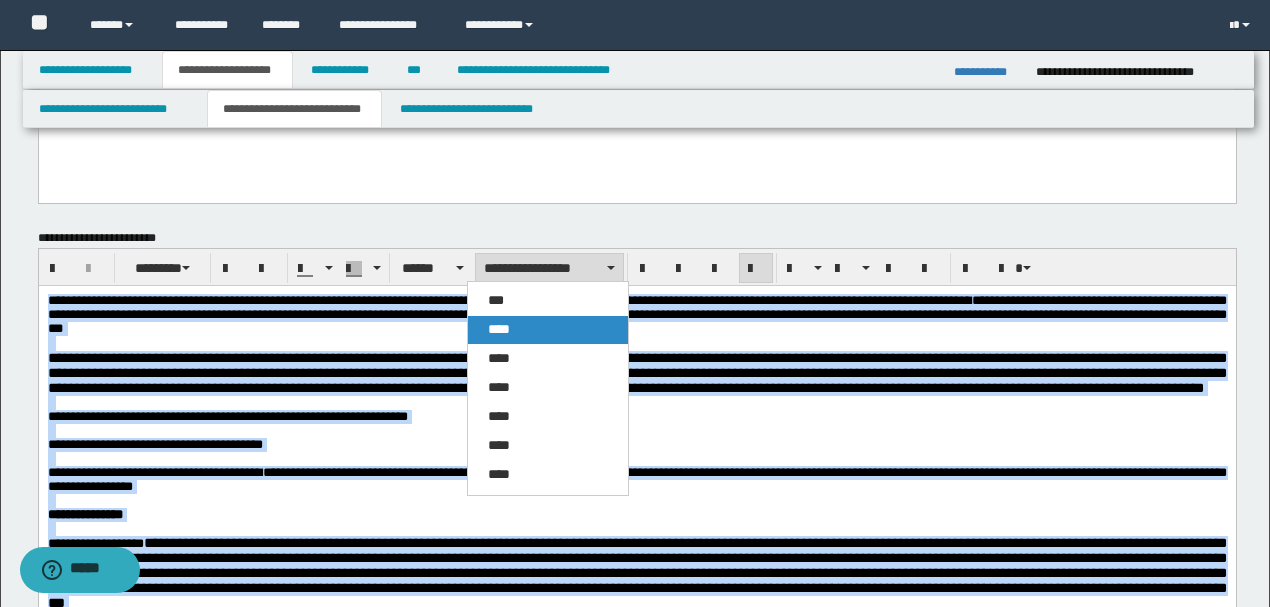 drag, startPoint x: 503, startPoint y: 323, endPoint x: 460, endPoint y: 60, distance: 266.49203 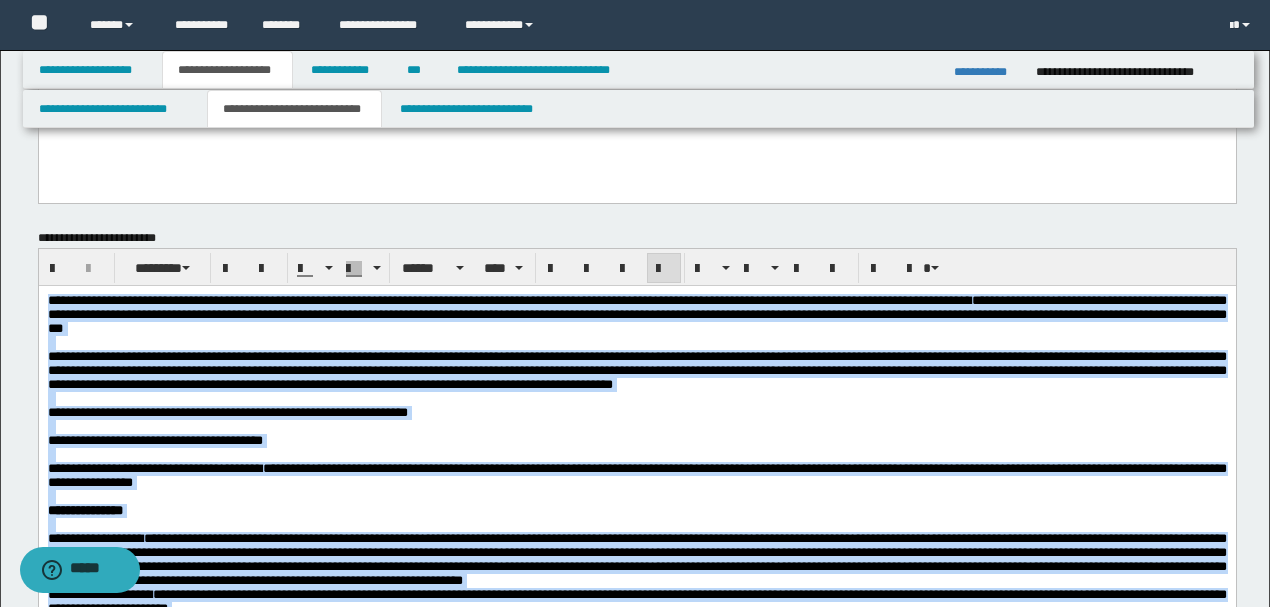 click on "**********" at bounding box center [636, 370] 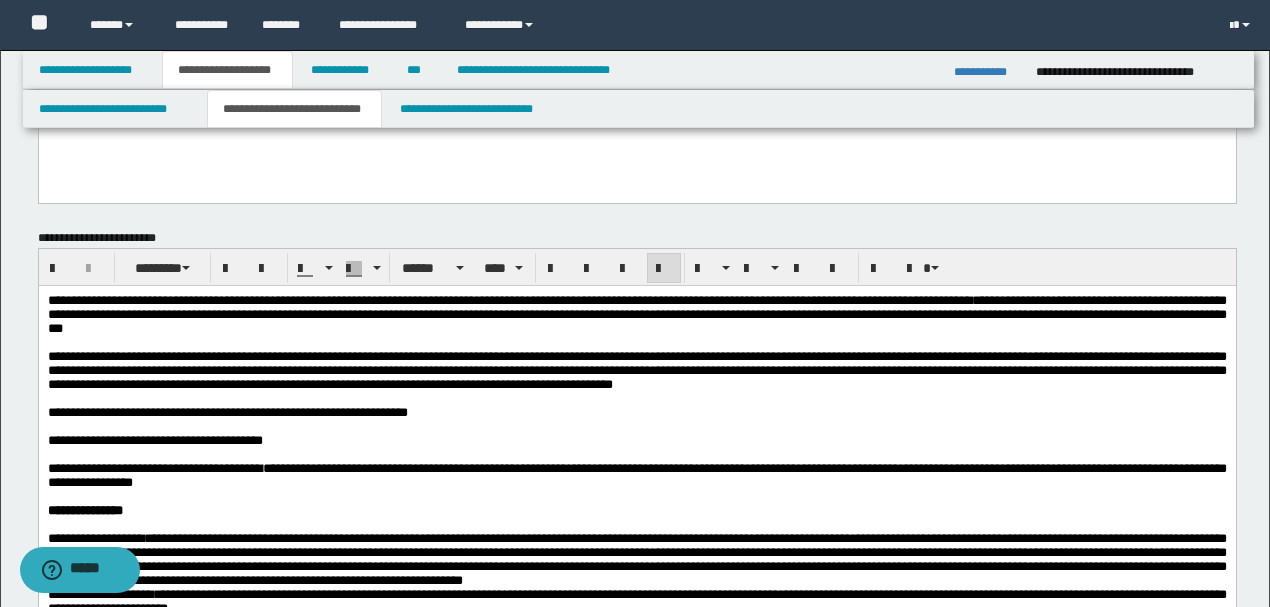 scroll, scrollTop: 613, scrollLeft: 0, axis: vertical 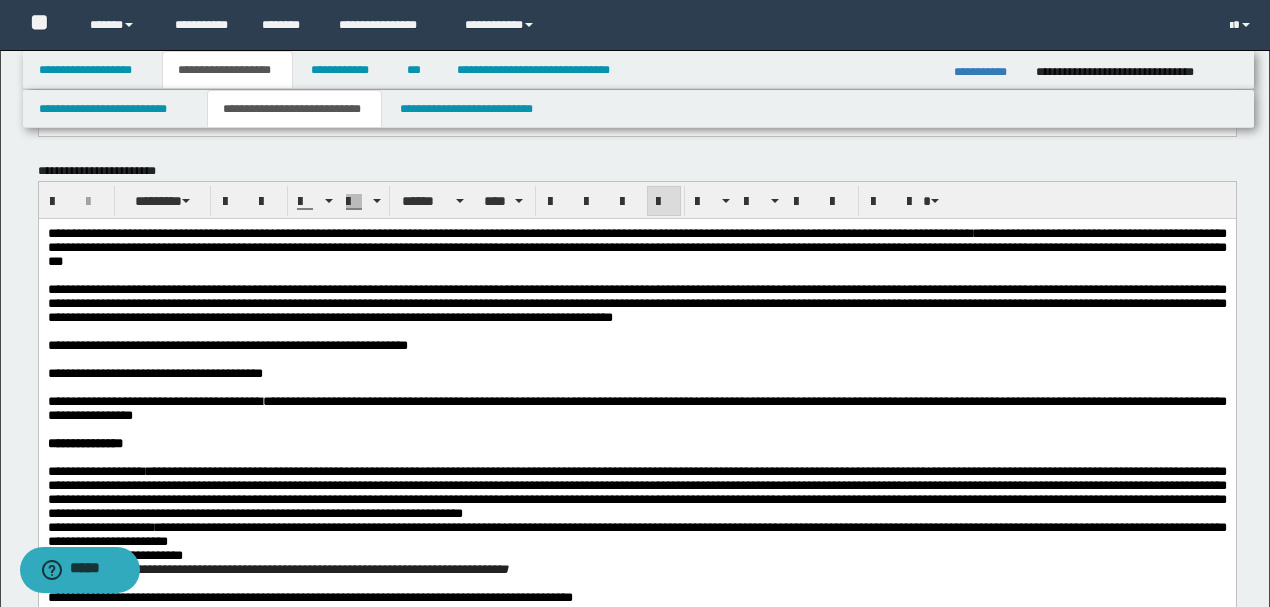 click on "**********" at bounding box center [636, 374] 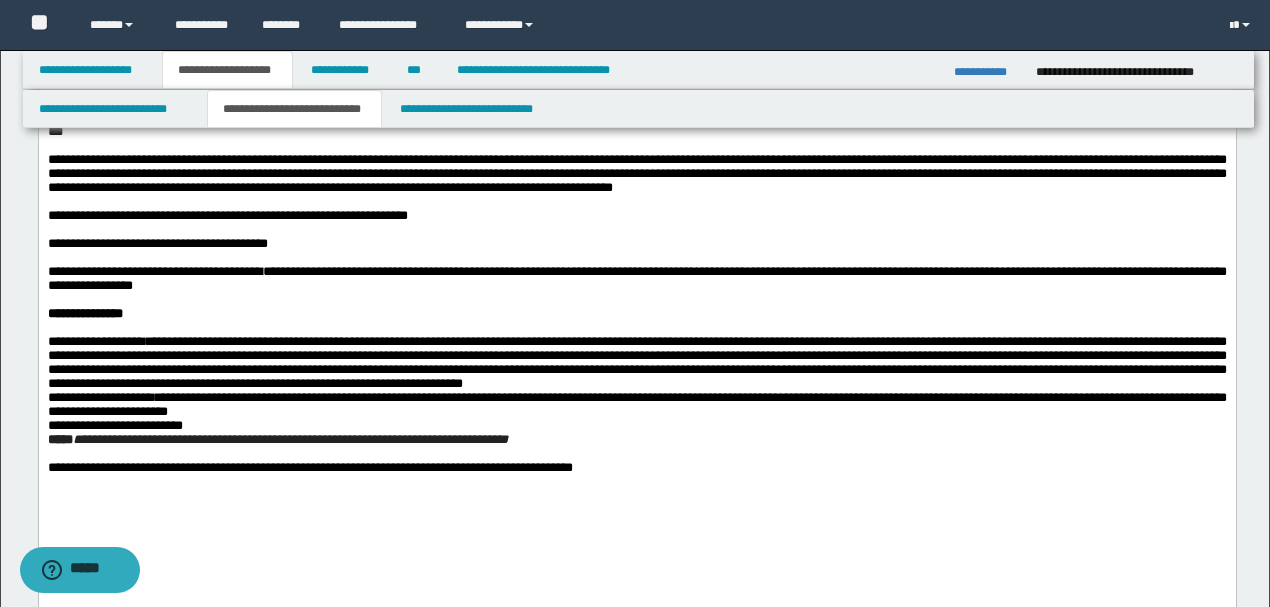 scroll, scrollTop: 746, scrollLeft: 0, axis: vertical 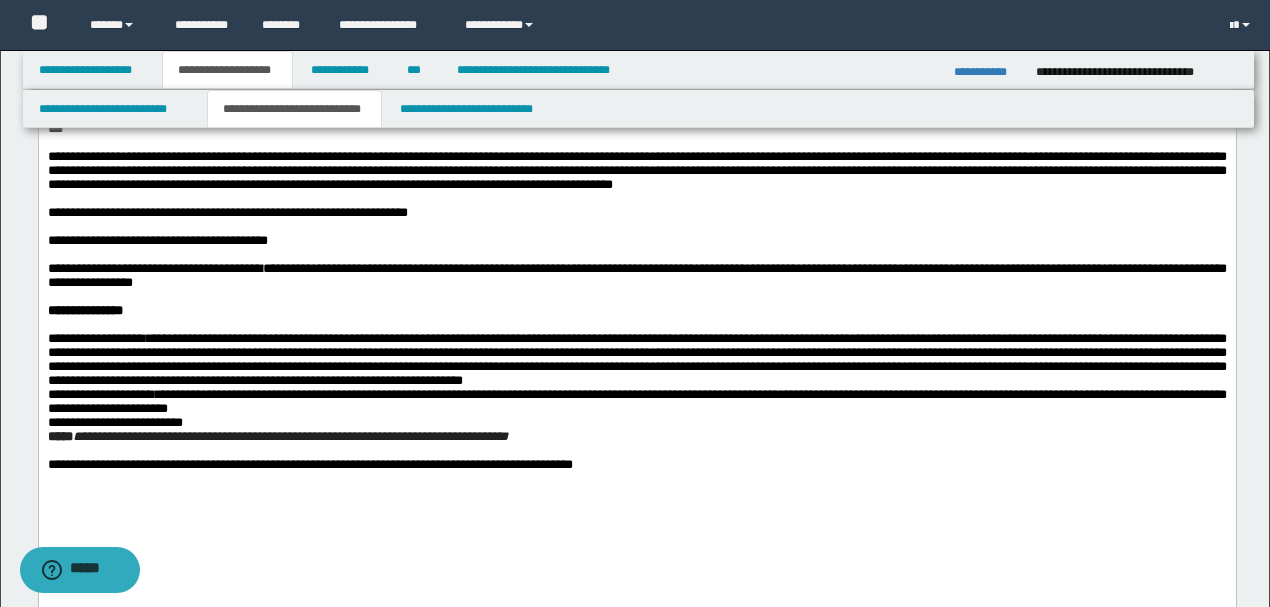 drag, startPoint x: 332, startPoint y: 260, endPoint x: 374, endPoint y: 474, distance: 218.08255 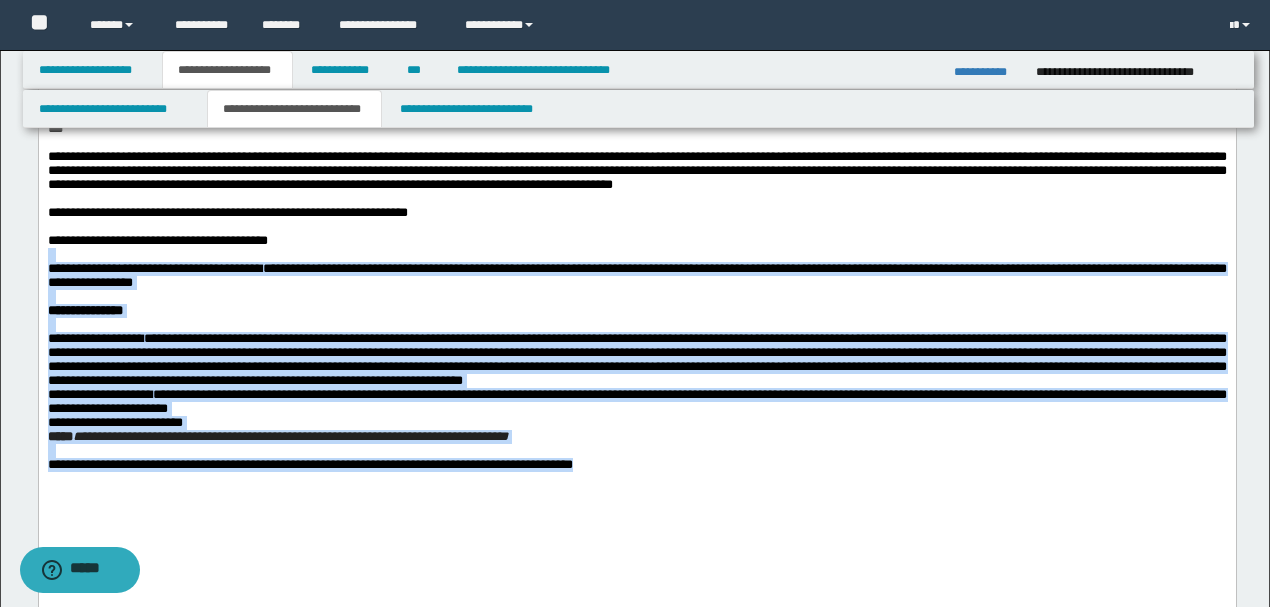 drag, startPoint x: 321, startPoint y: 267, endPoint x: 854, endPoint y: 594, distance: 625.31433 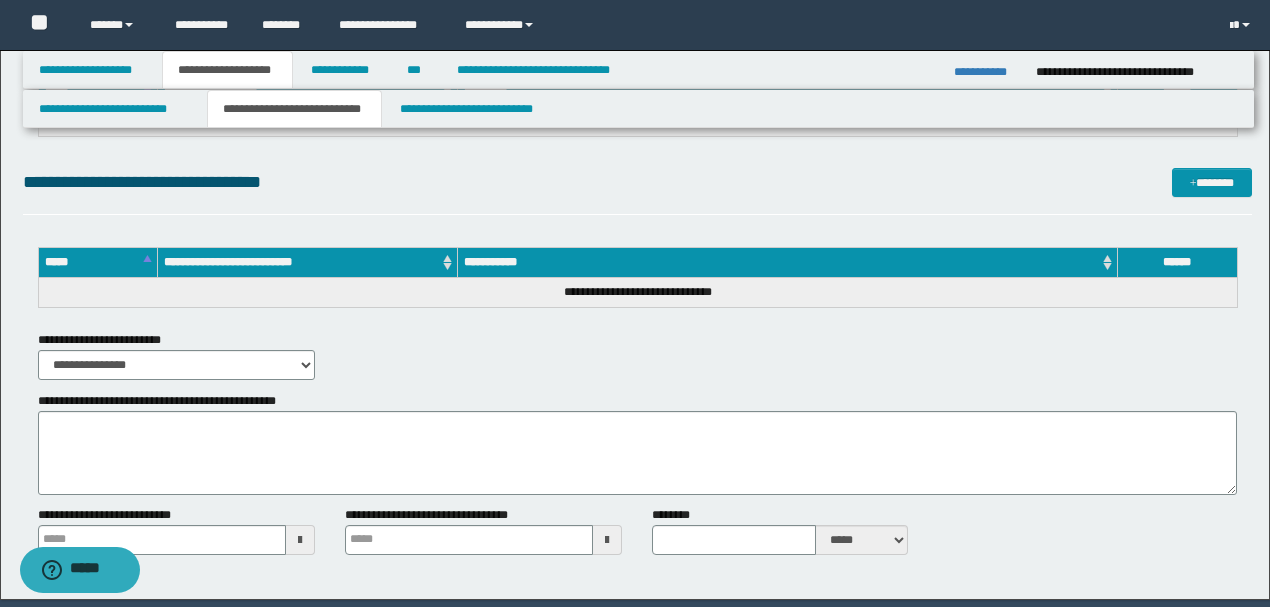 scroll, scrollTop: 1680, scrollLeft: 0, axis: vertical 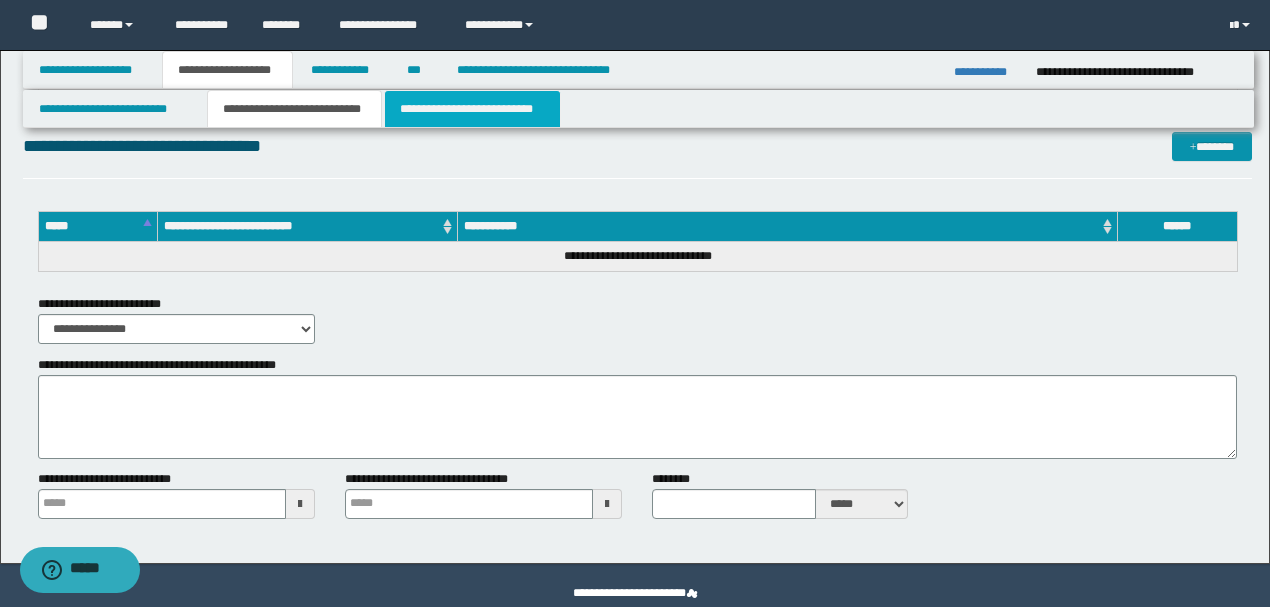 drag, startPoint x: 450, startPoint y: 108, endPoint x: 349, endPoint y: 2, distance: 146.4138 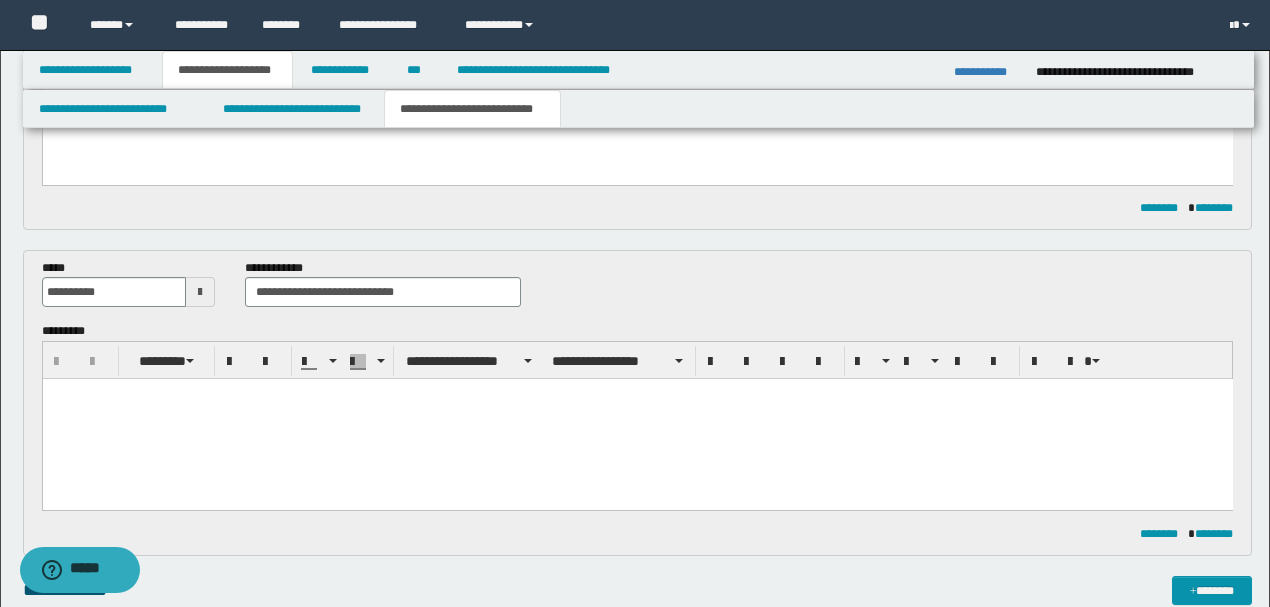 scroll, scrollTop: 376, scrollLeft: 0, axis: vertical 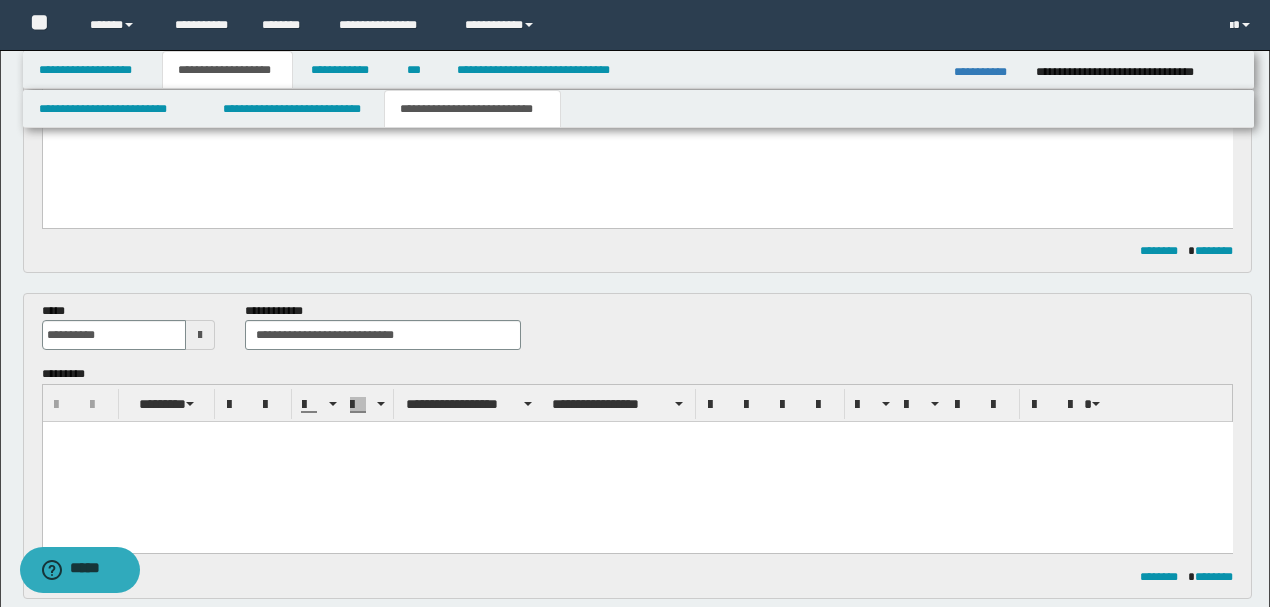 click at bounding box center [637, 437] 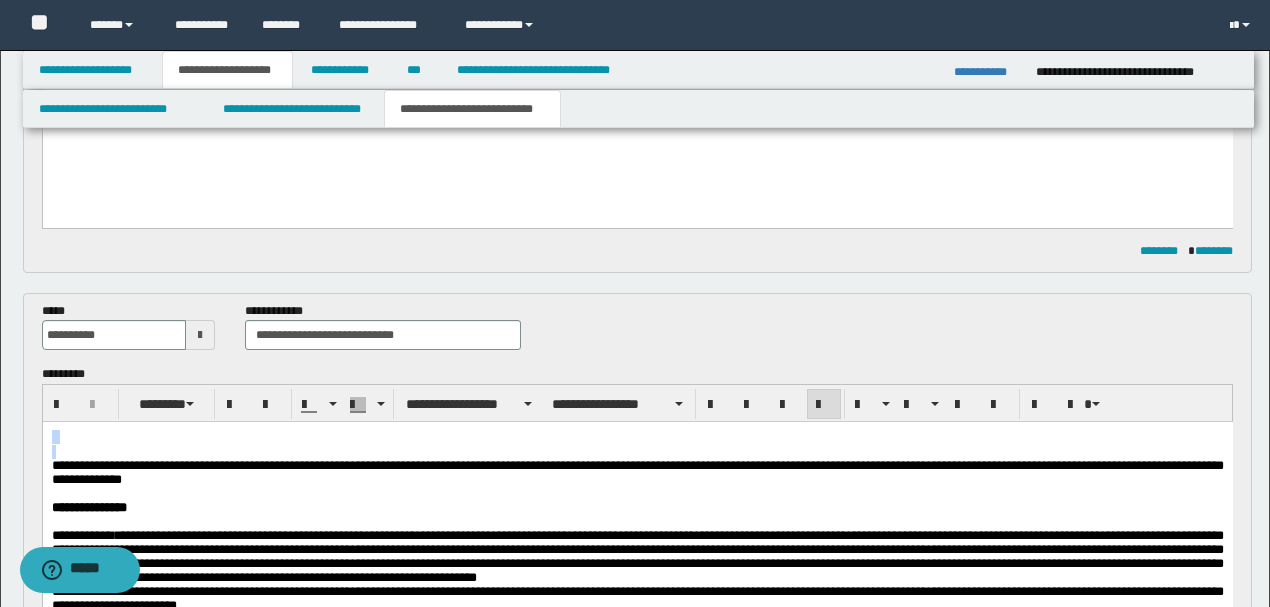 drag, startPoint x: 50, startPoint y: 467, endPoint x: 50, endPoint y: 440, distance: 27 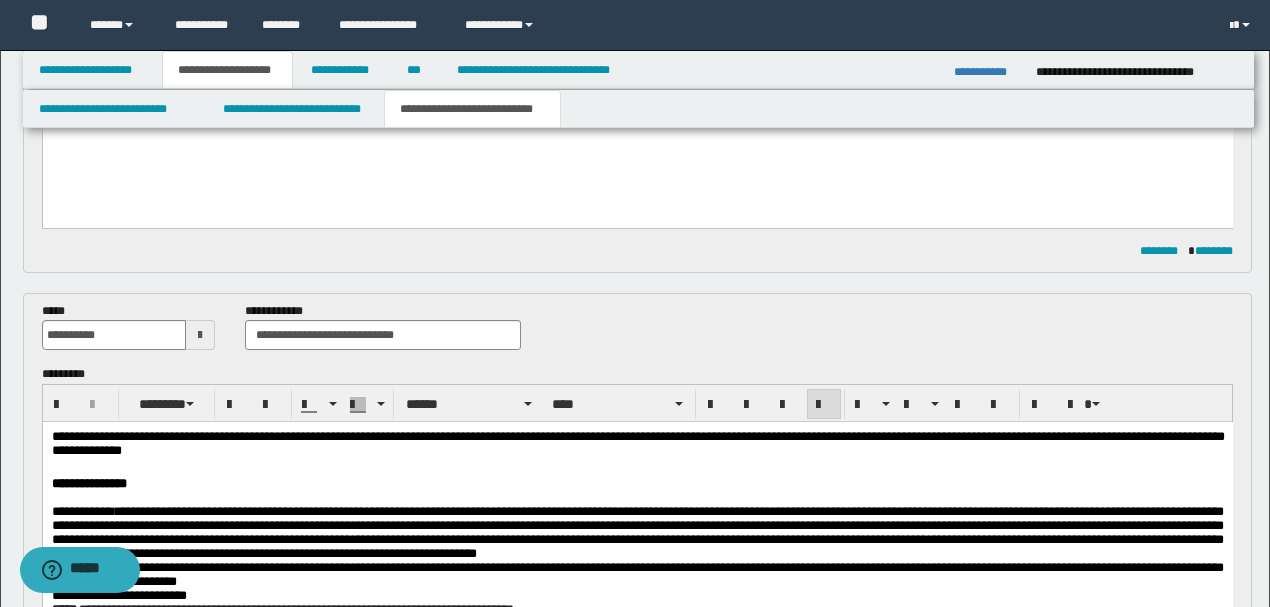 click on "**********" at bounding box center (637, 446) 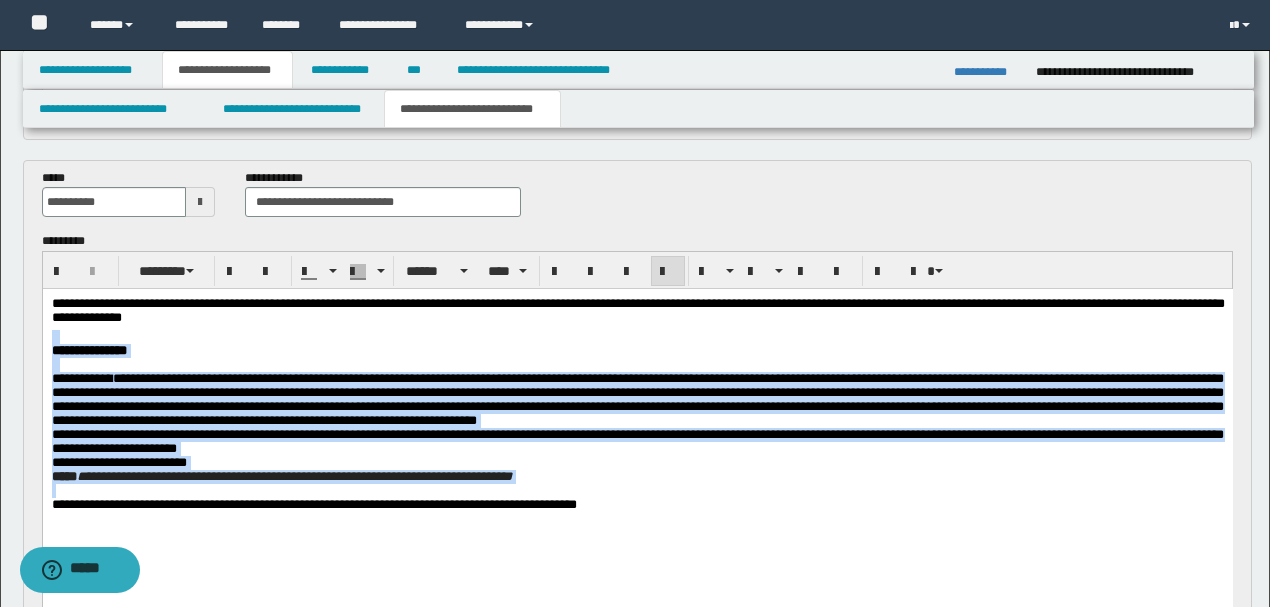 scroll, scrollTop: 576, scrollLeft: 0, axis: vertical 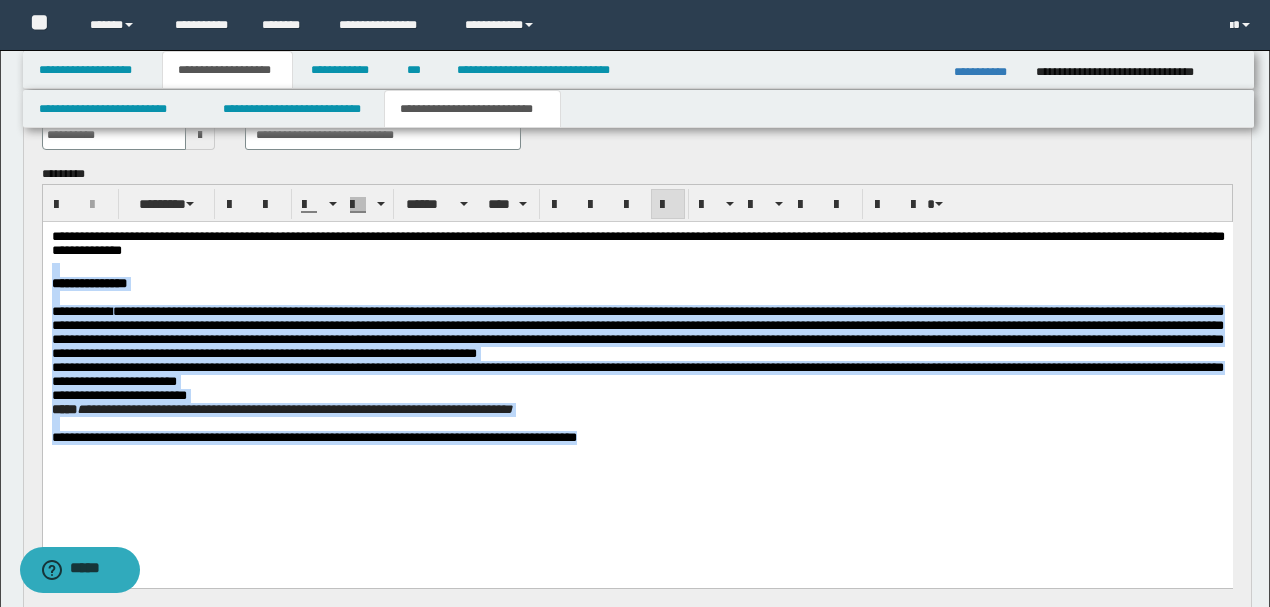 drag, startPoint x: 447, startPoint y: 262, endPoint x: 925, endPoint y: 551, distance: 558.5741 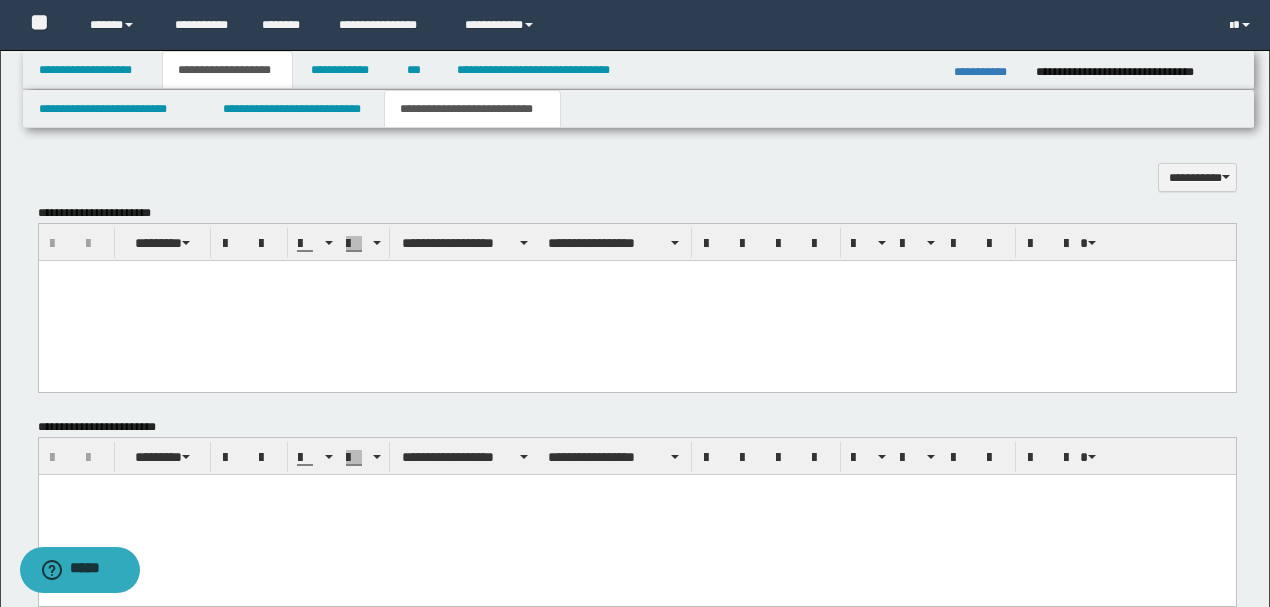 scroll, scrollTop: 1042, scrollLeft: 0, axis: vertical 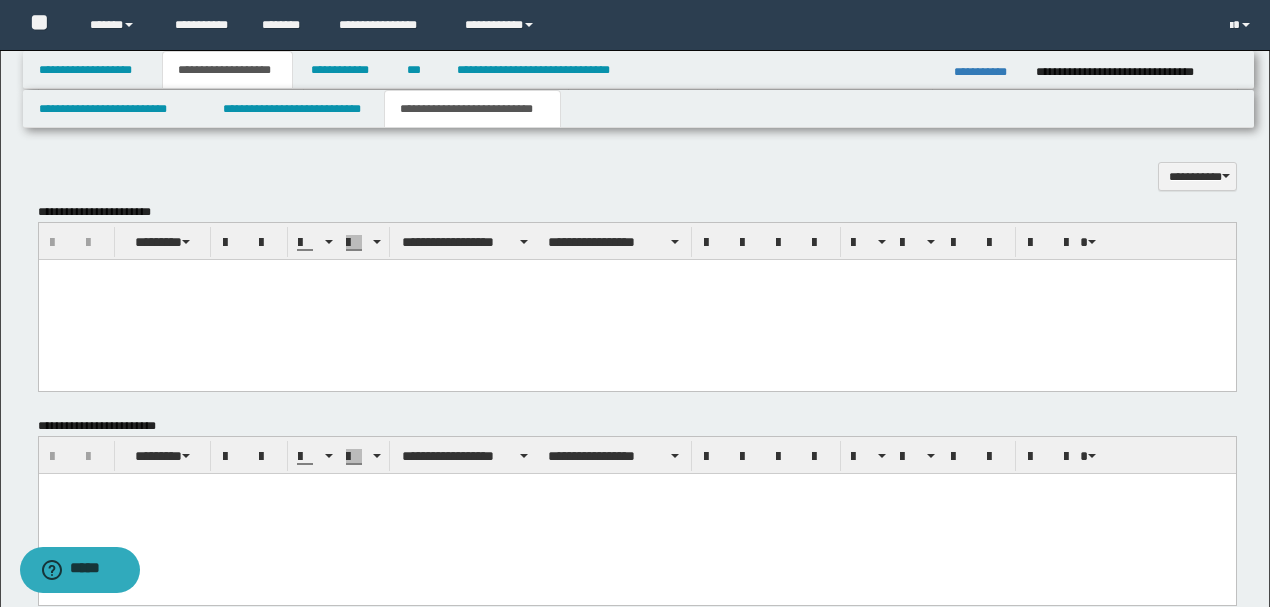 click at bounding box center [636, 299] 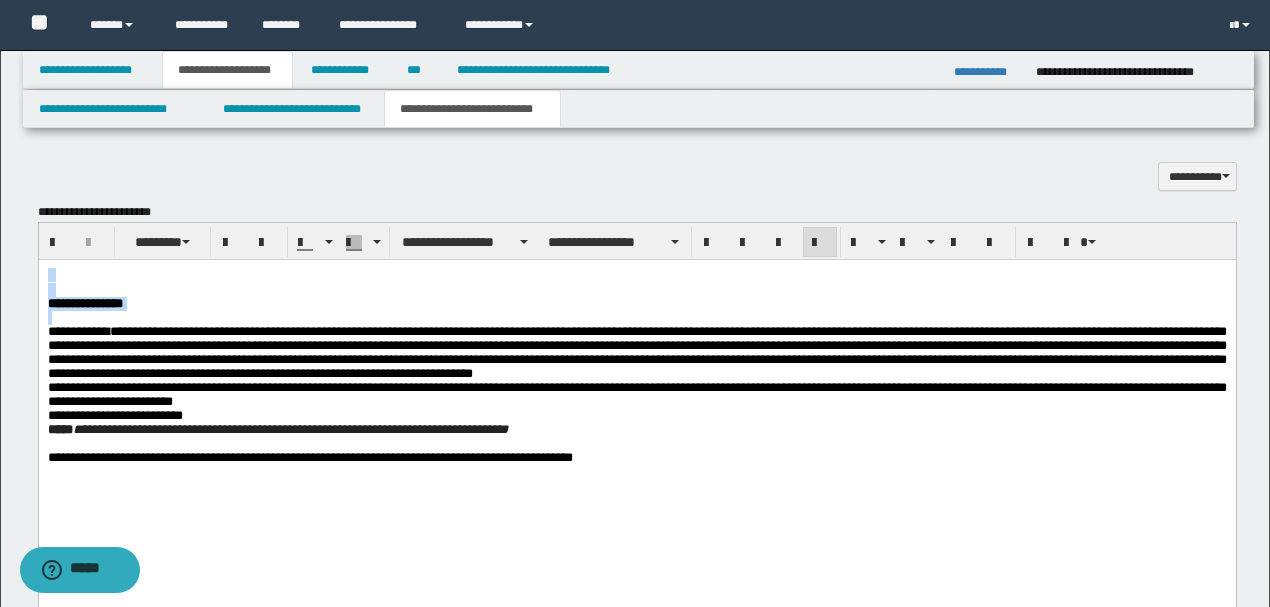 drag, startPoint x: 46, startPoint y: 341, endPoint x: 36, endPoint y: 265, distance: 76.655075 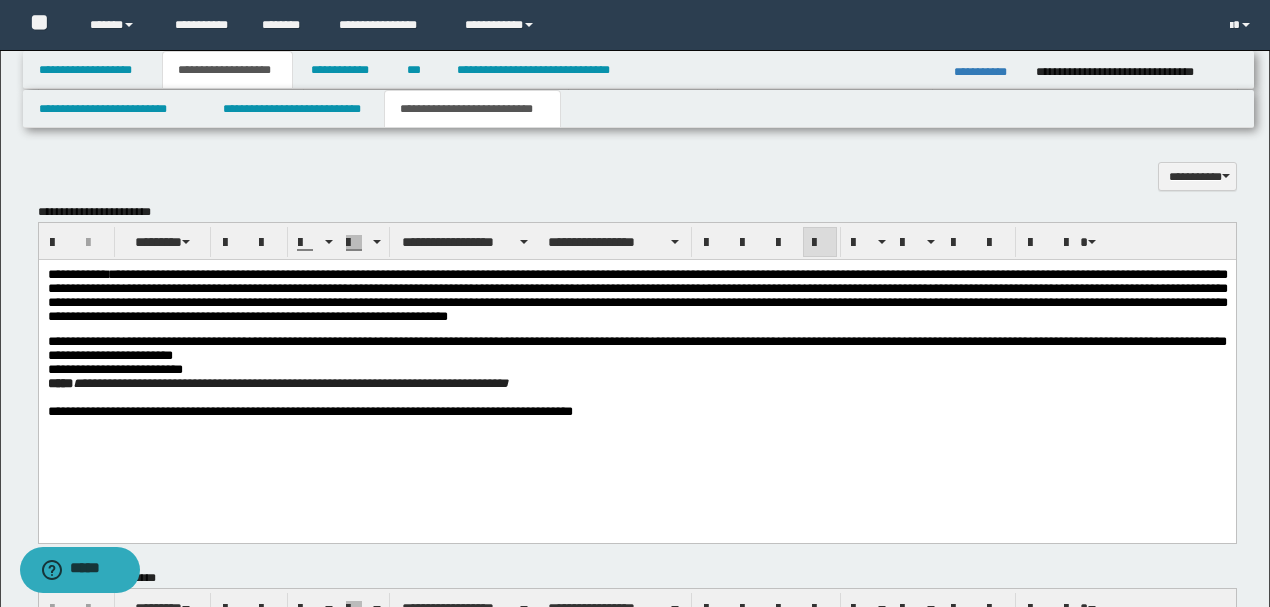 click on "**********" at bounding box center (636, 383) 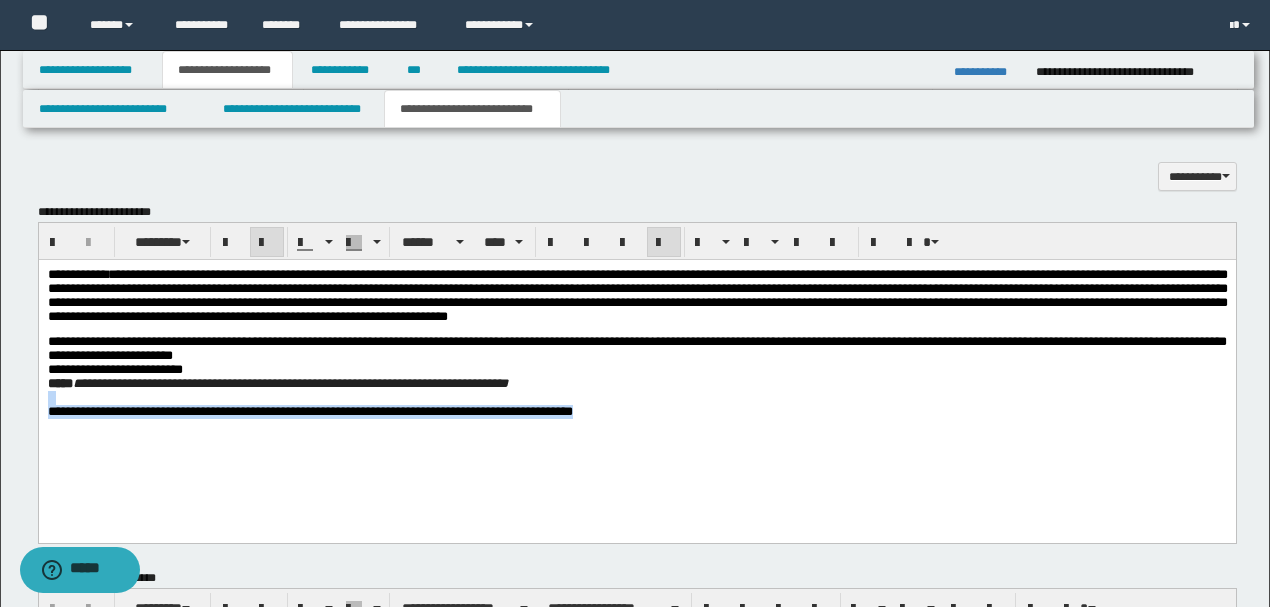 drag, startPoint x: 636, startPoint y: 392, endPoint x: 714, endPoint y: 486, distance: 122.14745 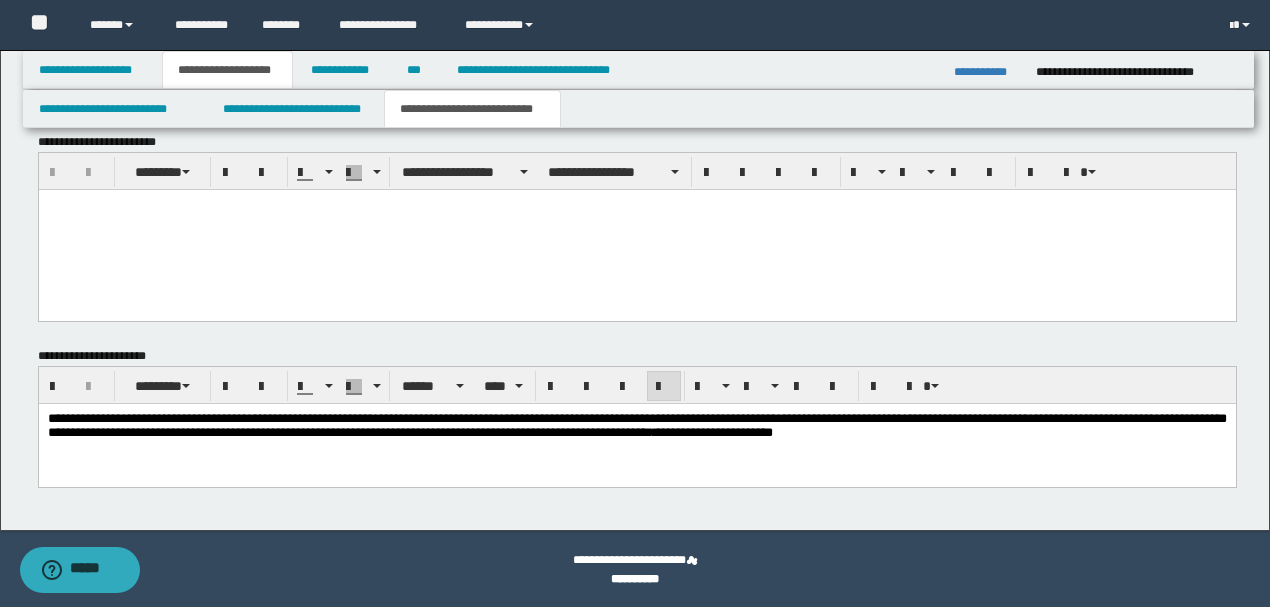 scroll, scrollTop: 1445, scrollLeft: 0, axis: vertical 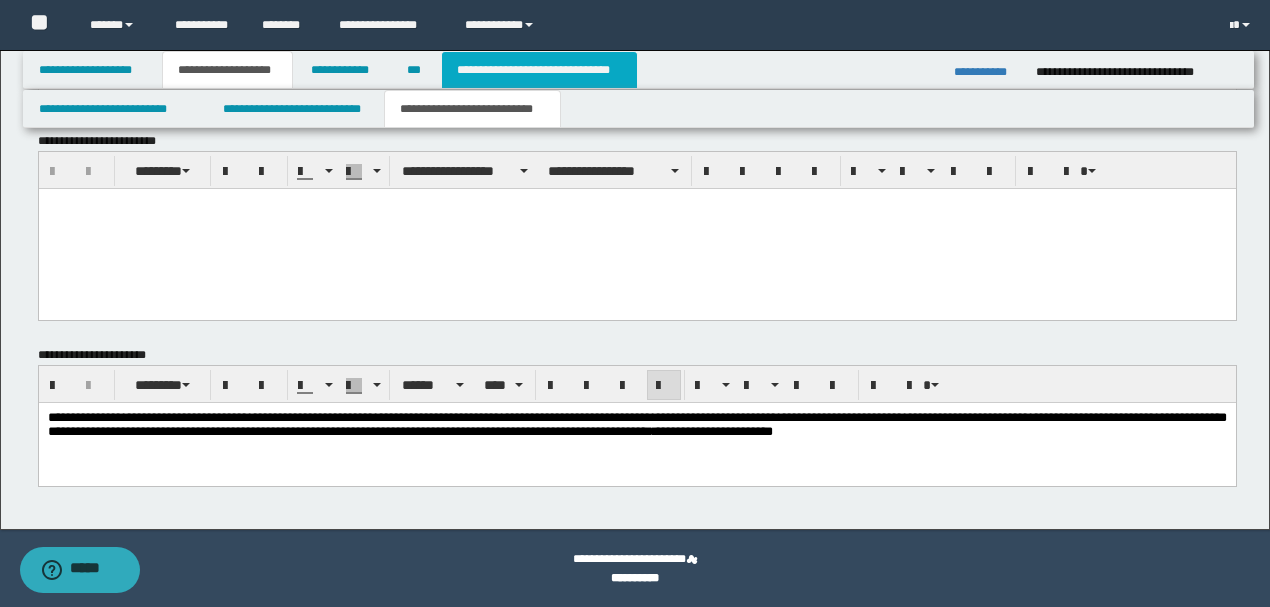 click on "**********" at bounding box center (539, 70) 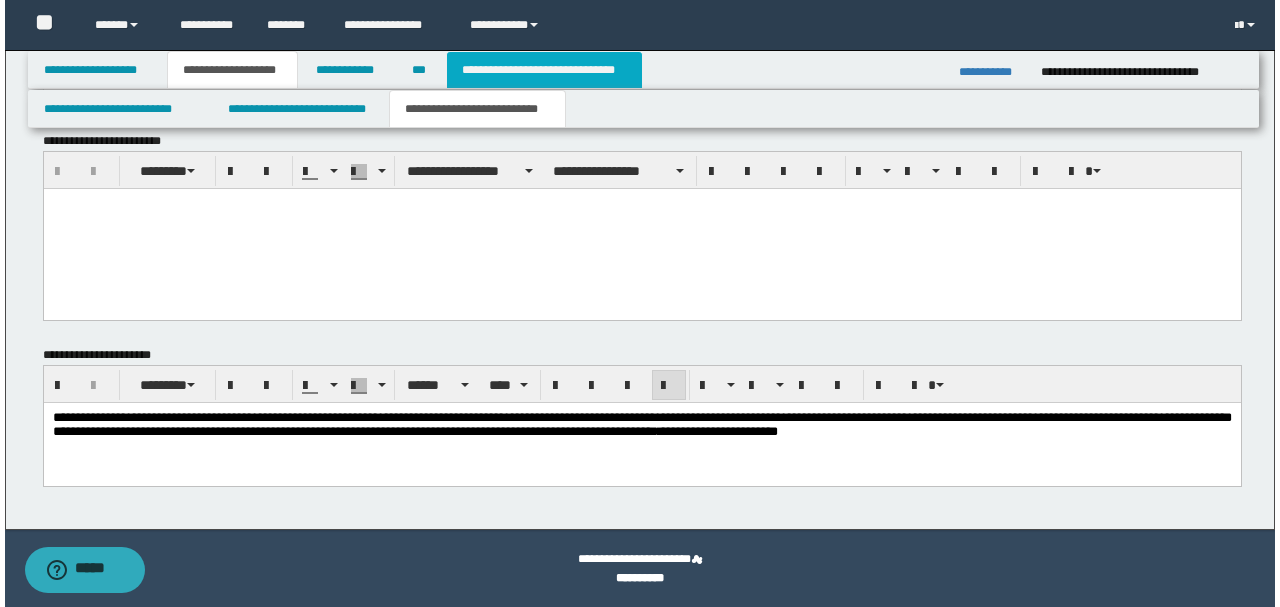 scroll, scrollTop: 0, scrollLeft: 0, axis: both 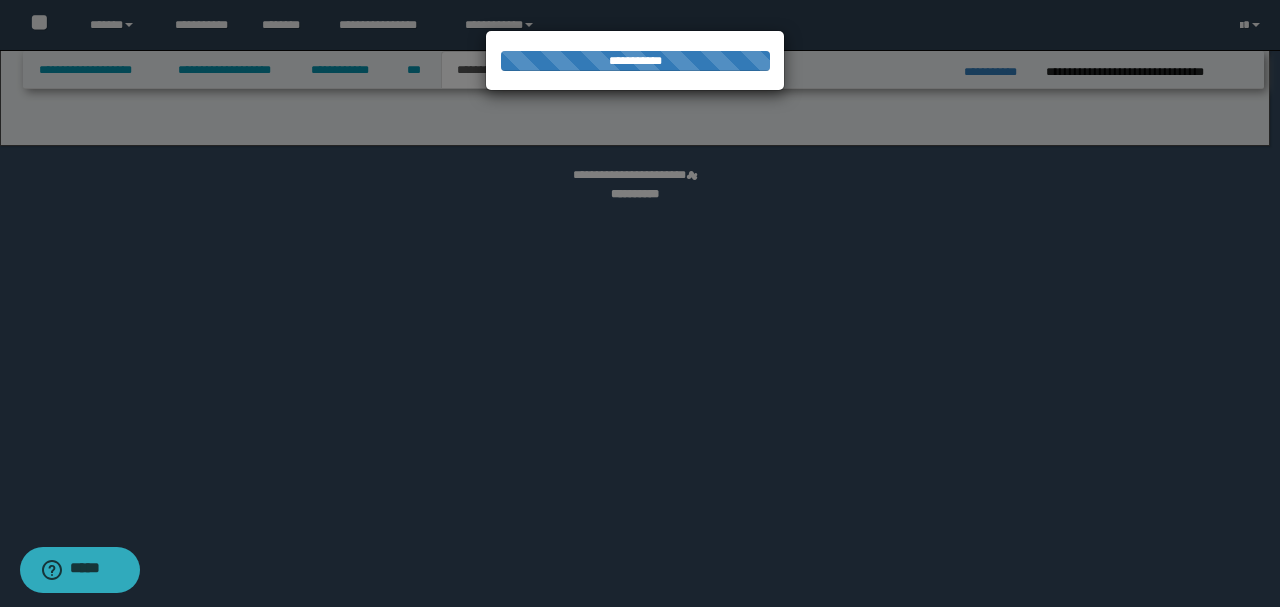 select on "*" 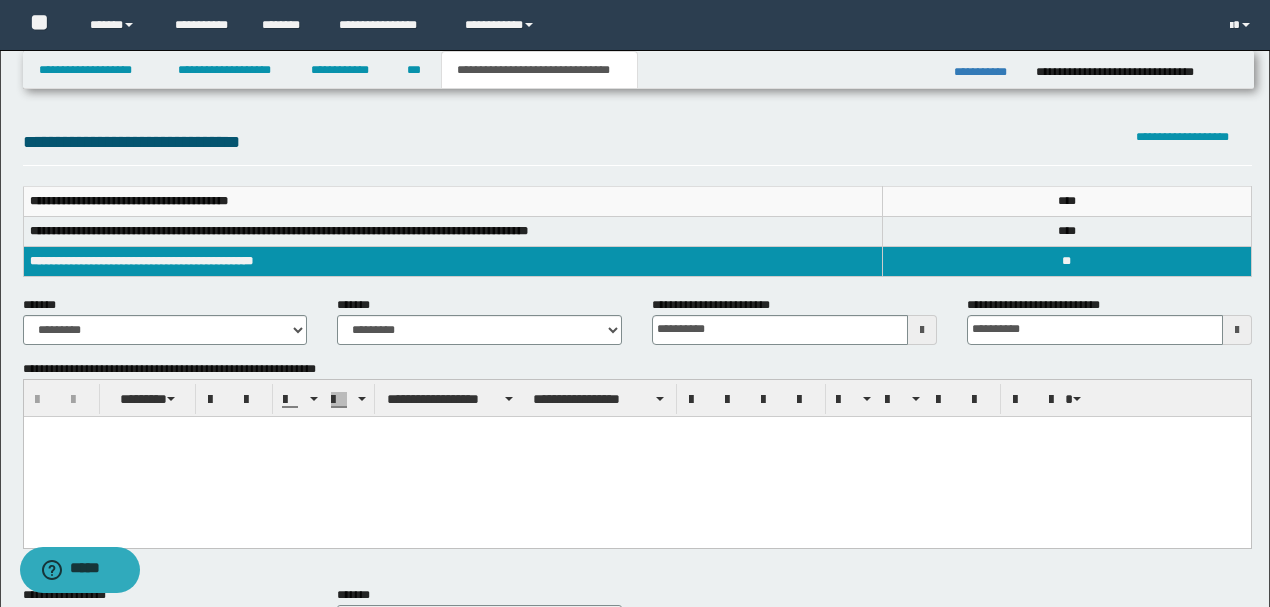 scroll, scrollTop: 266, scrollLeft: 0, axis: vertical 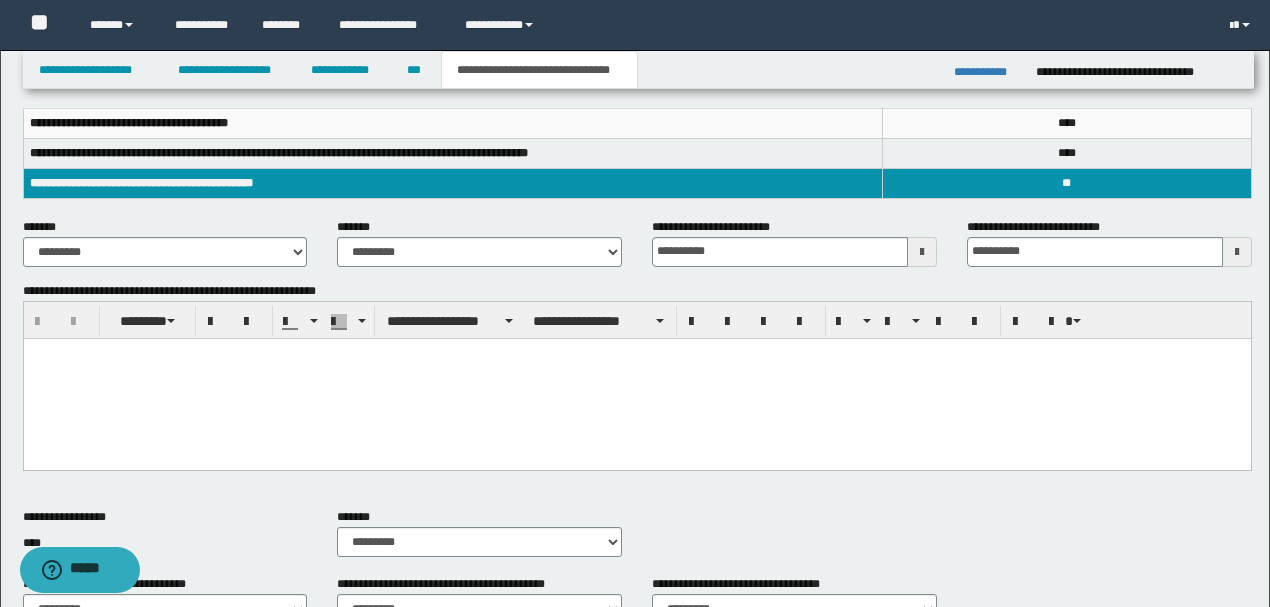 click at bounding box center (636, 378) 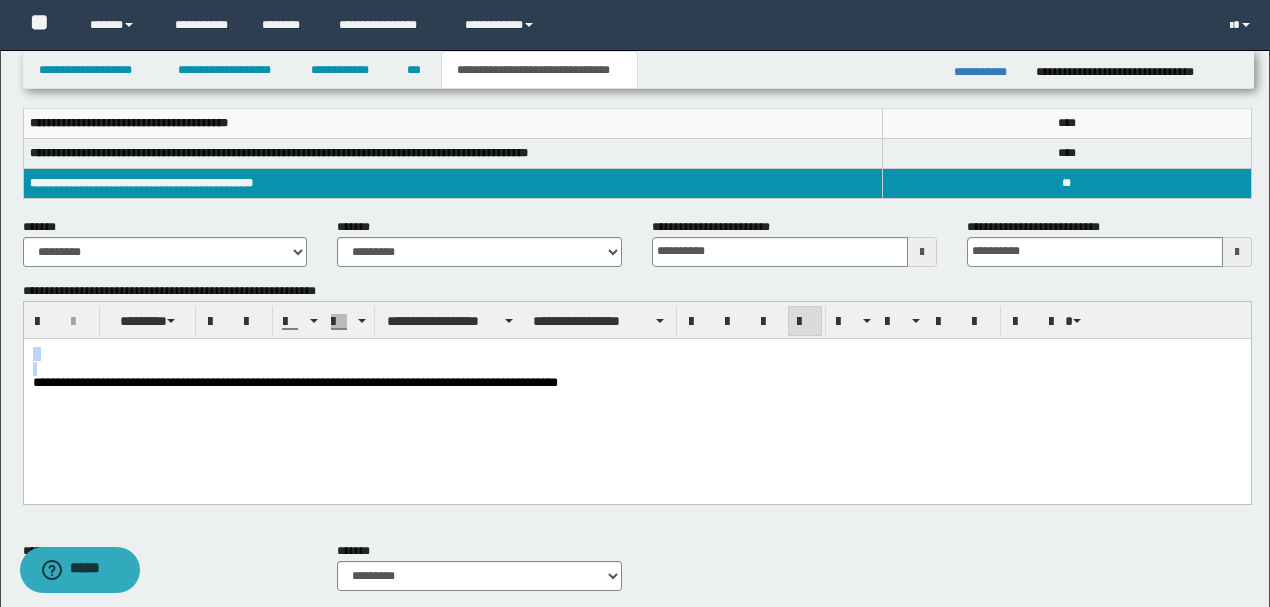 drag, startPoint x: 31, startPoint y: 387, endPoint x: 31, endPoint y: 348, distance: 39 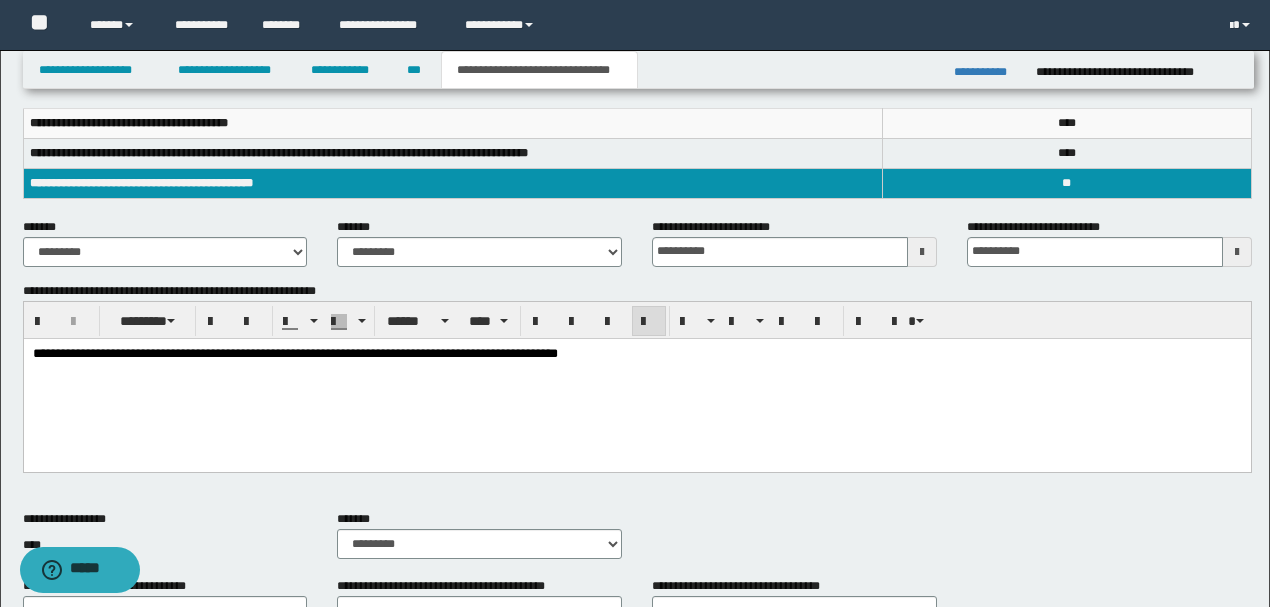 click on "**********" at bounding box center (637, 354) 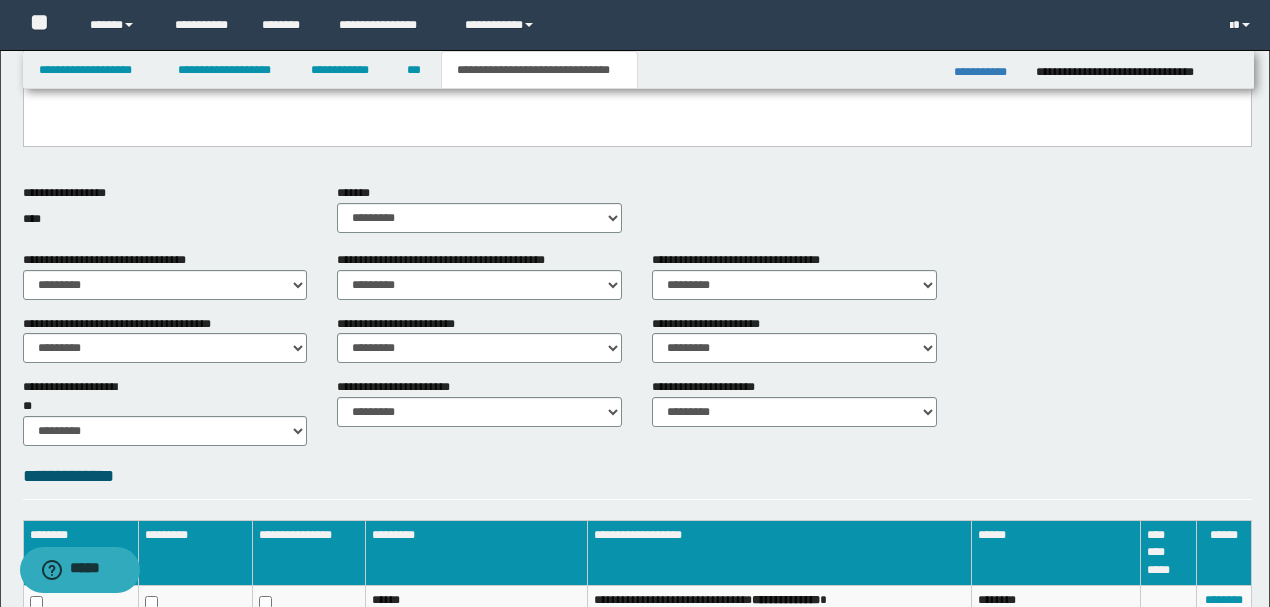 scroll, scrollTop: 600, scrollLeft: 0, axis: vertical 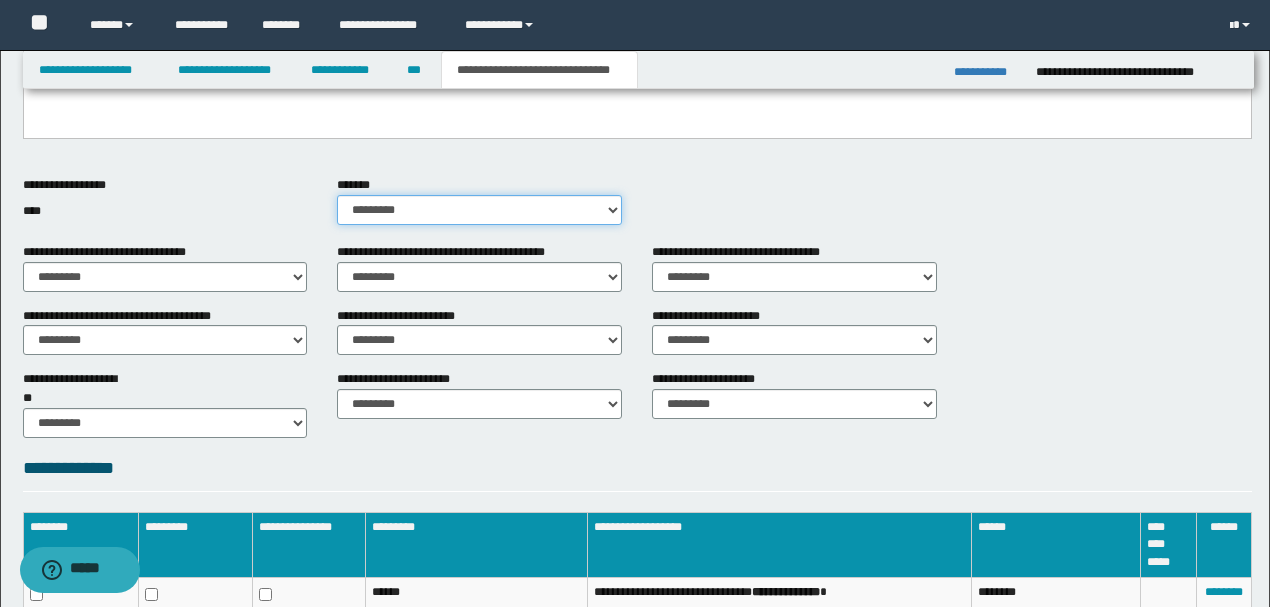 click on "*********
**
**" at bounding box center [479, 210] 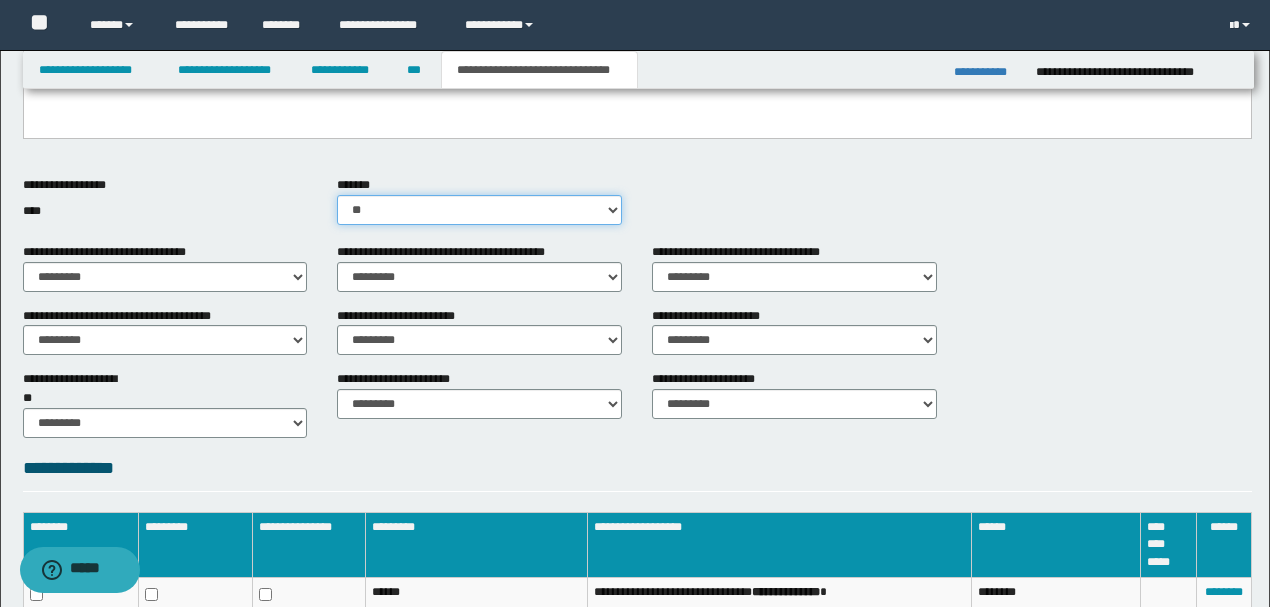 click on "*********
**
**" at bounding box center [479, 210] 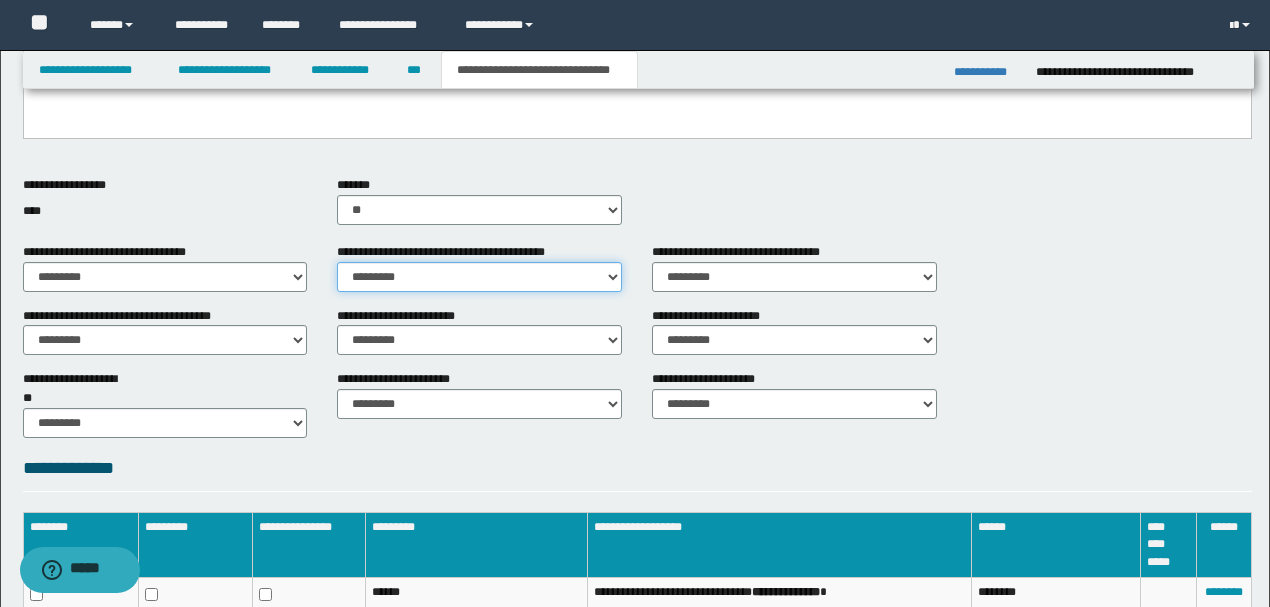 click on "*********
**
**" at bounding box center [479, 277] 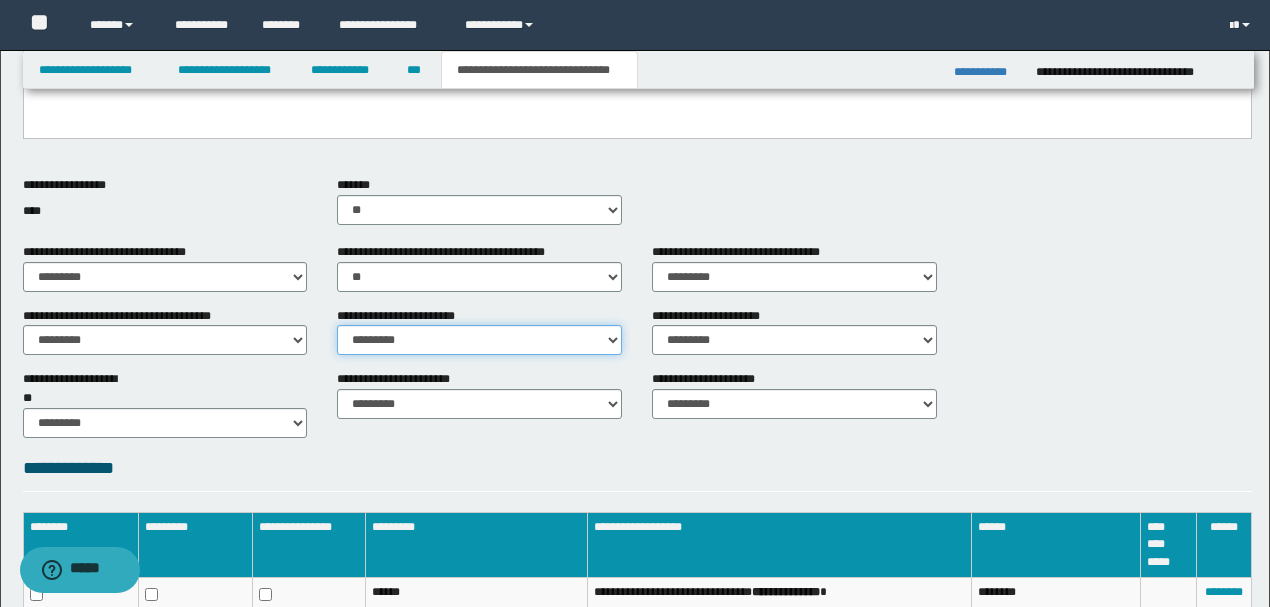 click on "*********
**
**" at bounding box center [479, 340] 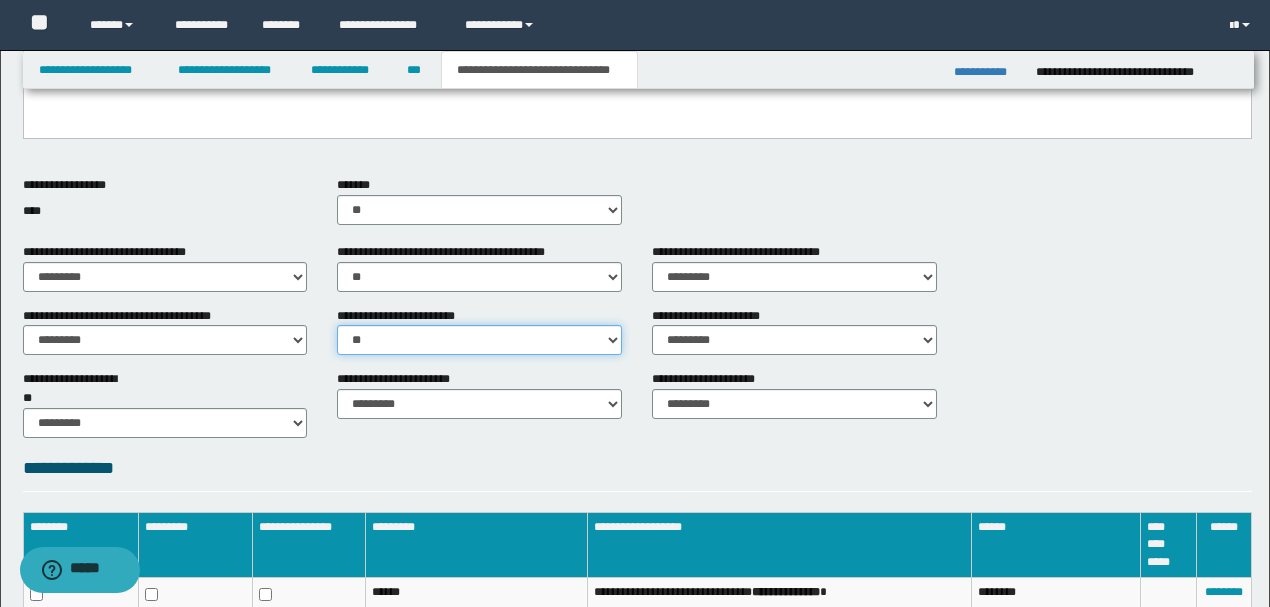 click on "*********
**
**" at bounding box center (479, 340) 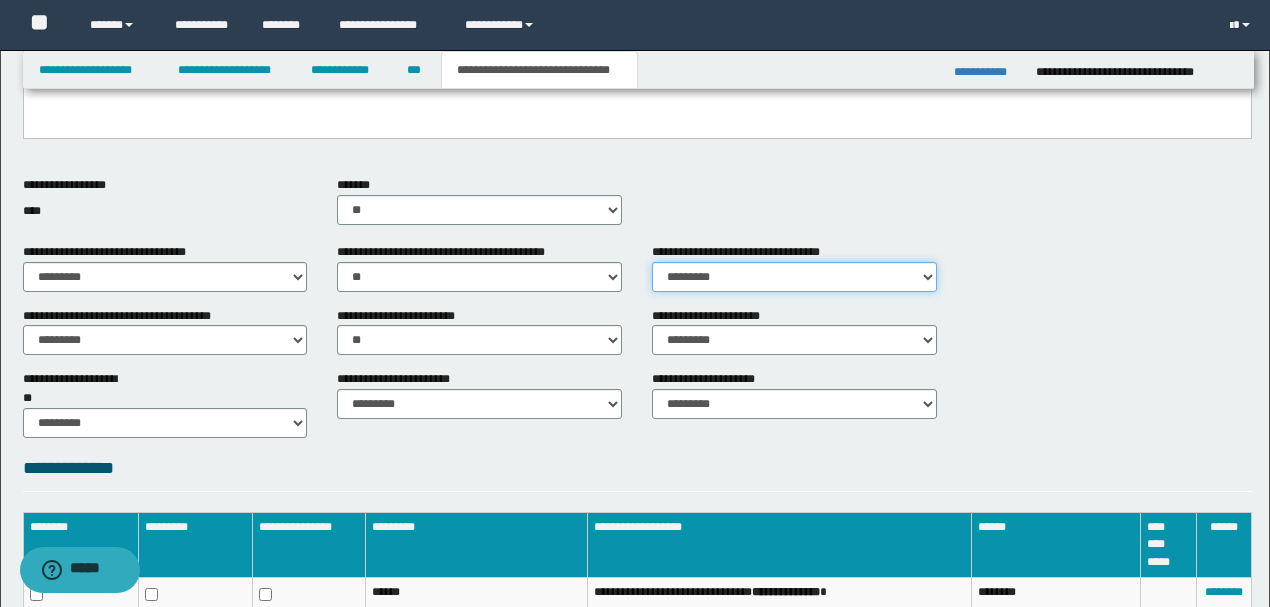 click on "*********
**
**" at bounding box center [794, 277] 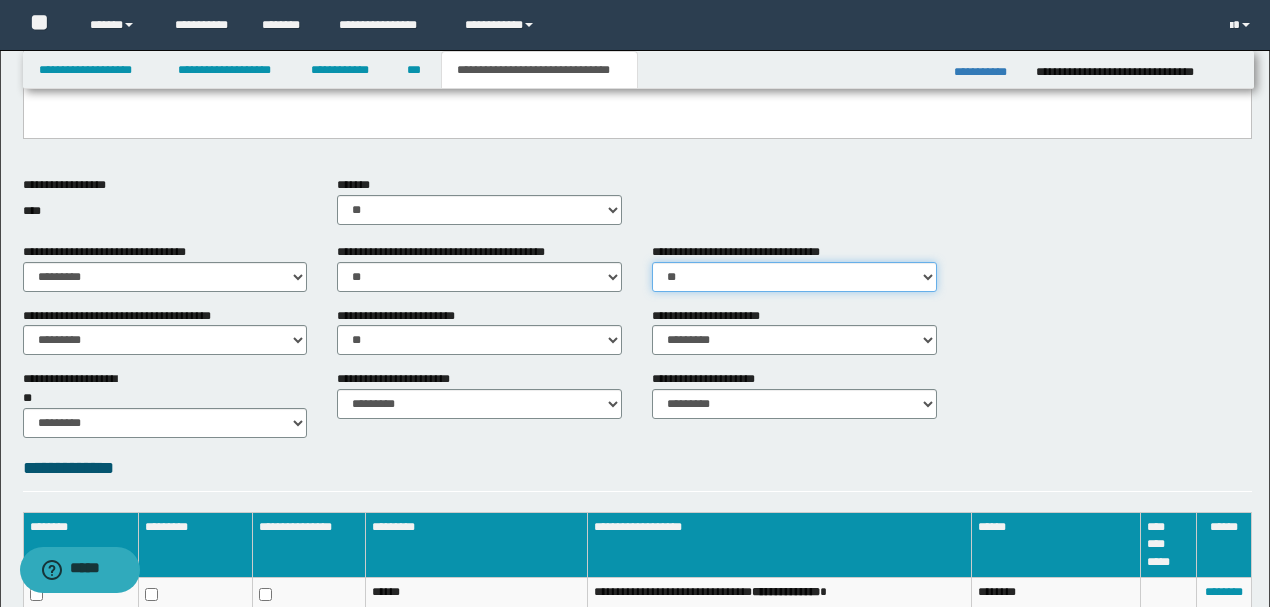 click on "*********
**
**" at bounding box center (794, 277) 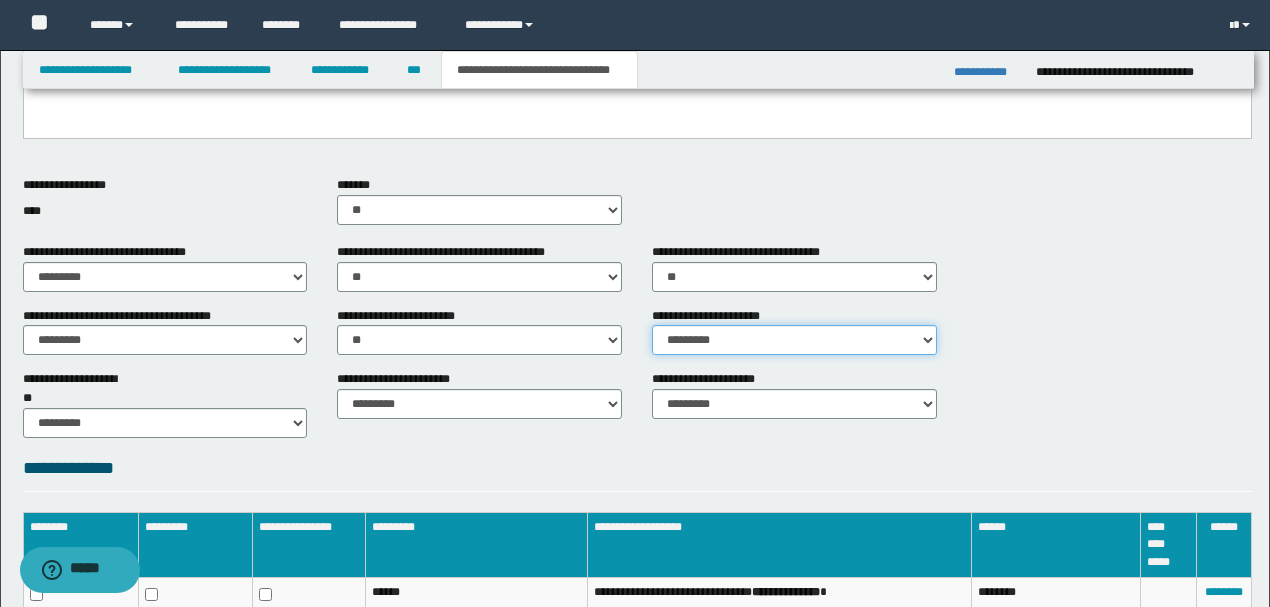 click on "*********
**
**" at bounding box center [794, 340] 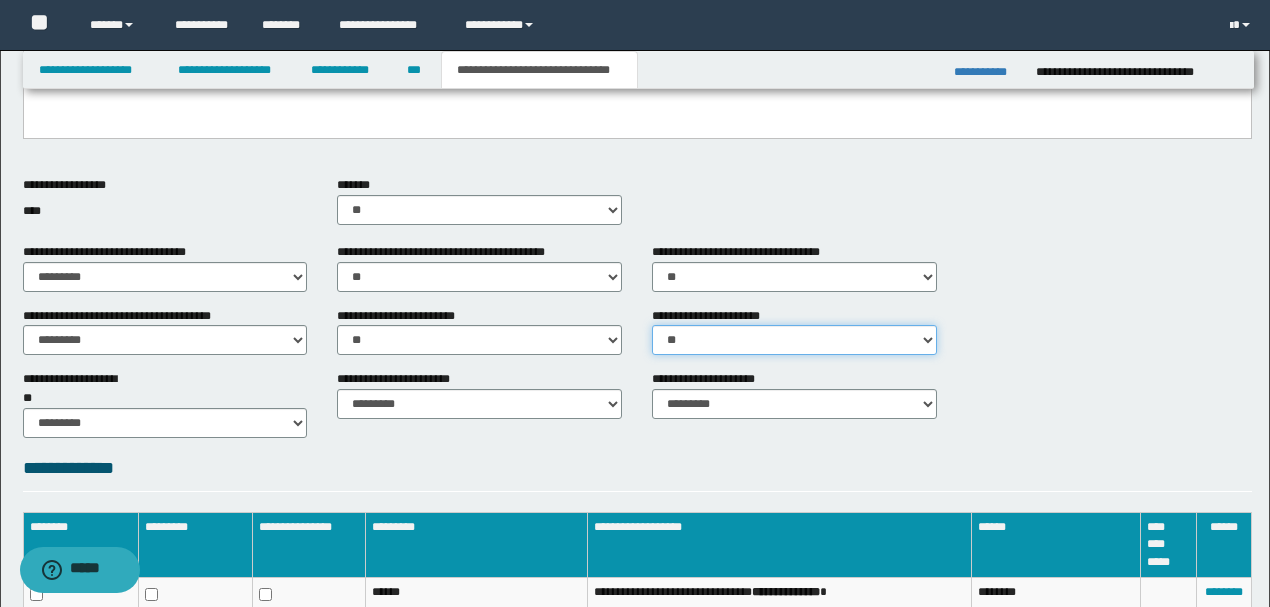 click on "*********
**
**" at bounding box center [794, 340] 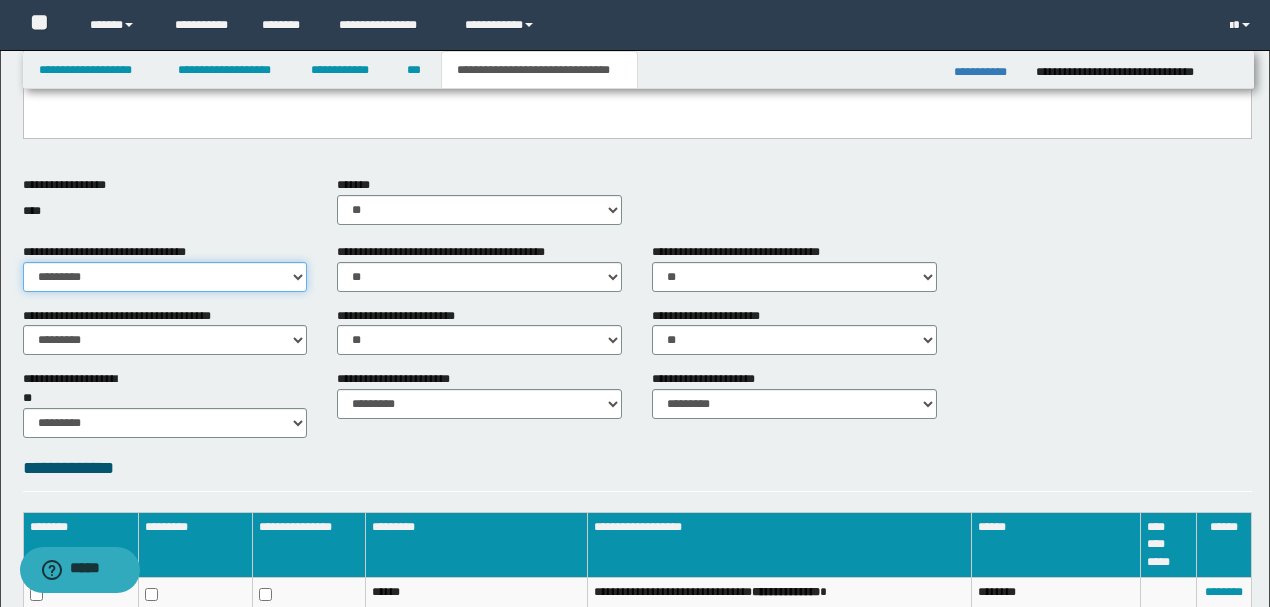 click on "*********
**
**" at bounding box center (165, 277) 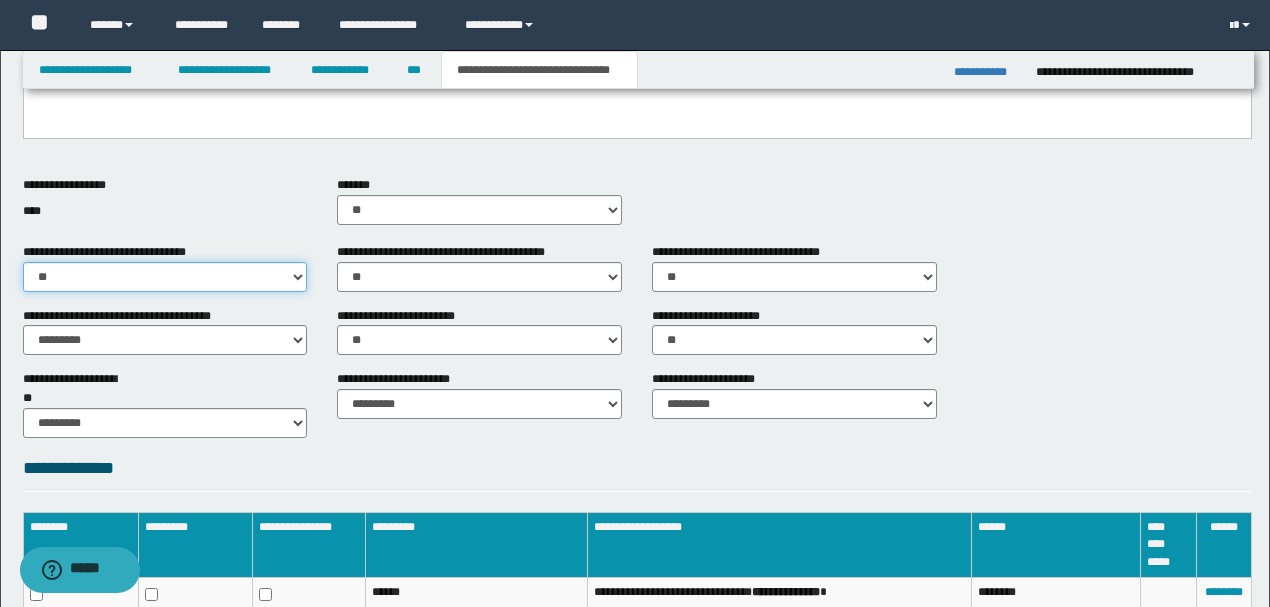 click on "*********
**
**" at bounding box center (165, 277) 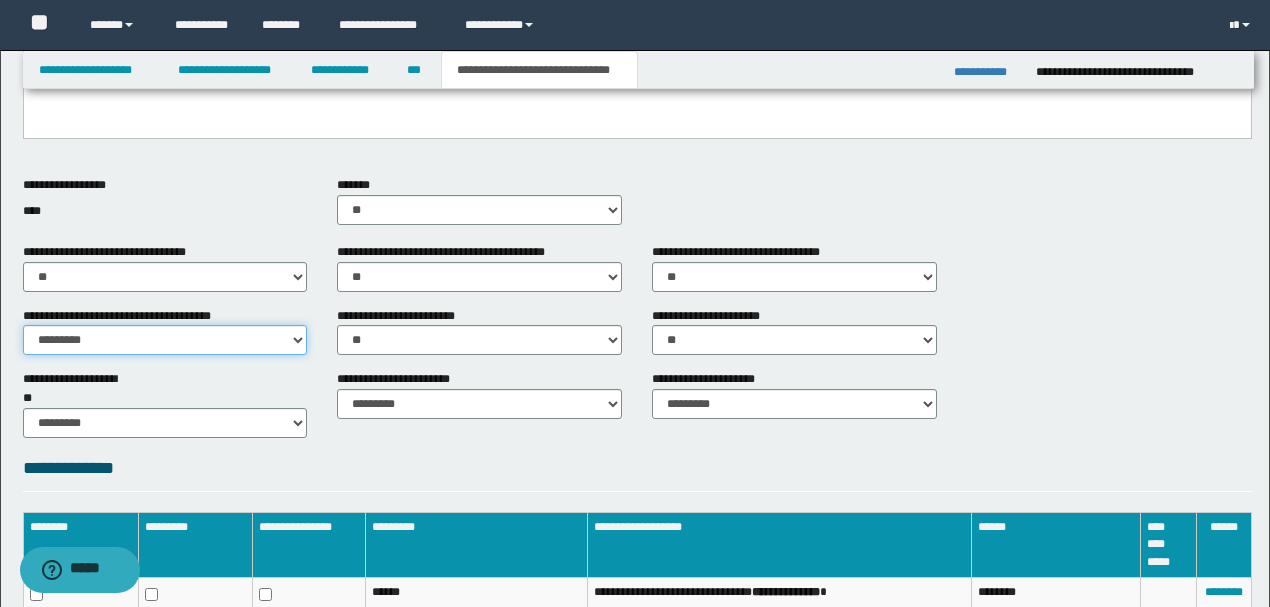 click on "*********
**
**" at bounding box center [165, 340] 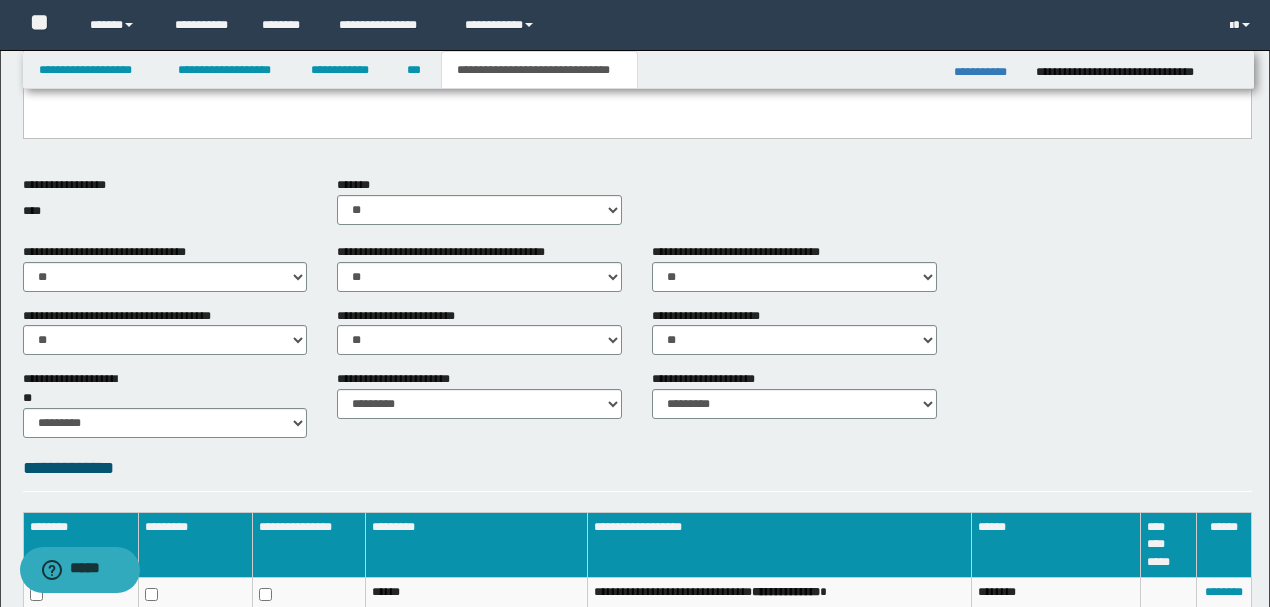 drag, startPoint x: 306, startPoint y: 456, endPoint x: 313, endPoint y: 440, distance: 17.464249 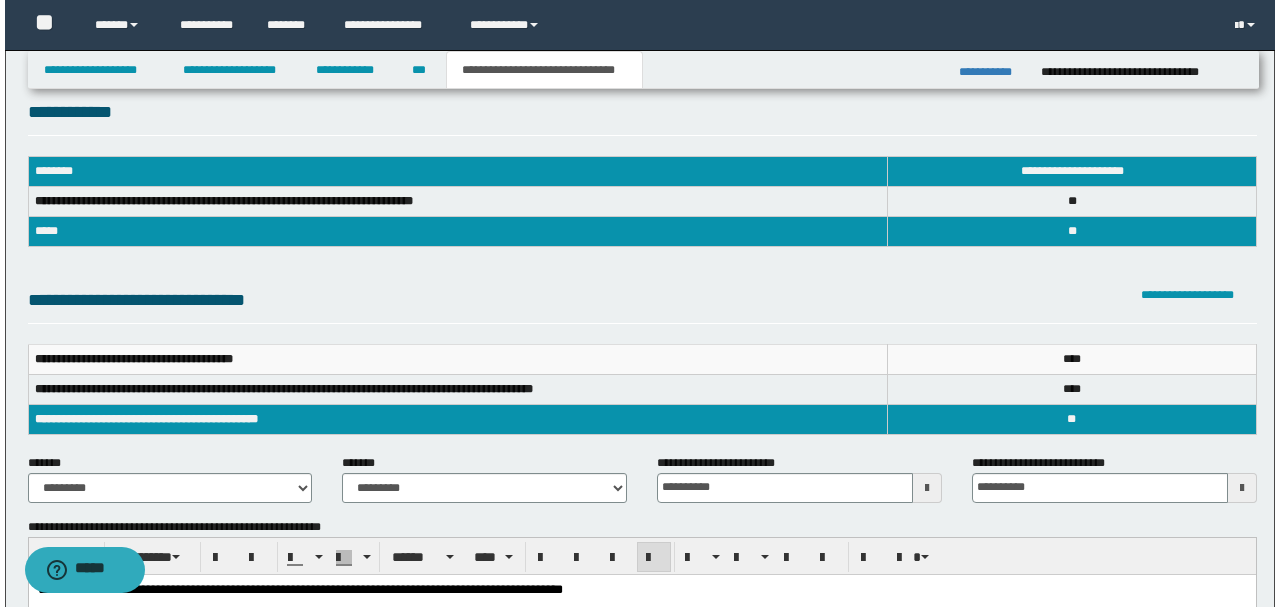 scroll, scrollTop: 0, scrollLeft: 0, axis: both 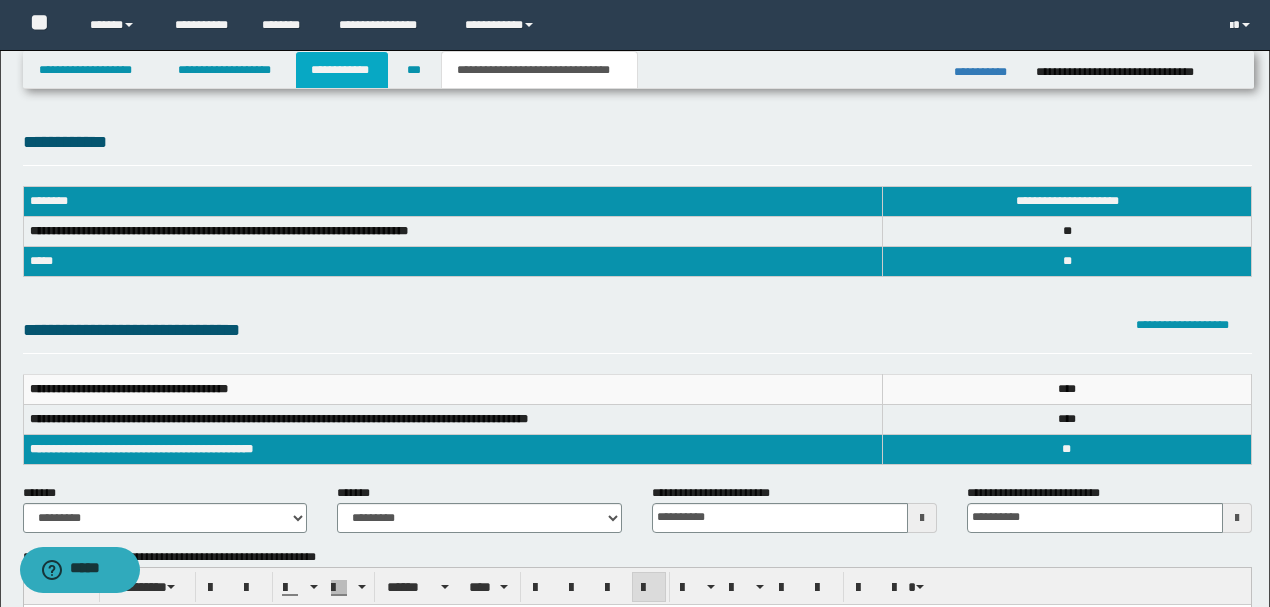 click on "**********" at bounding box center [342, 70] 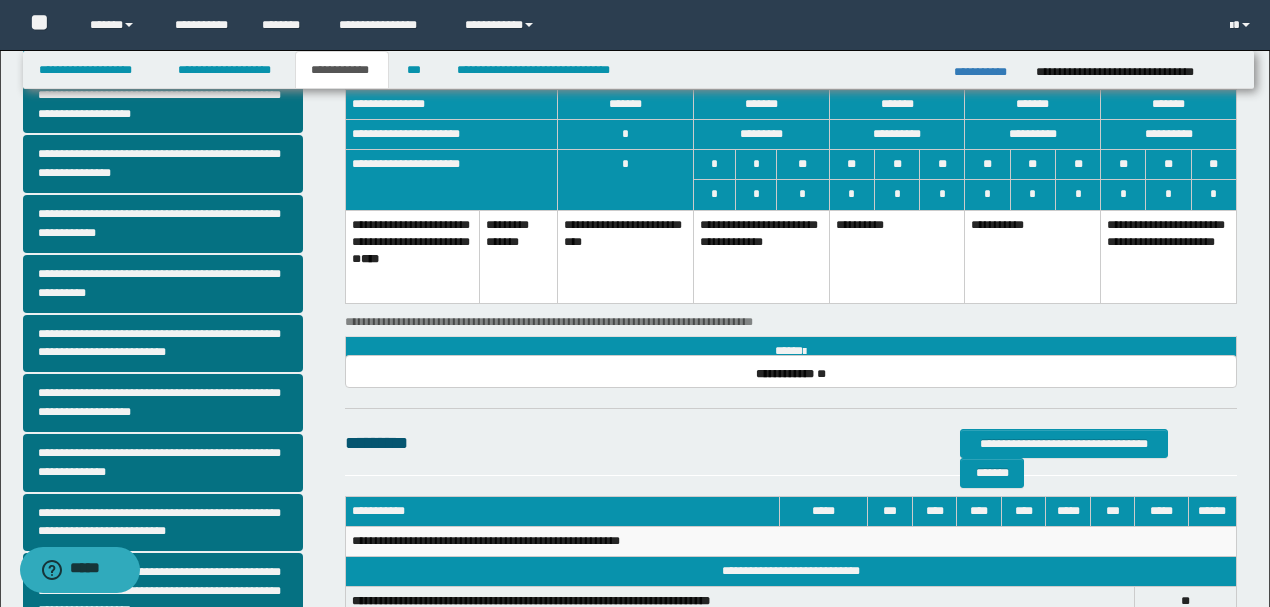 scroll, scrollTop: 133, scrollLeft: 0, axis: vertical 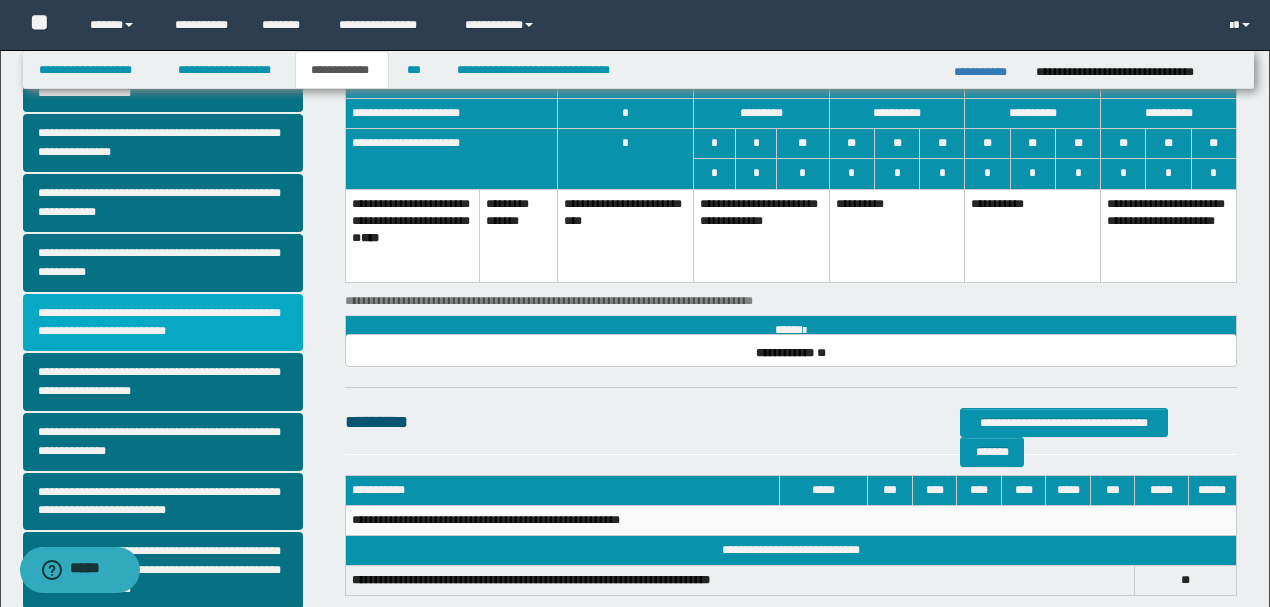 click on "**********" at bounding box center (163, 323) 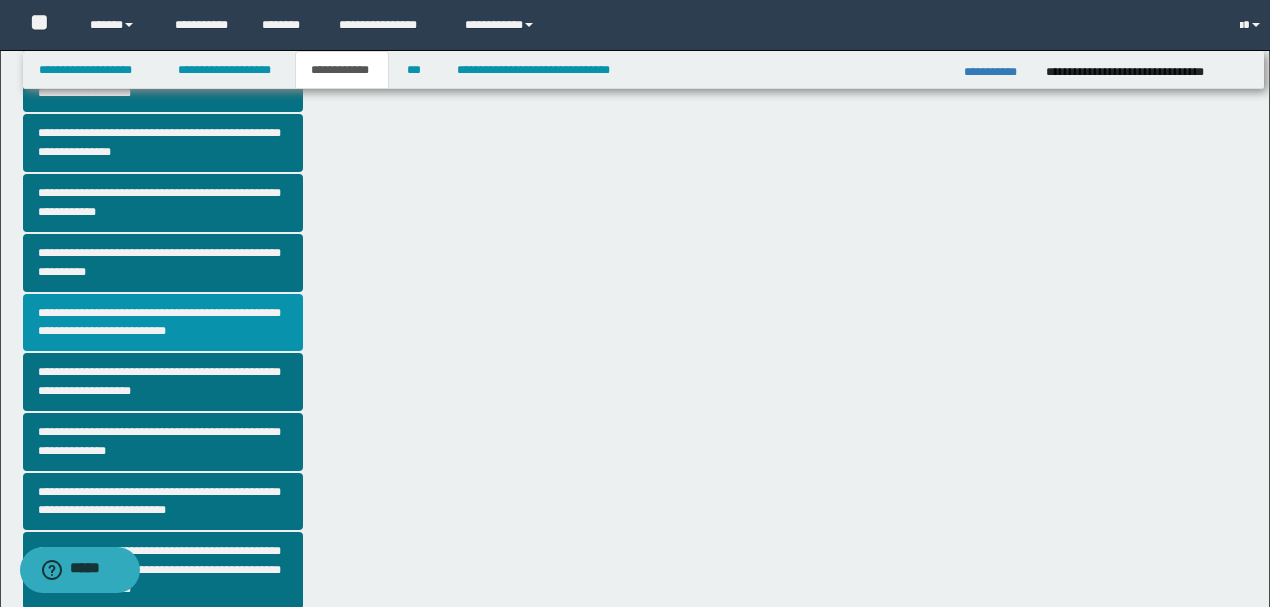 scroll, scrollTop: 0, scrollLeft: 0, axis: both 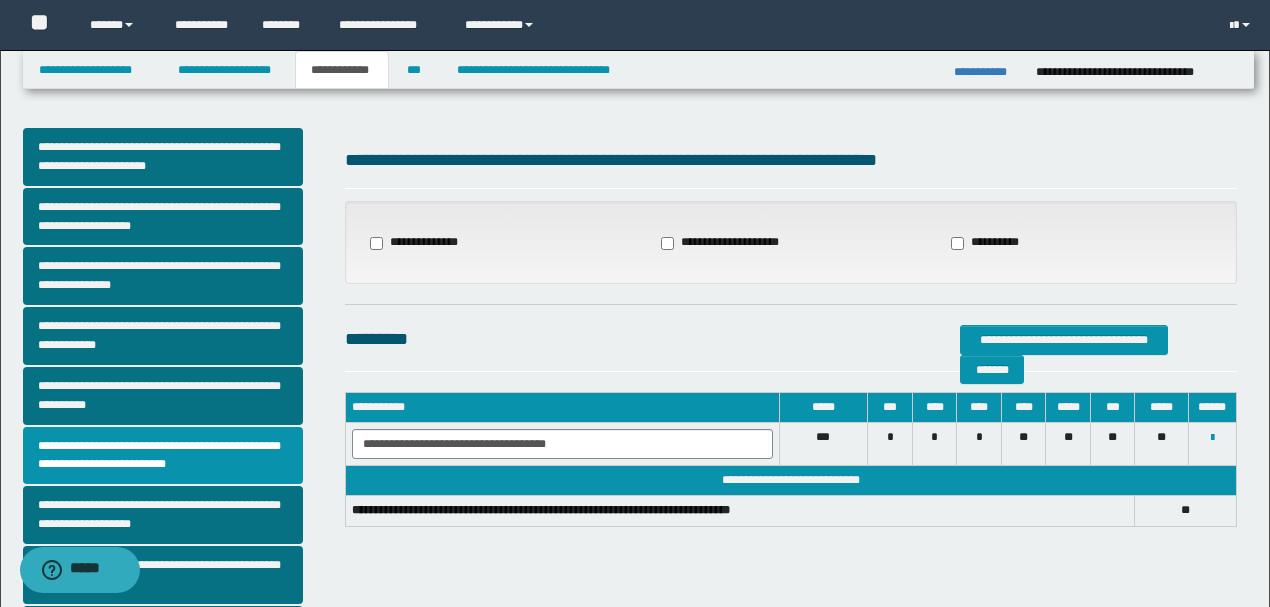click on "**********" at bounding box center (414, 243) 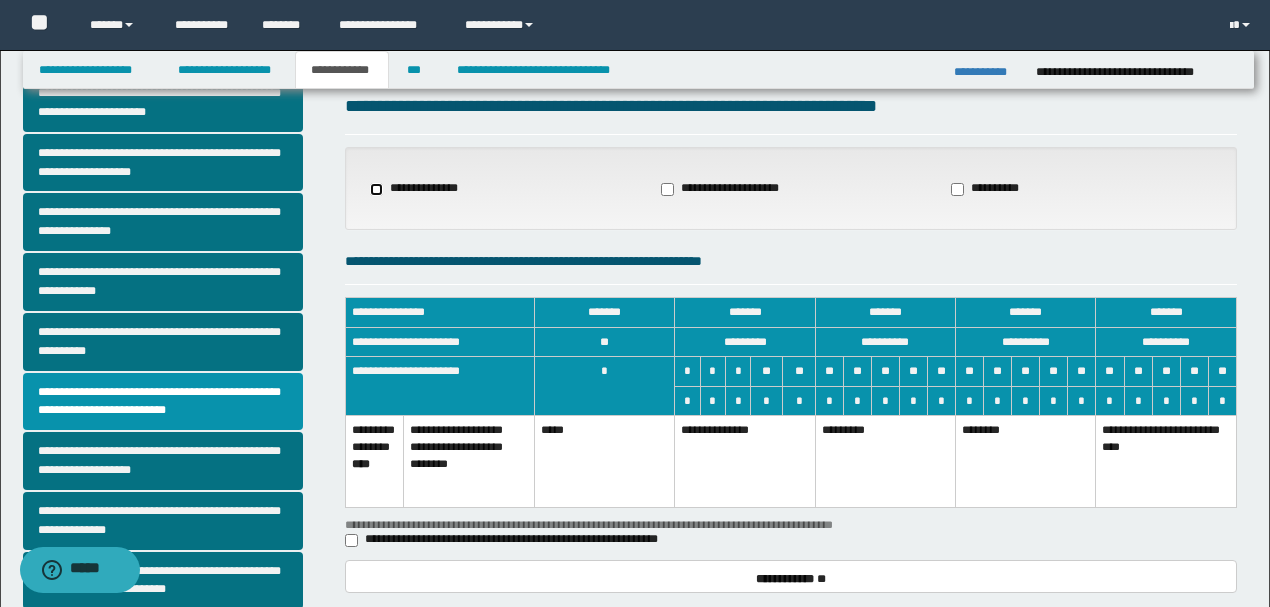 scroll, scrollTop: 133, scrollLeft: 0, axis: vertical 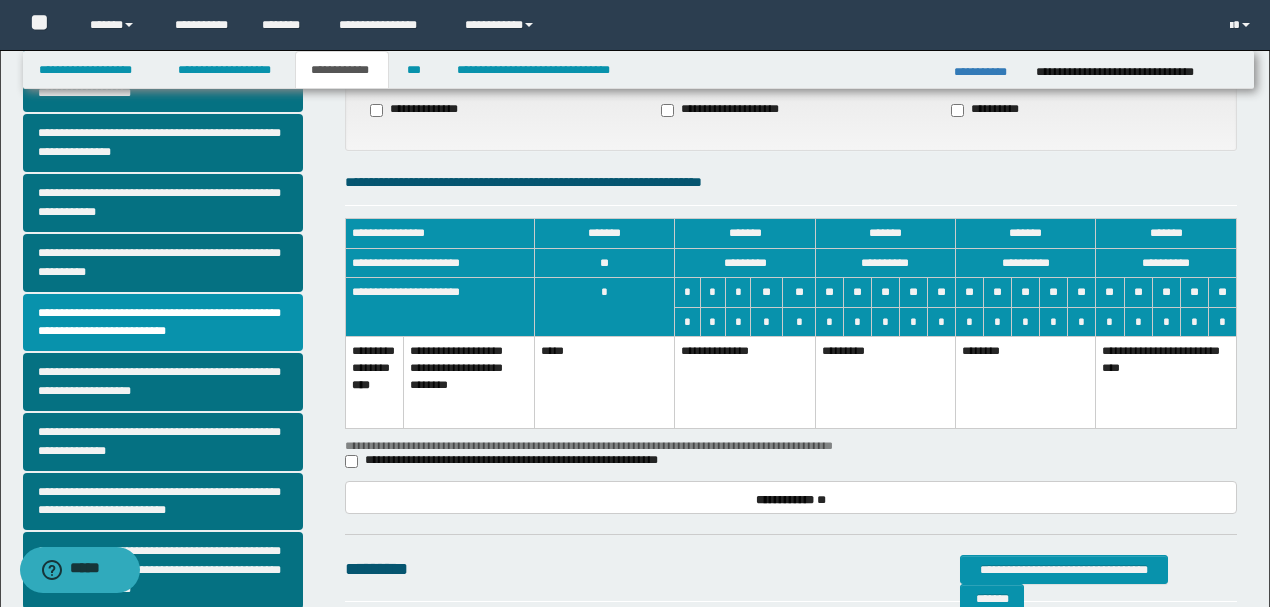 click on "**********" at bounding box center [745, 382] 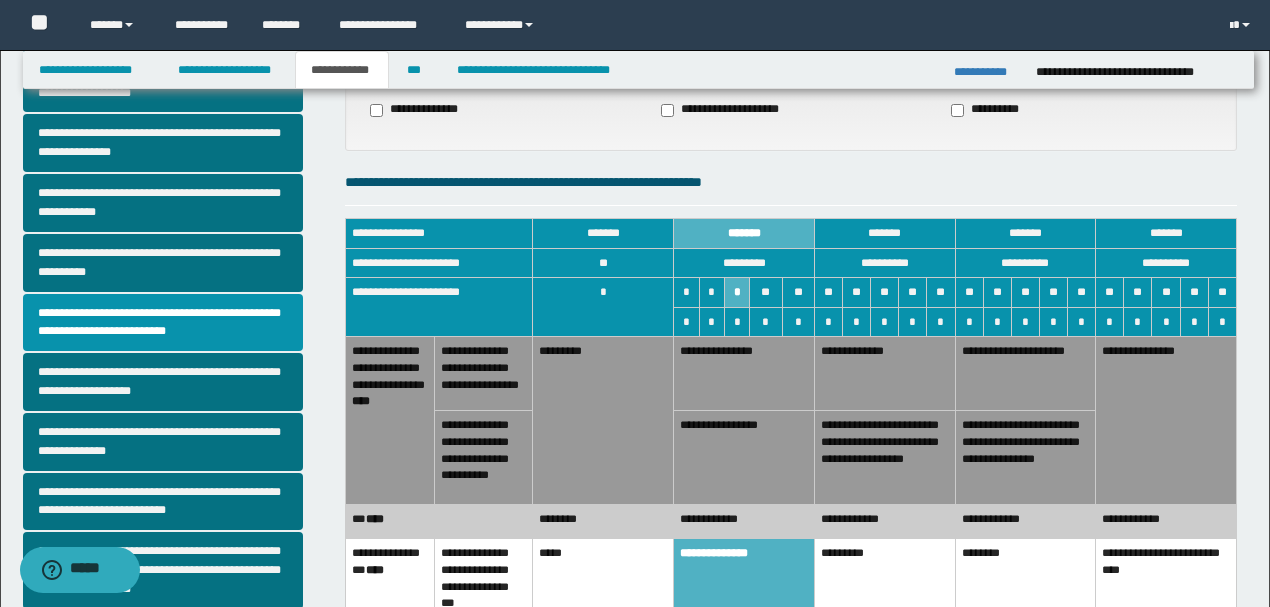 click on "********" at bounding box center (603, 521) 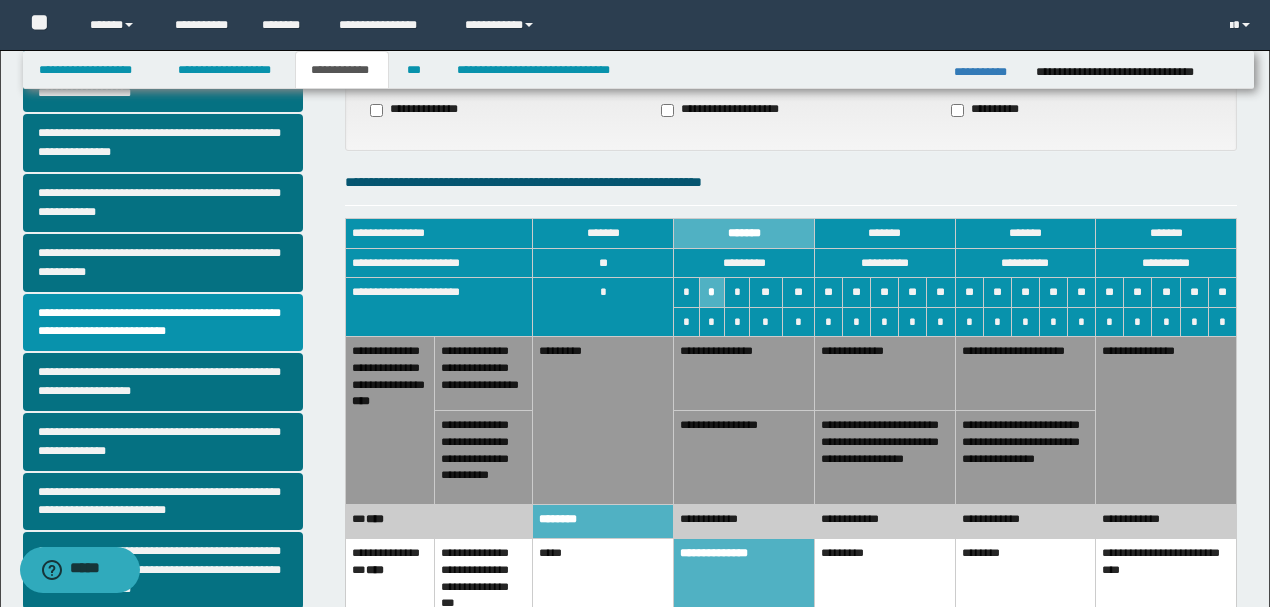 click on "**********" at bounding box center (744, 374) 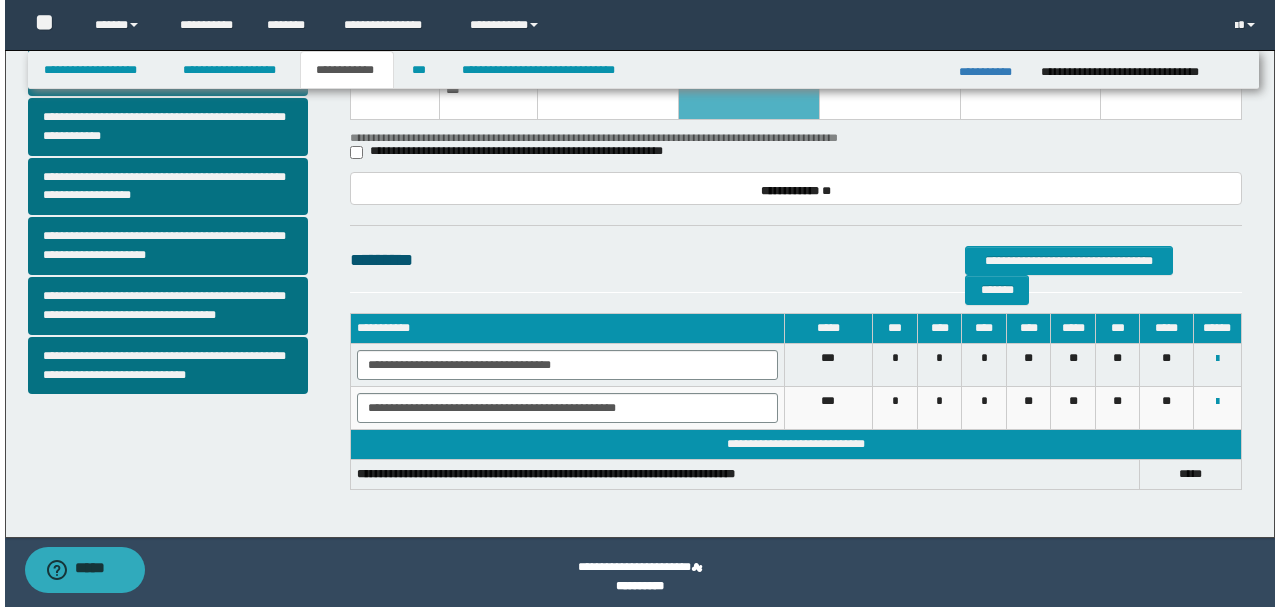 scroll, scrollTop: 654, scrollLeft: 0, axis: vertical 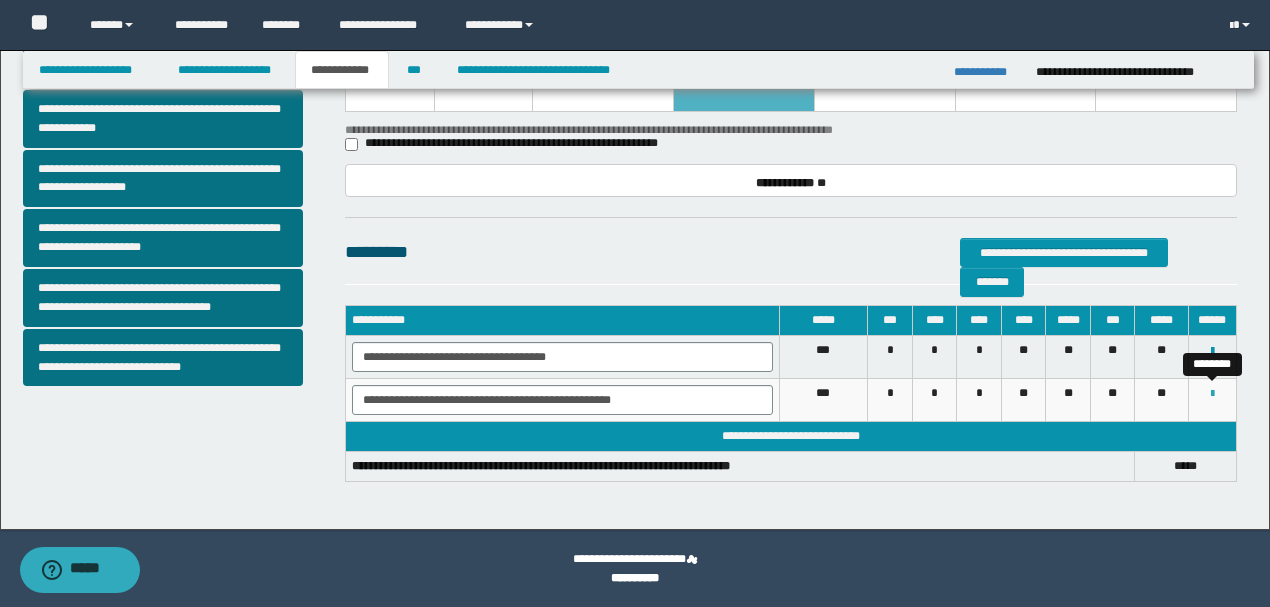 click at bounding box center (1212, 394) 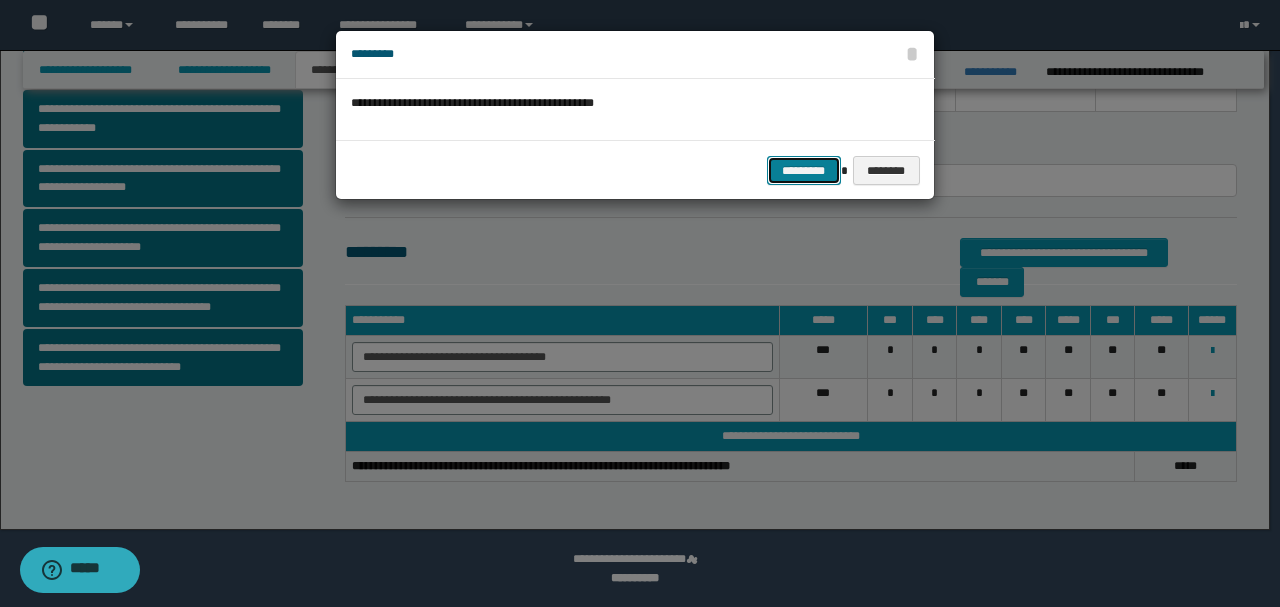 click on "*********" at bounding box center (804, 170) 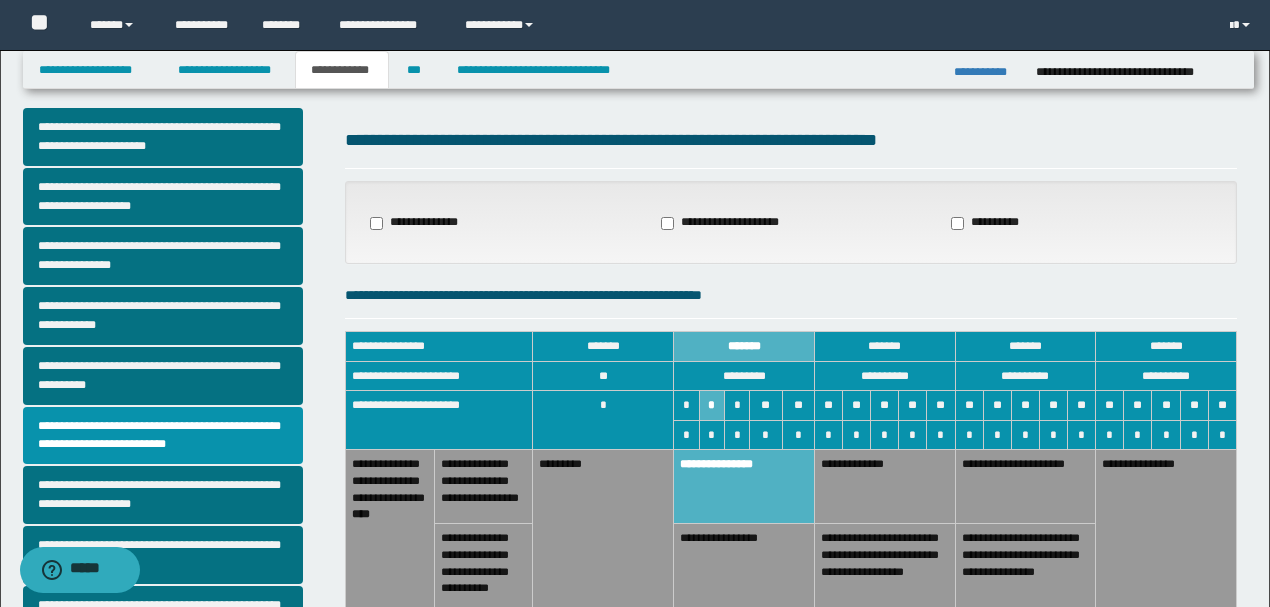 scroll, scrollTop: 12, scrollLeft: 0, axis: vertical 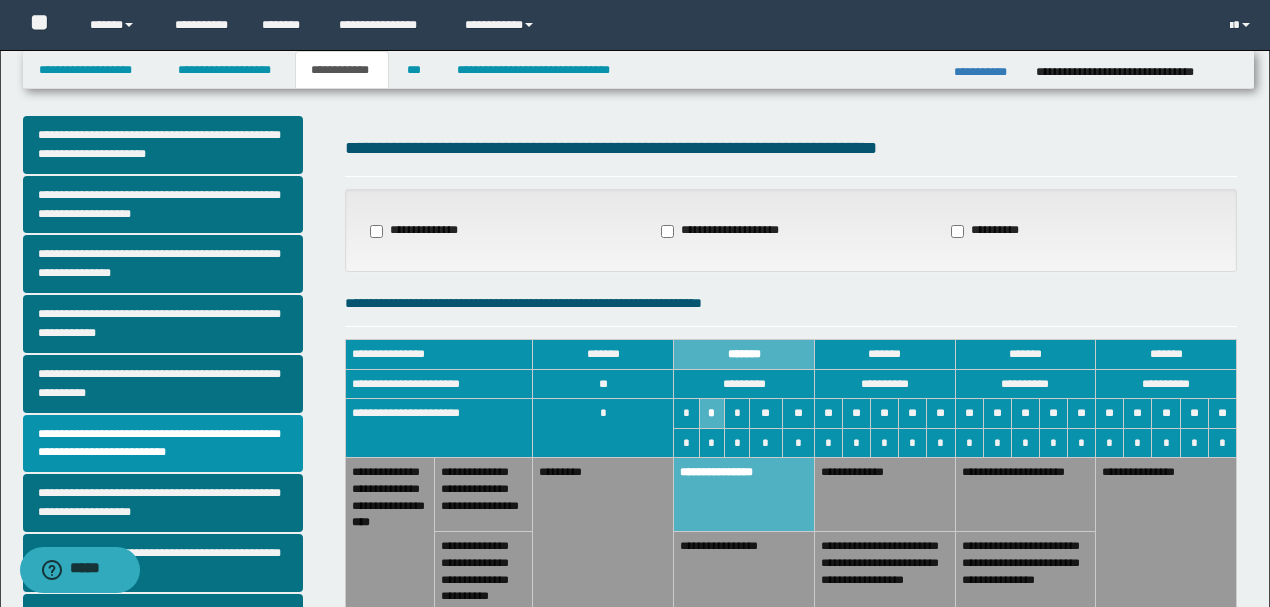 click on "**********" at bounding box center (414, 231) 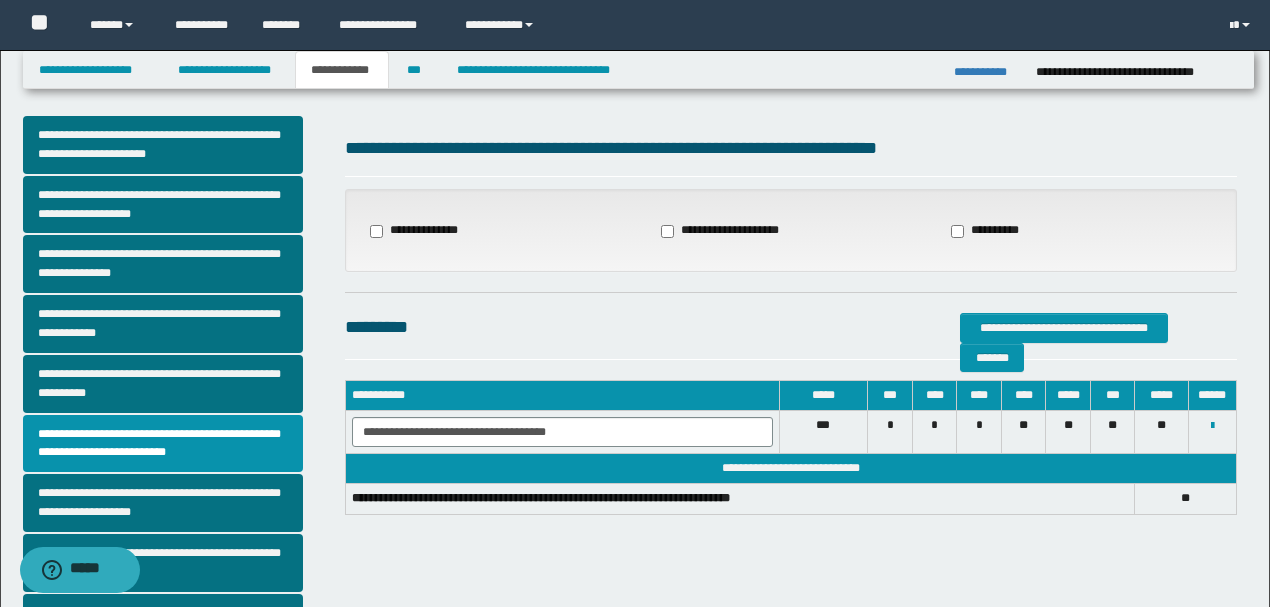 click on "**********" at bounding box center (722, 231) 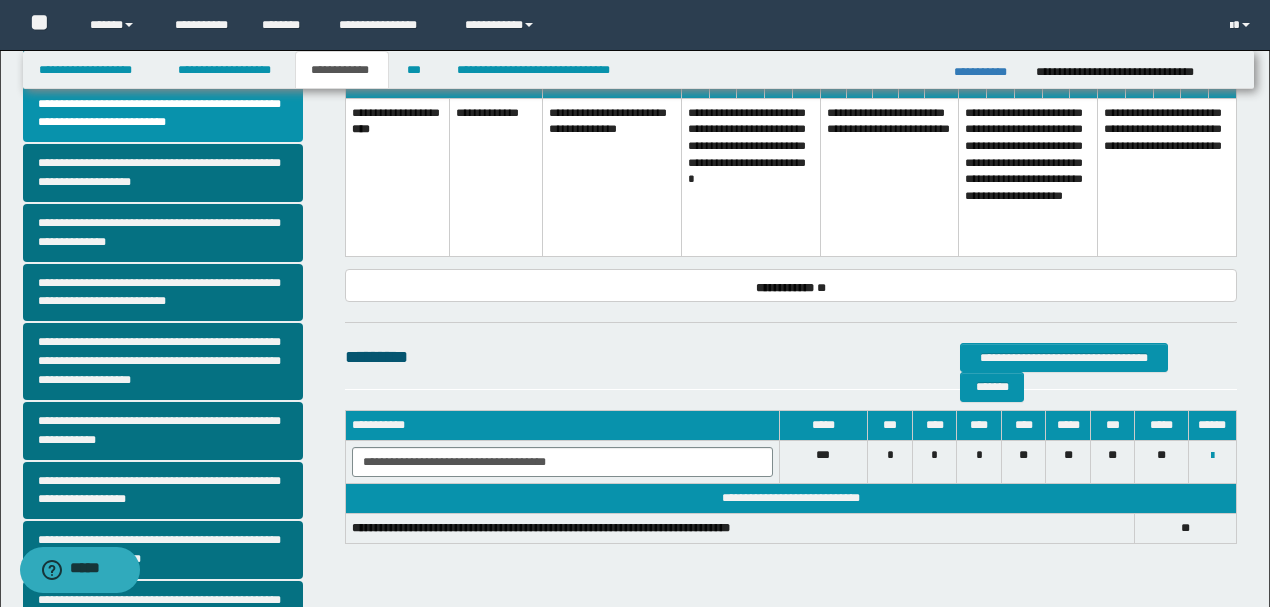 scroll, scrollTop: 345, scrollLeft: 0, axis: vertical 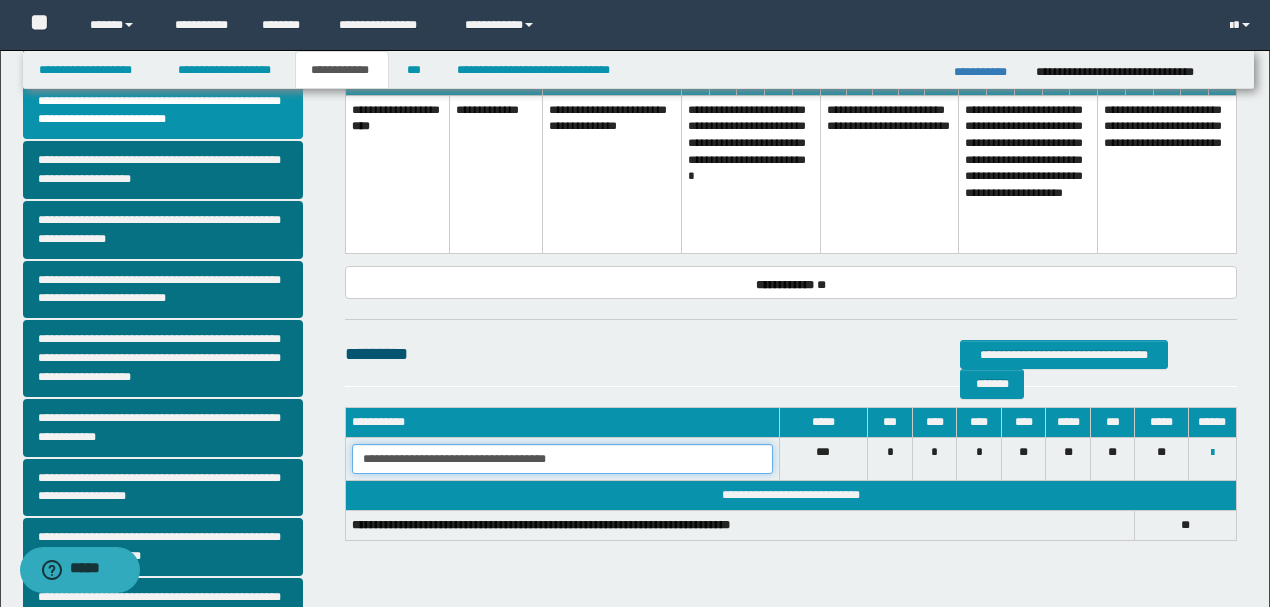 drag, startPoint x: 578, startPoint y: 454, endPoint x: 332, endPoint y: 450, distance: 246.03252 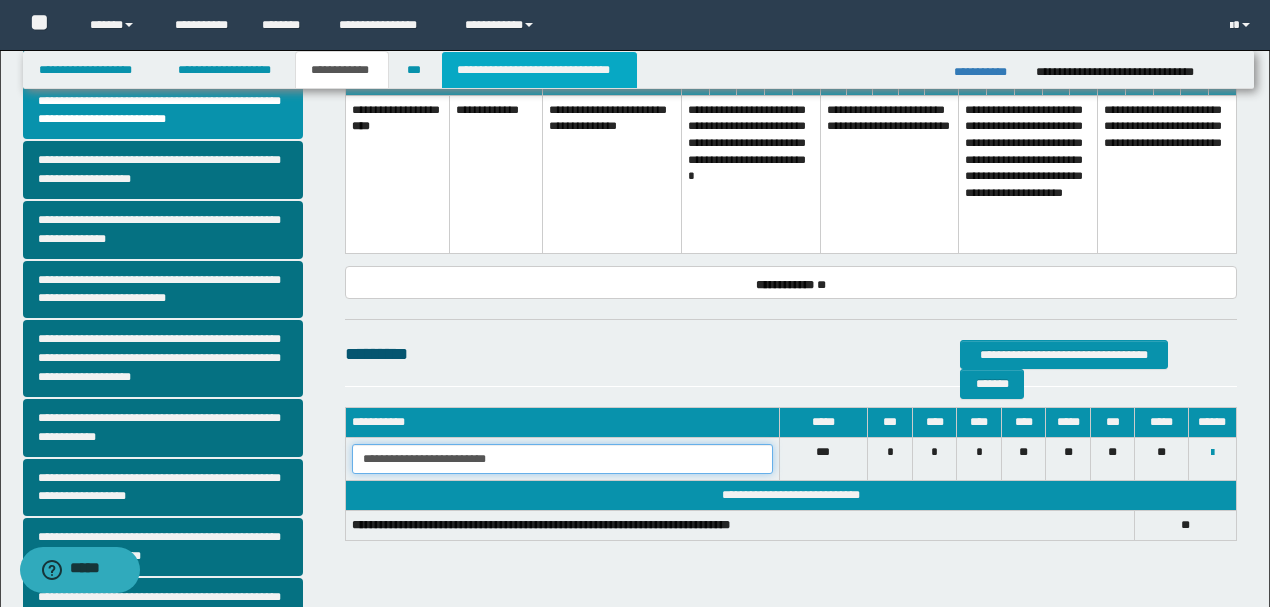 type on "**********" 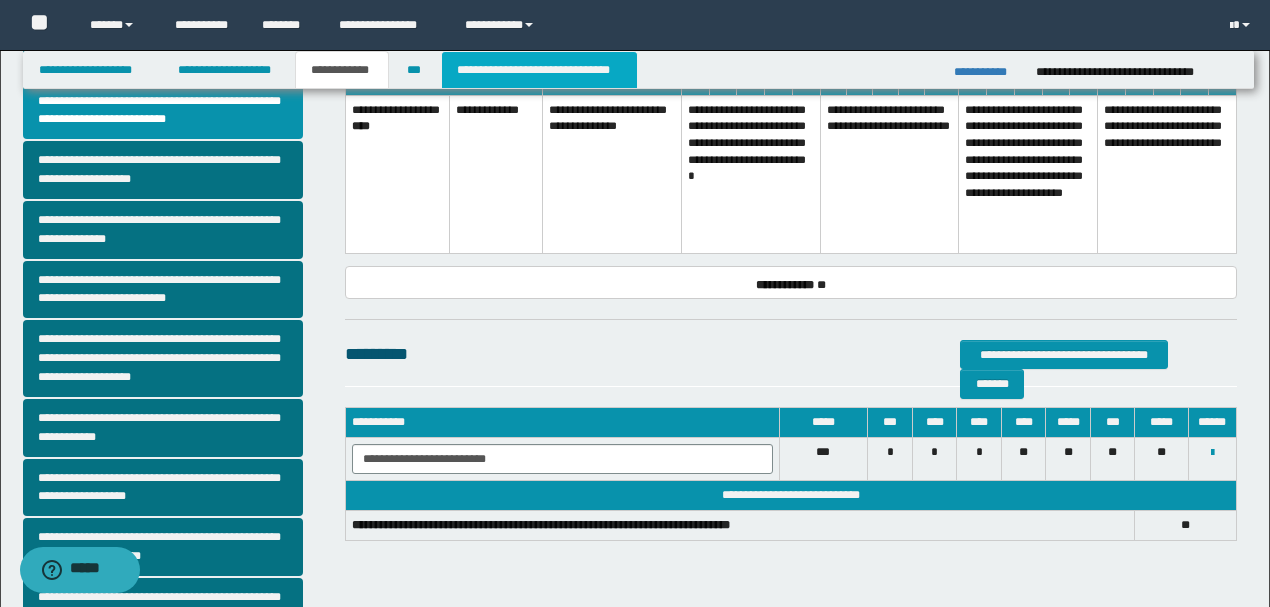 click on "**********" at bounding box center (539, 70) 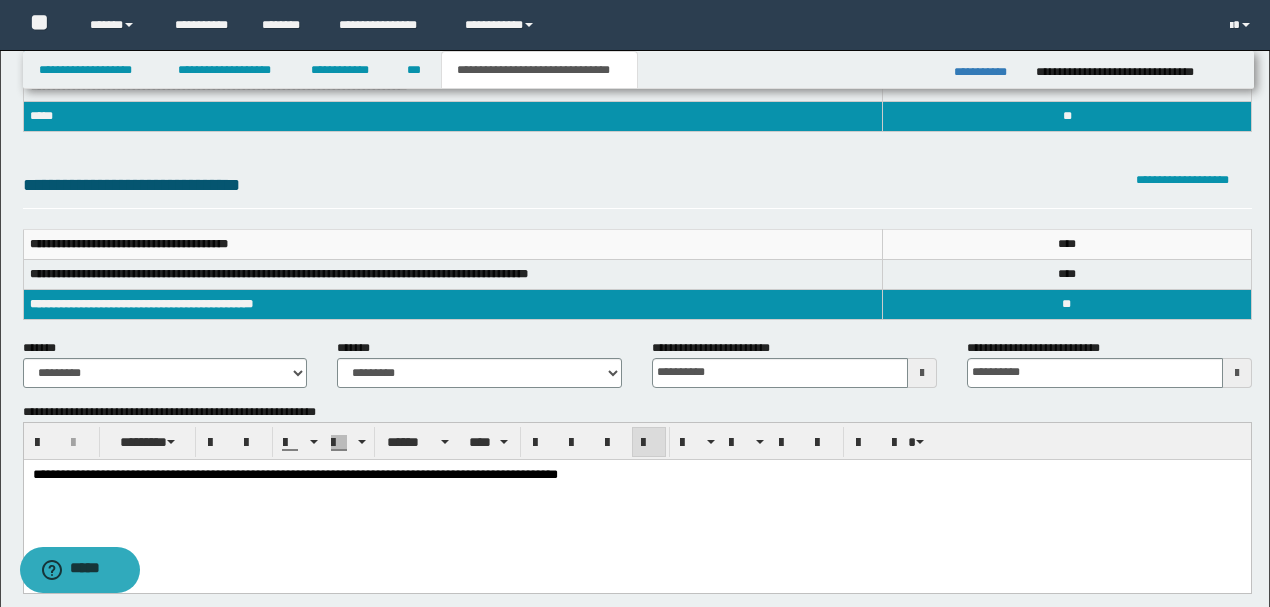 scroll, scrollTop: 212, scrollLeft: 0, axis: vertical 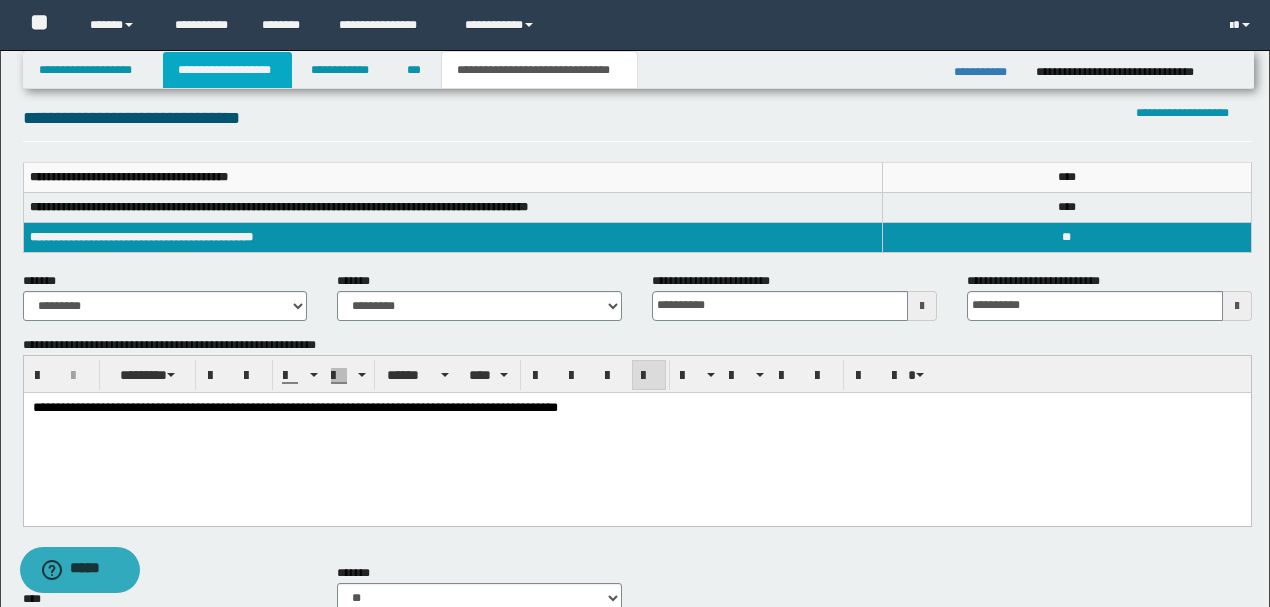 click on "**********" at bounding box center (227, 70) 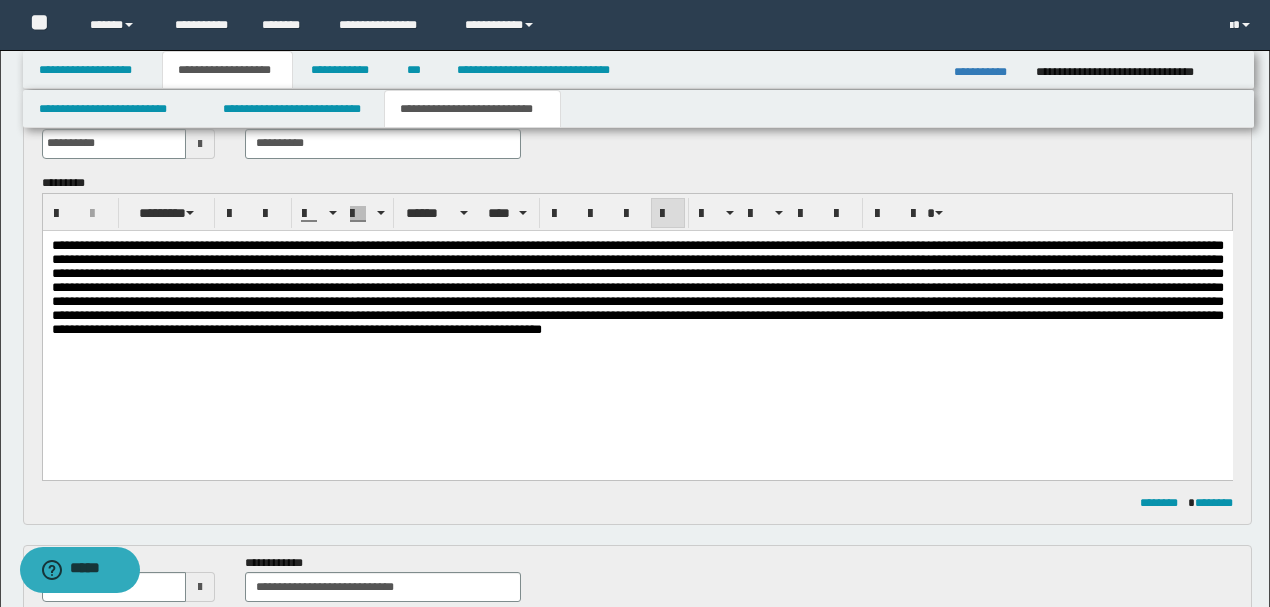 scroll, scrollTop: 0, scrollLeft: 0, axis: both 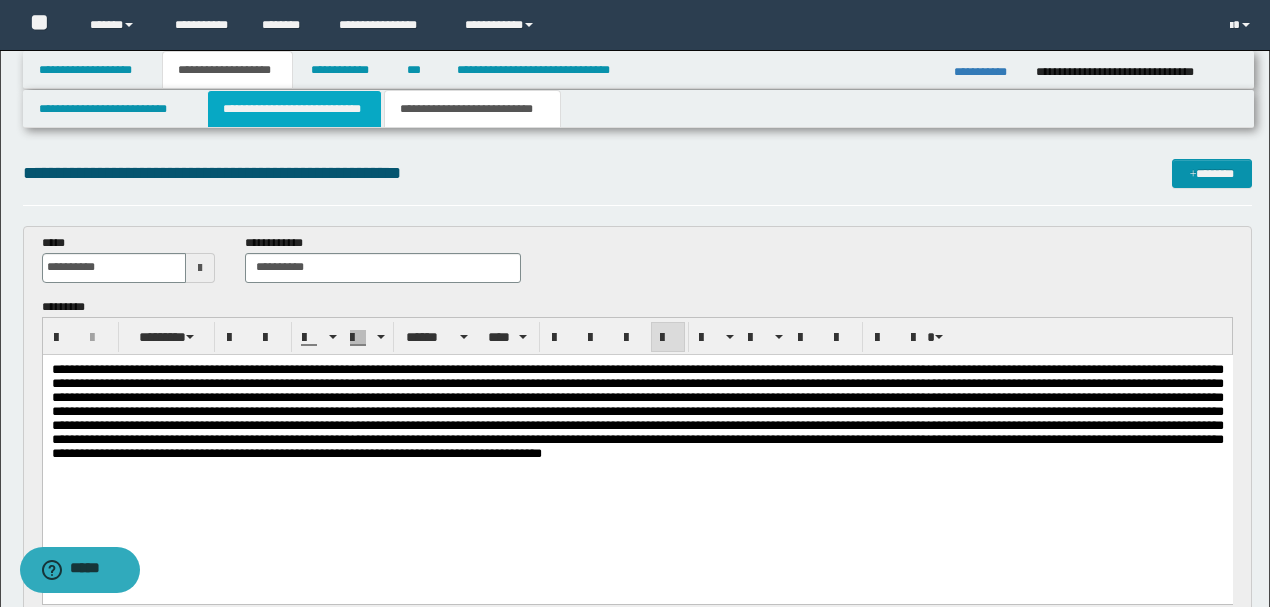 click on "**********" at bounding box center [294, 109] 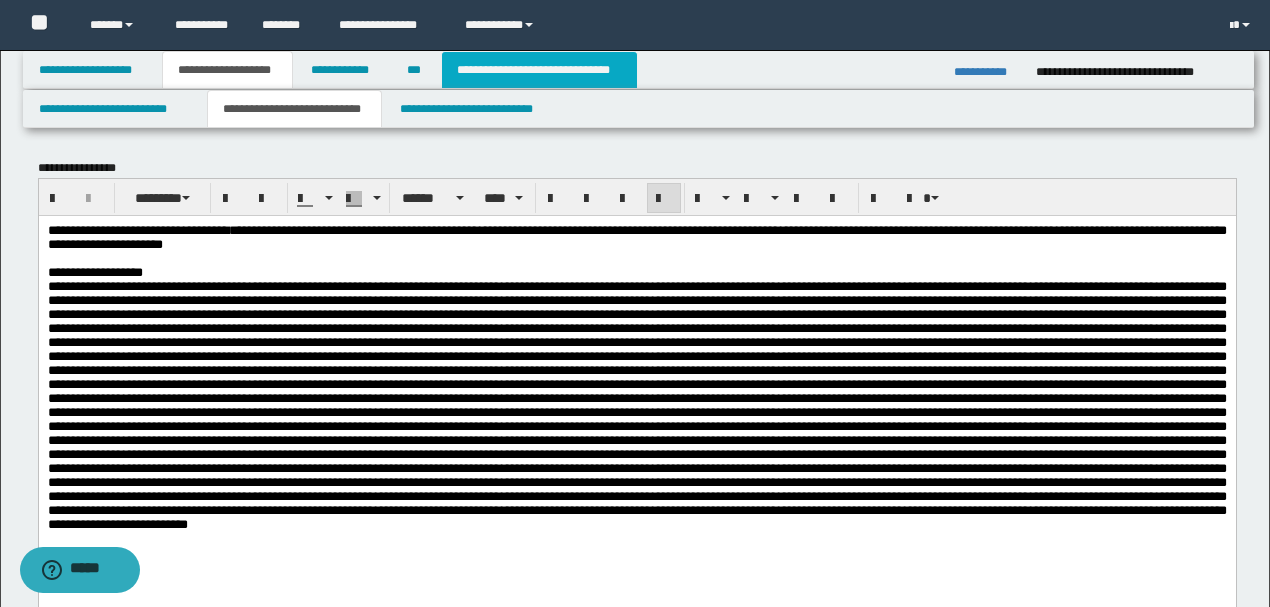 click on "**********" at bounding box center [539, 70] 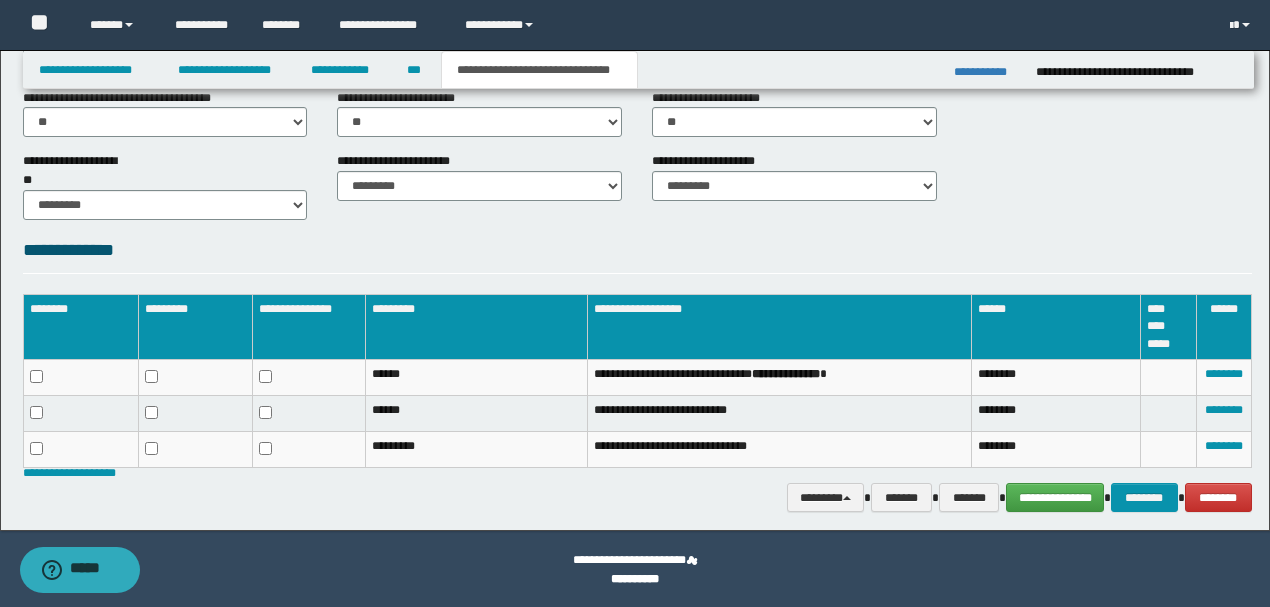 scroll, scrollTop: 819, scrollLeft: 0, axis: vertical 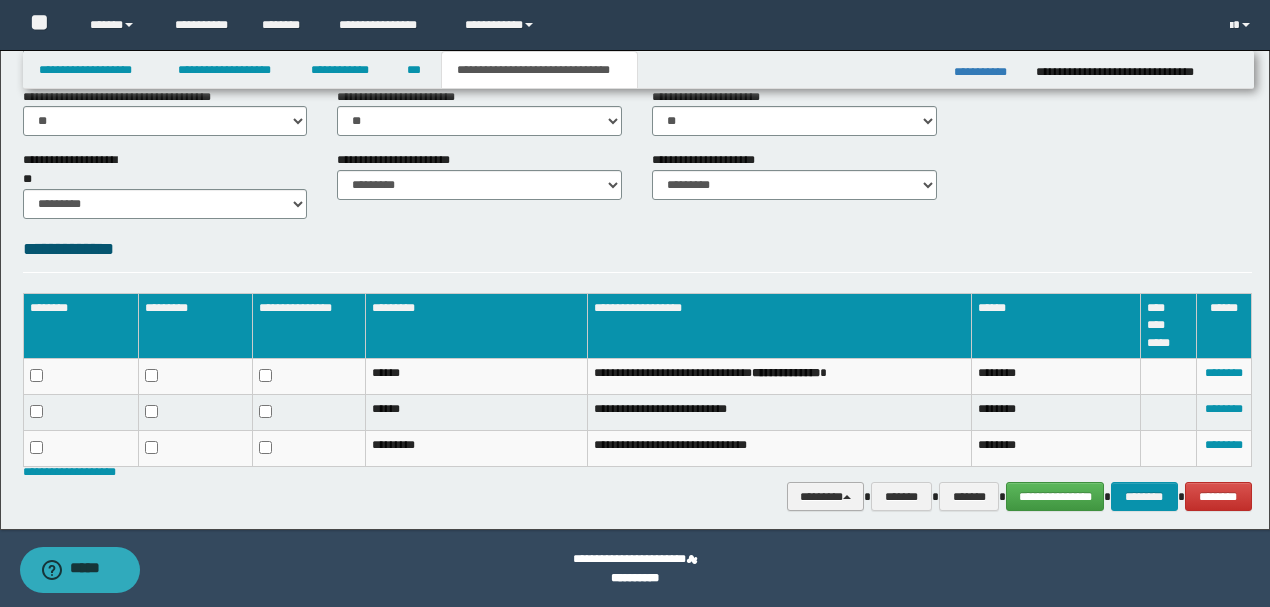 click on "********" at bounding box center [826, 496] 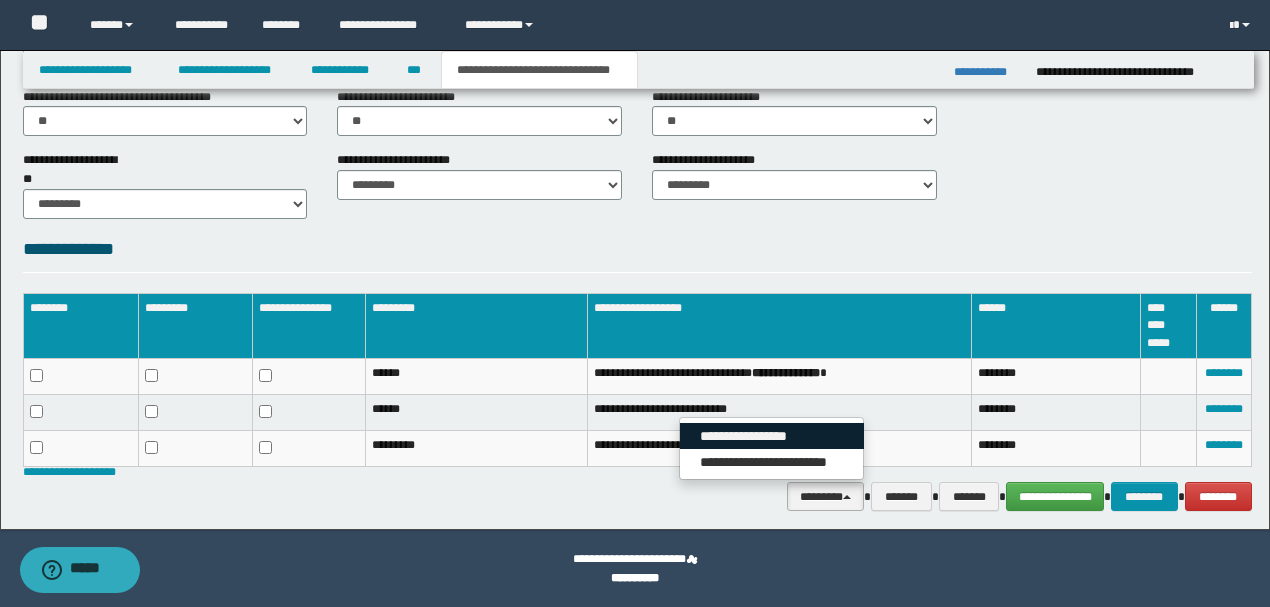 click on "**********" at bounding box center (772, 436) 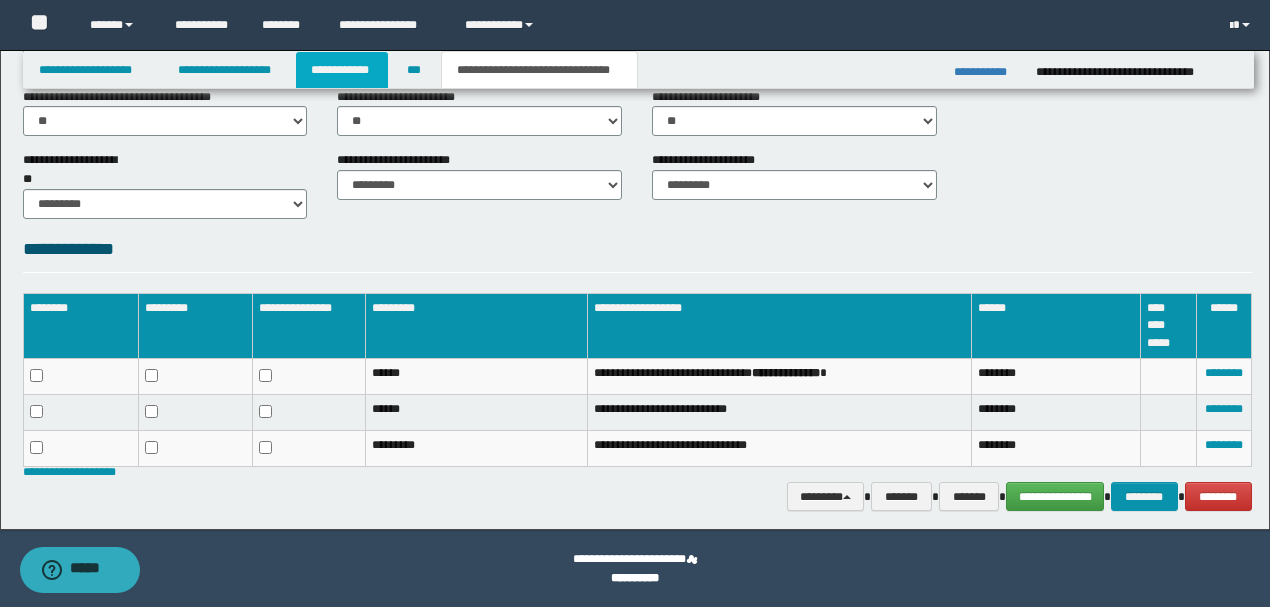 click on "**********" at bounding box center [342, 70] 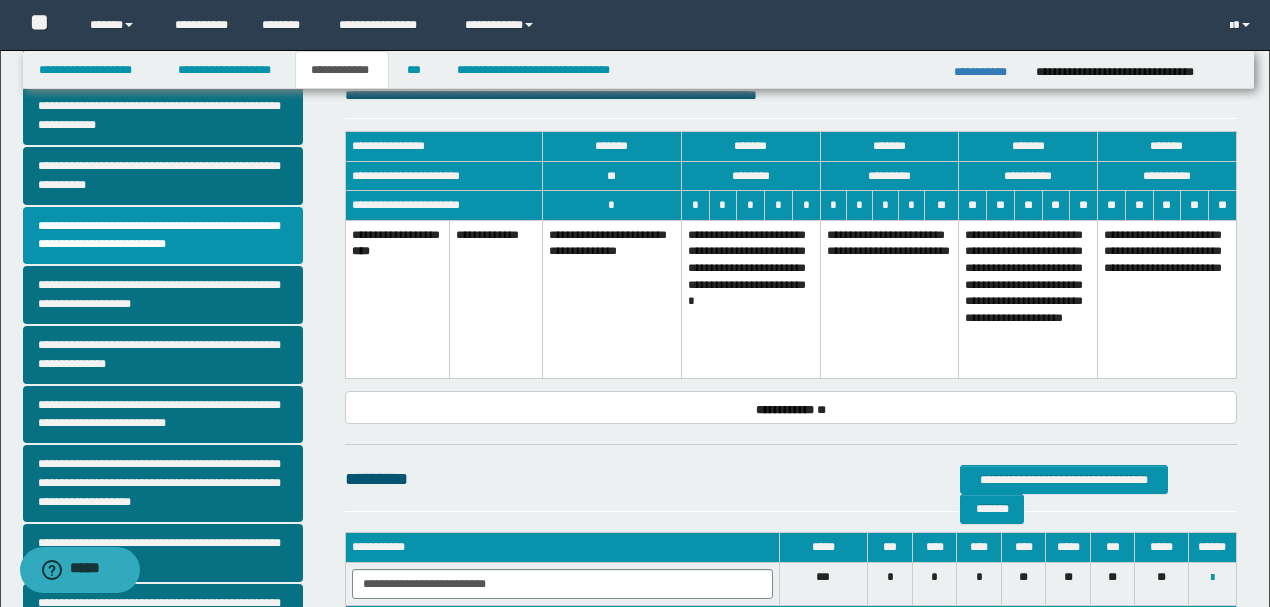 scroll, scrollTop: 208, scrollLeft: 0, axis: vertical 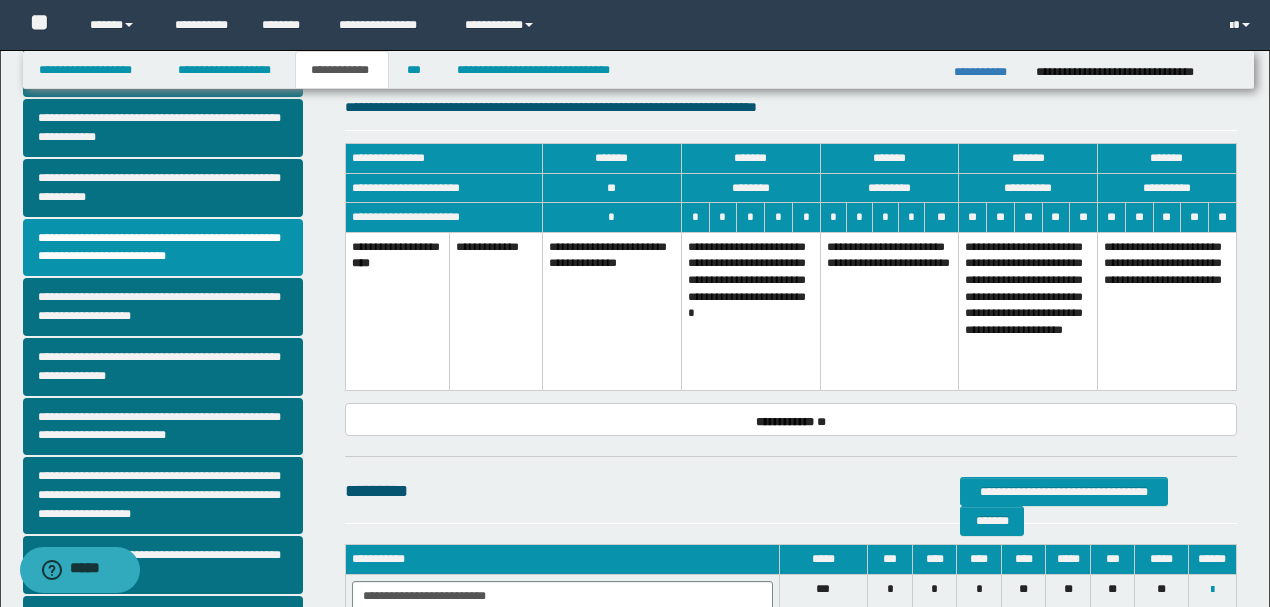 click on "**********" at bounding box center [750, 311] 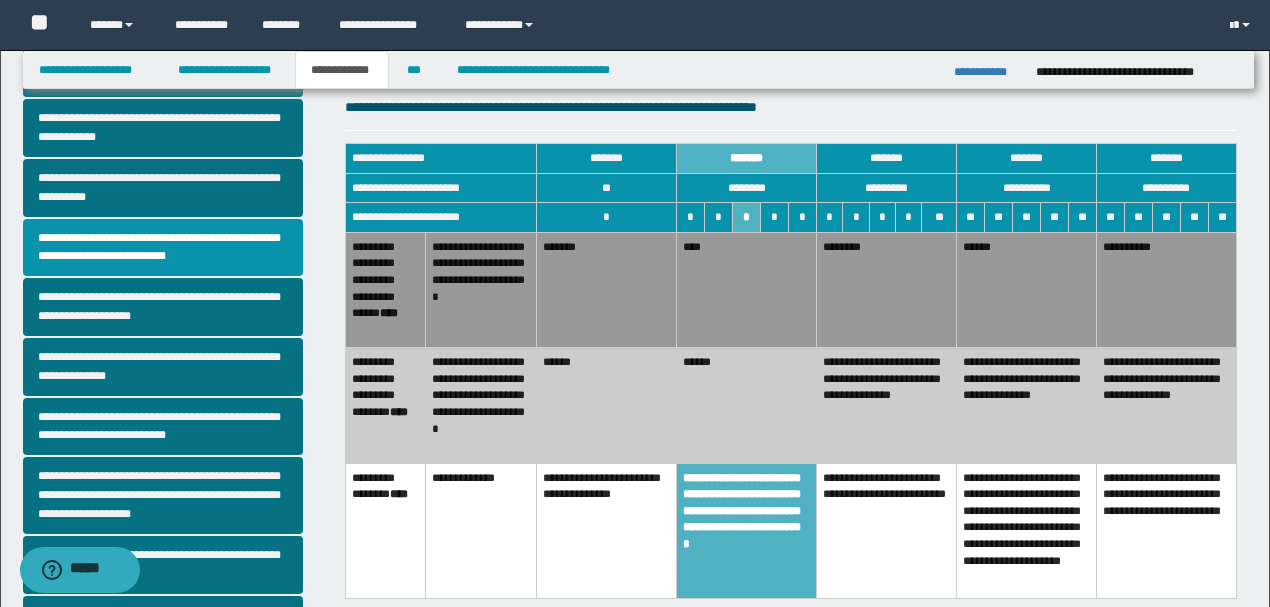 click on "******" at bounding box center [747, 405] 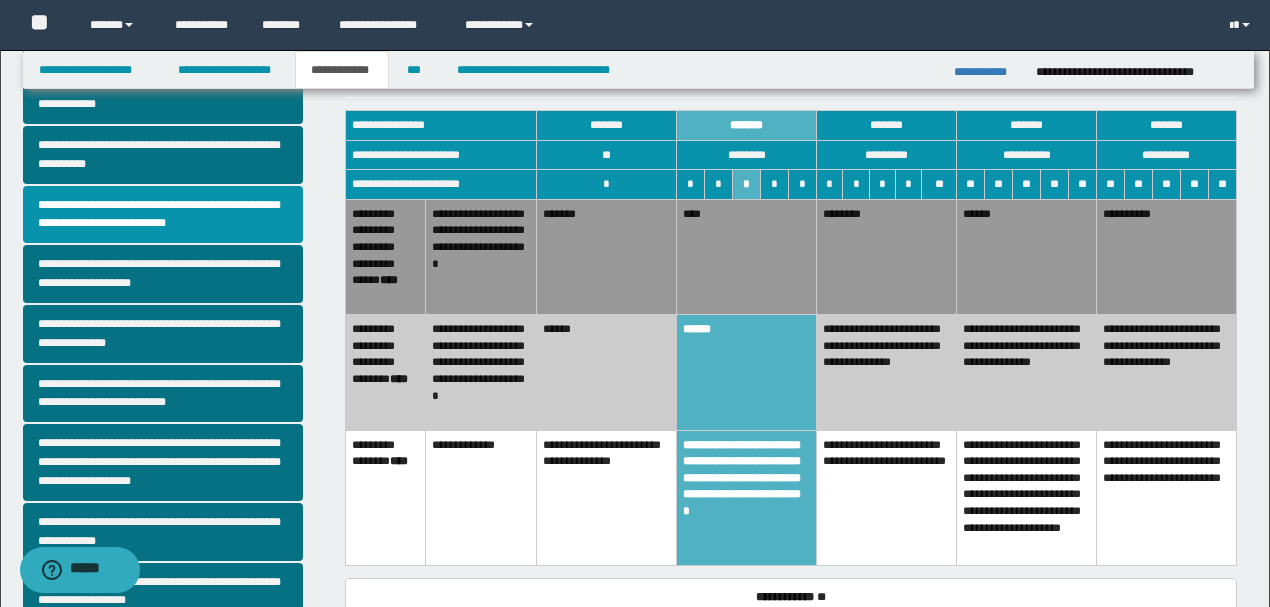 scroll, scrollTop: 141, scrollLeft: 0, axis: vertical 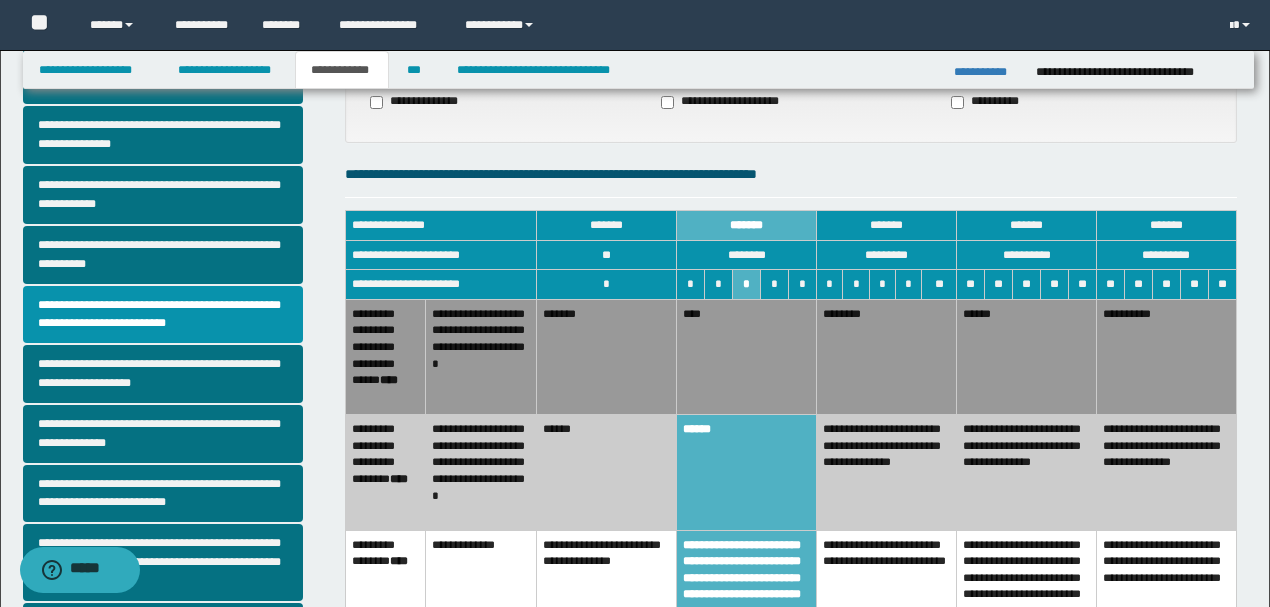 click on "*******" at bounding box center [607, 356] 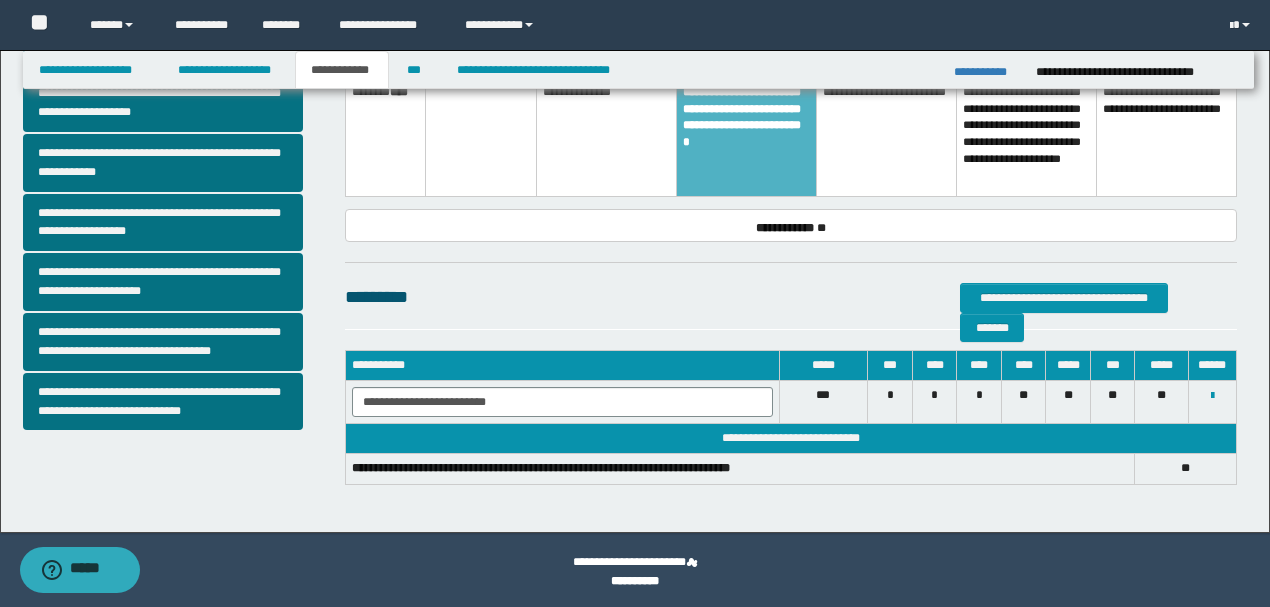 scroll, scrollTop: 613, scrollLeft: 0, axis: vertical 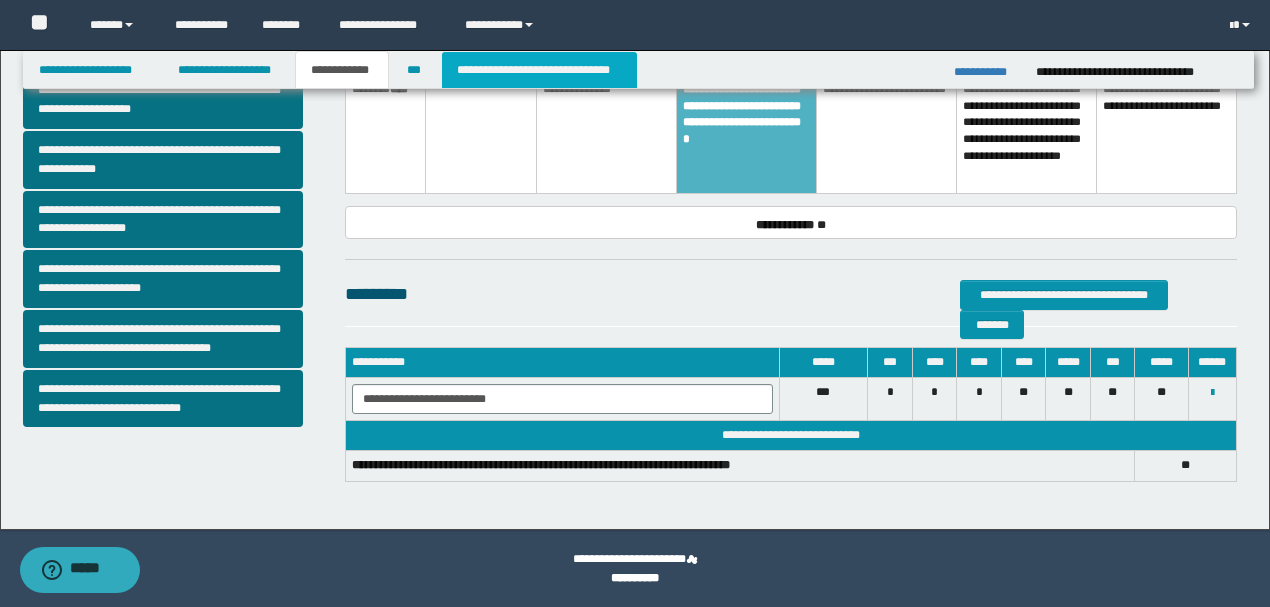 click on "**********" at bounding box center (539, 70) 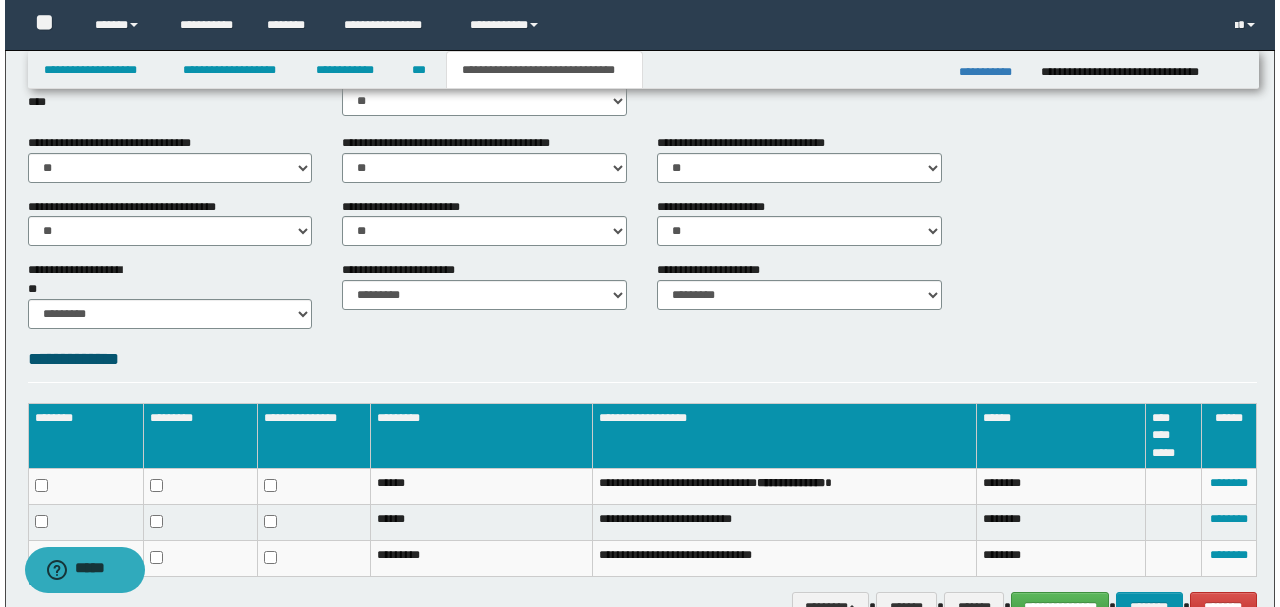 scroll, scrollTop: 819, scrollLeft: 0, axis: vertical 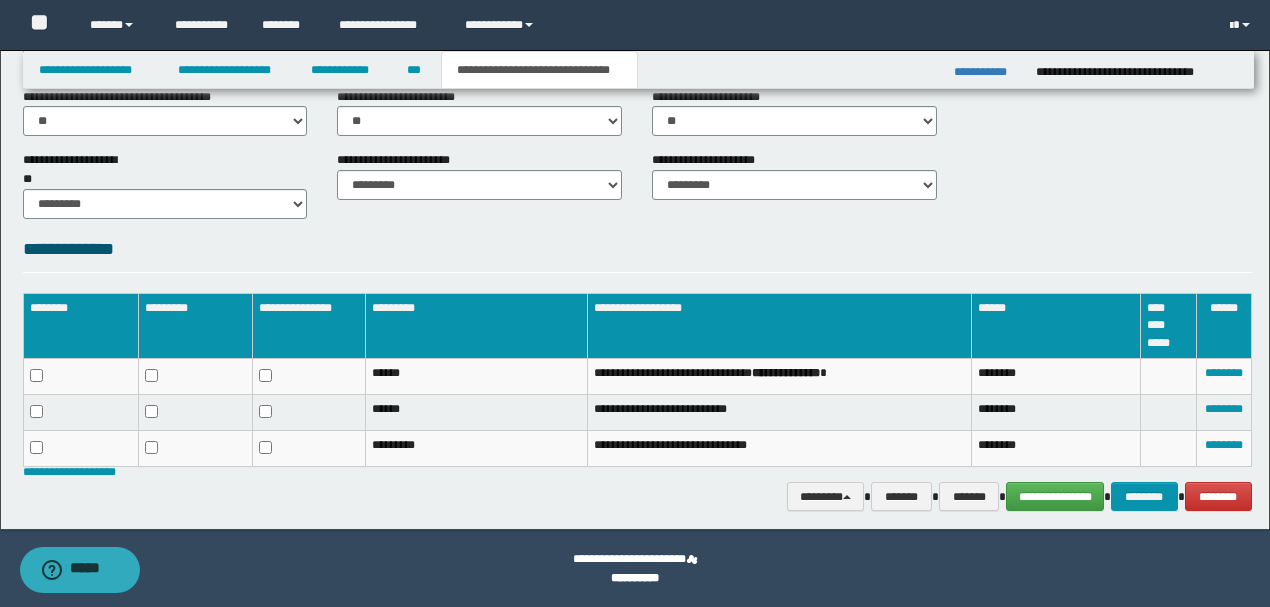 click on "**********" at bounding box center (637, 120) 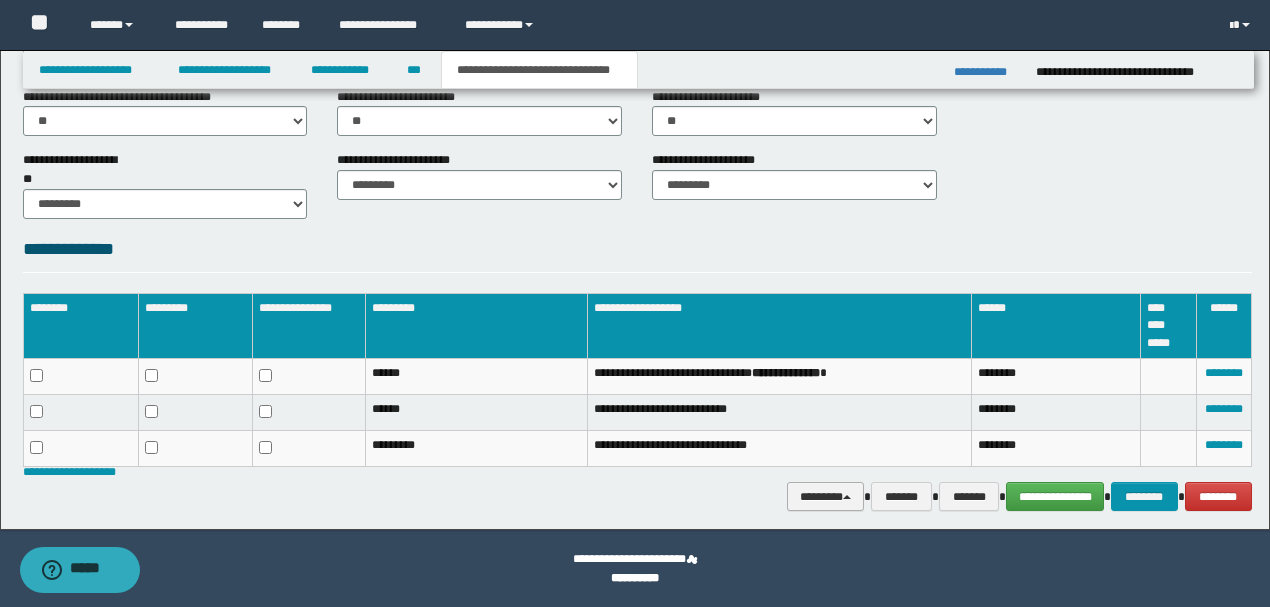 click on "********" at bounding box center (826, 496) 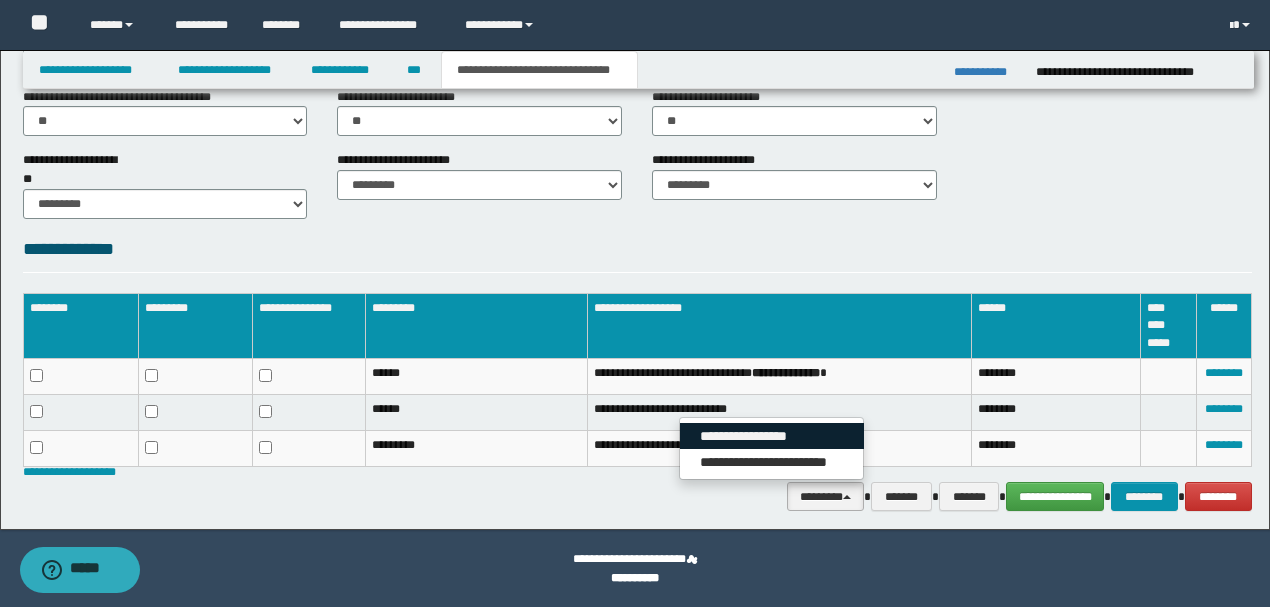 click on "**********" at bounding box center [772, 436] 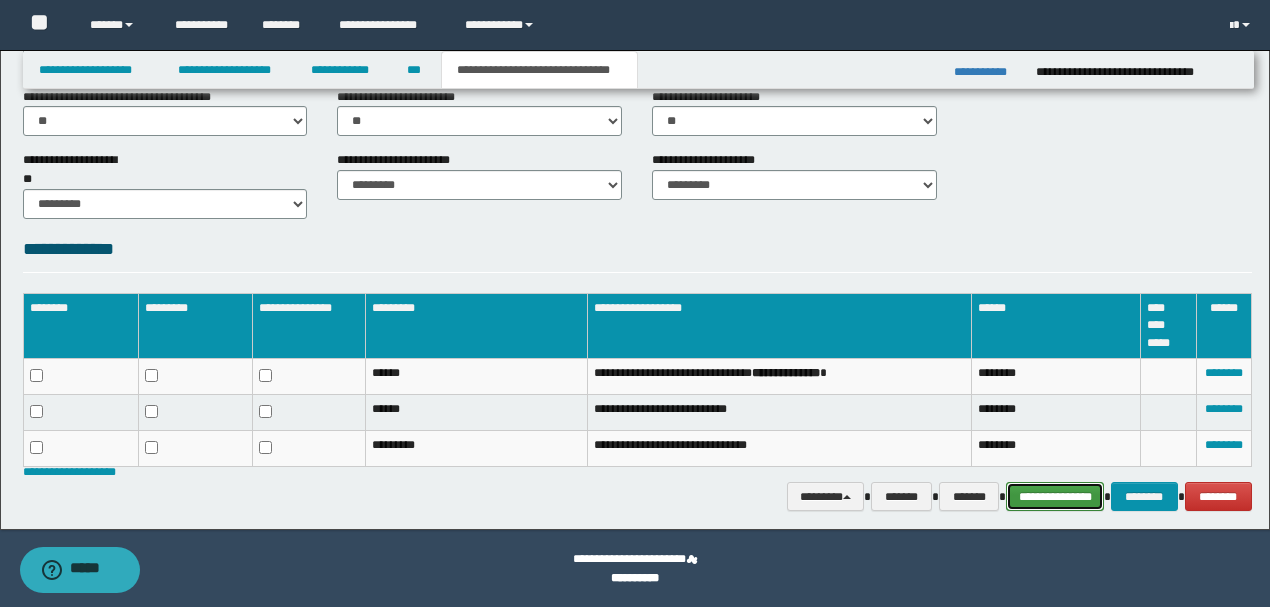click on "**********" at bounding box center (1055, 496) 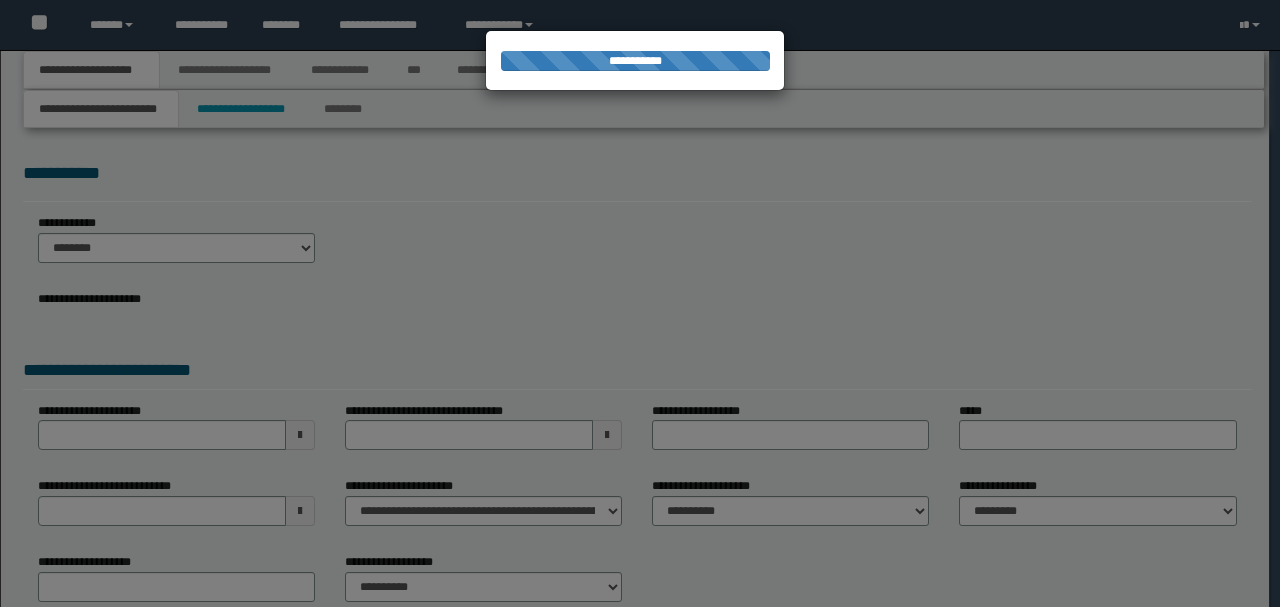 scroll, scrollTop: 0, scrollLeft: 0, axis: both 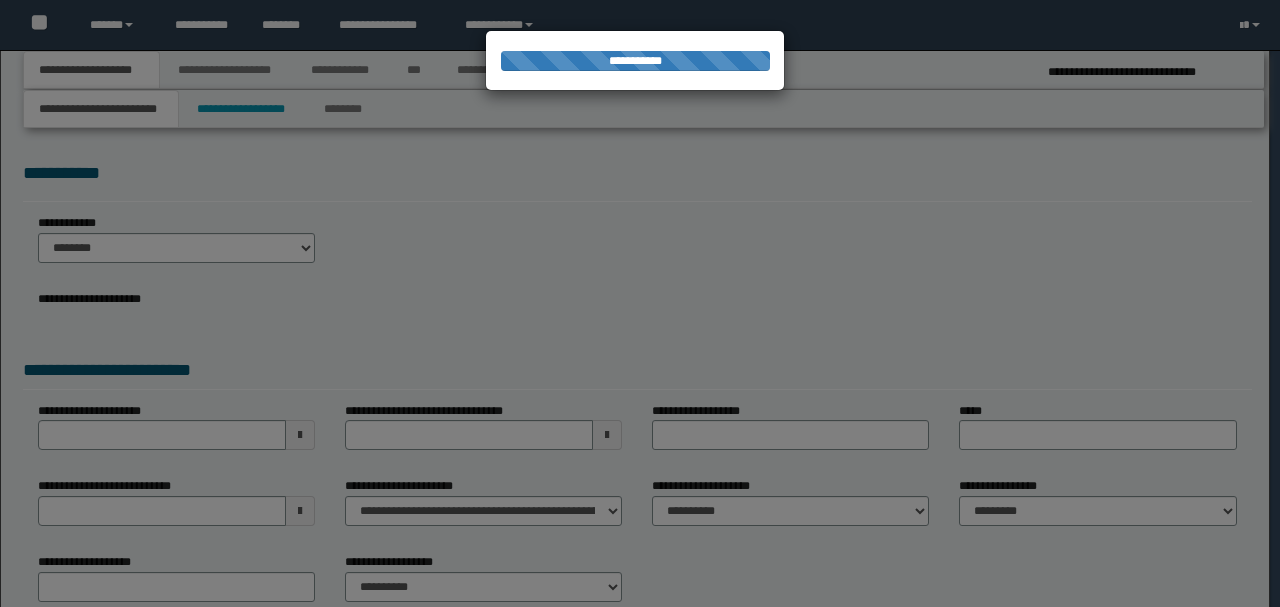 select on "*" 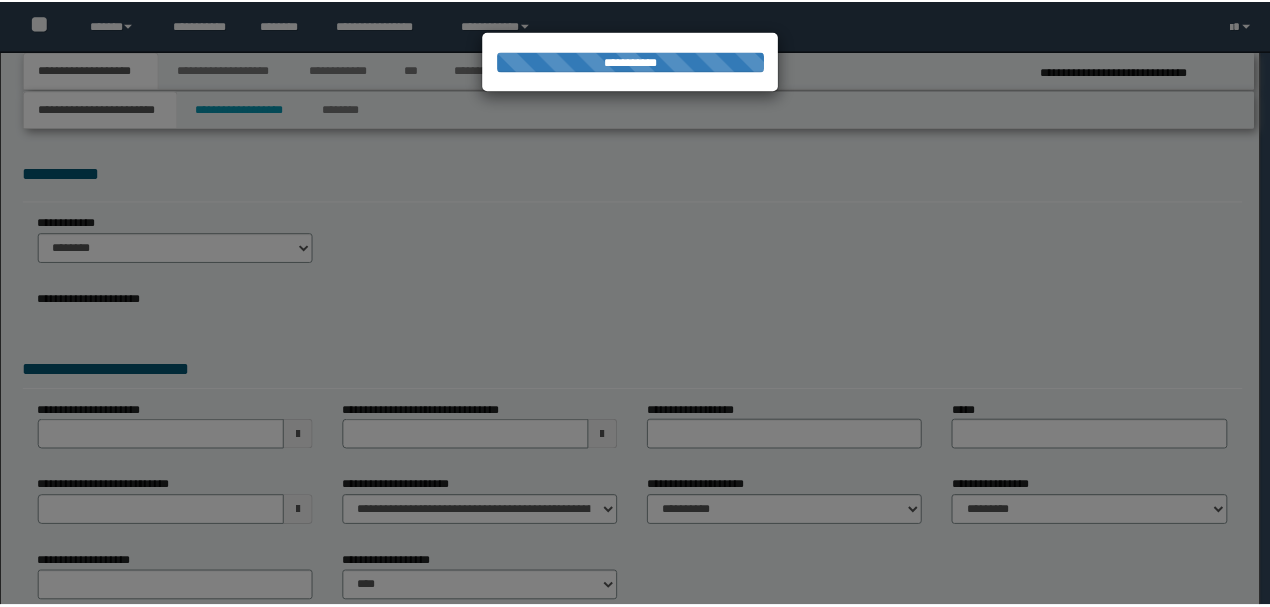 scroll, scrollTop: 0, scrollLeft: 0, axis: both 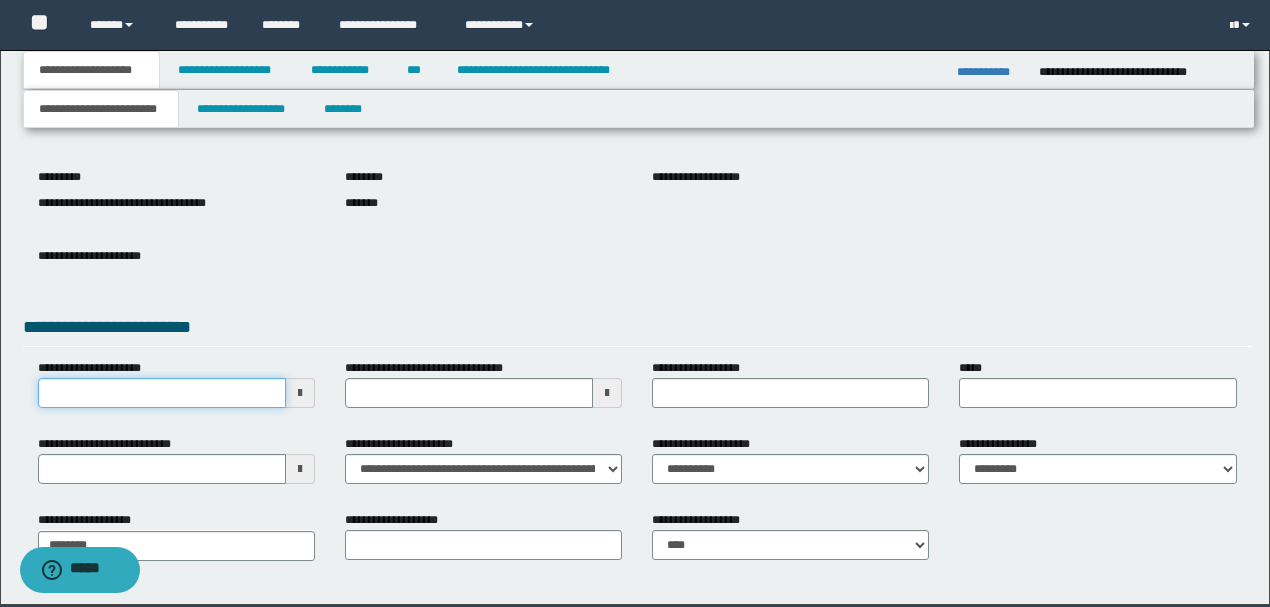 click on "**********" at bounding box center (162, 393) 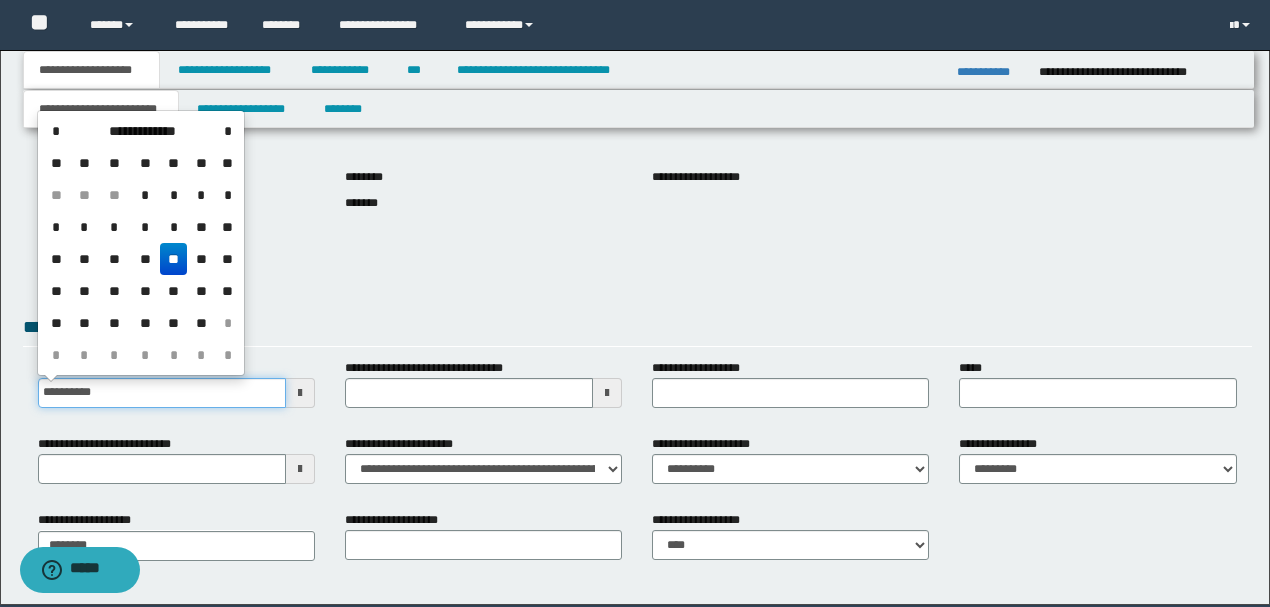 type on "**********" 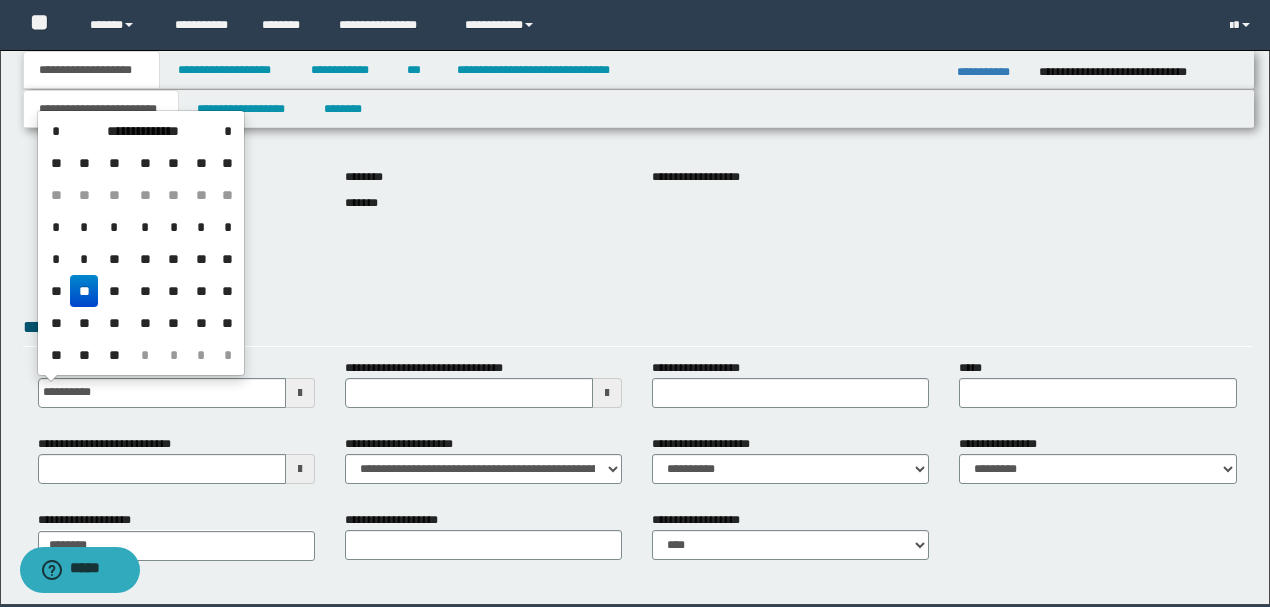 click on "**" at bounding box center [84, 291] 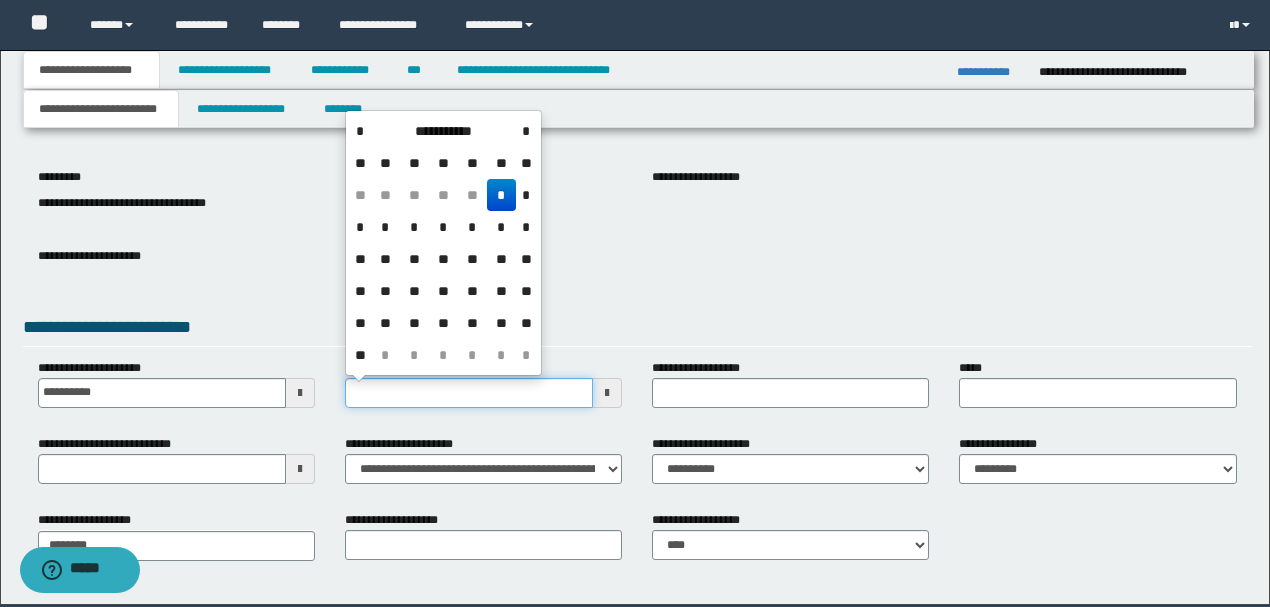 click on "**********" at bounding box center (469, 393) 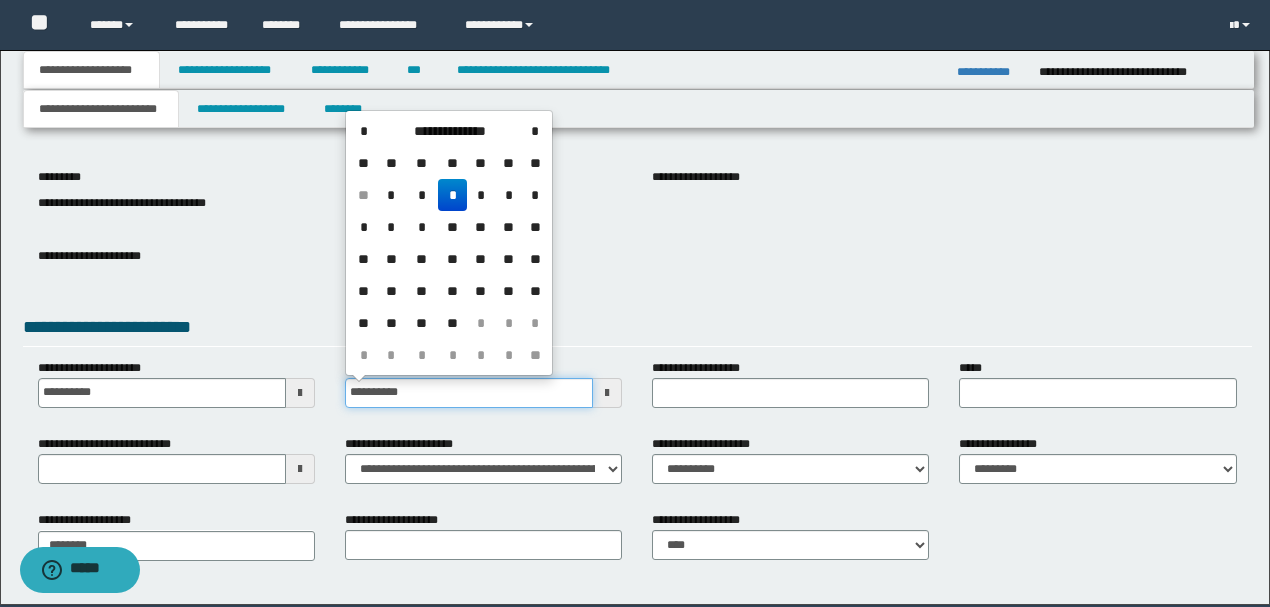 type on "**********" 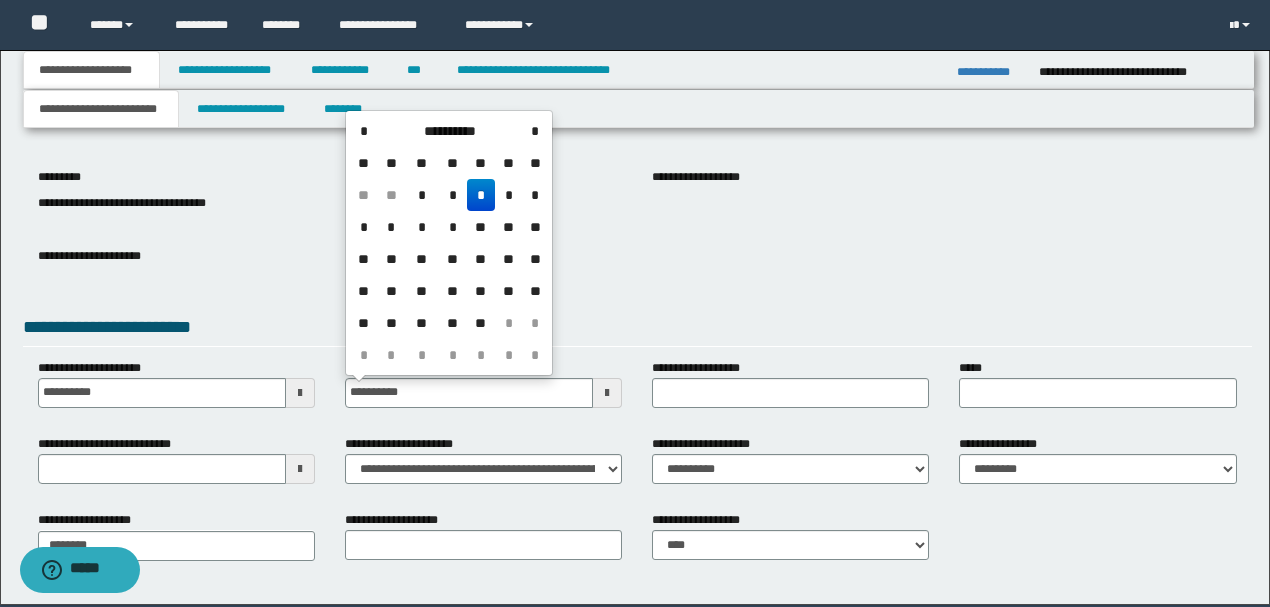 click on "*" at bounding box center (481, 195) 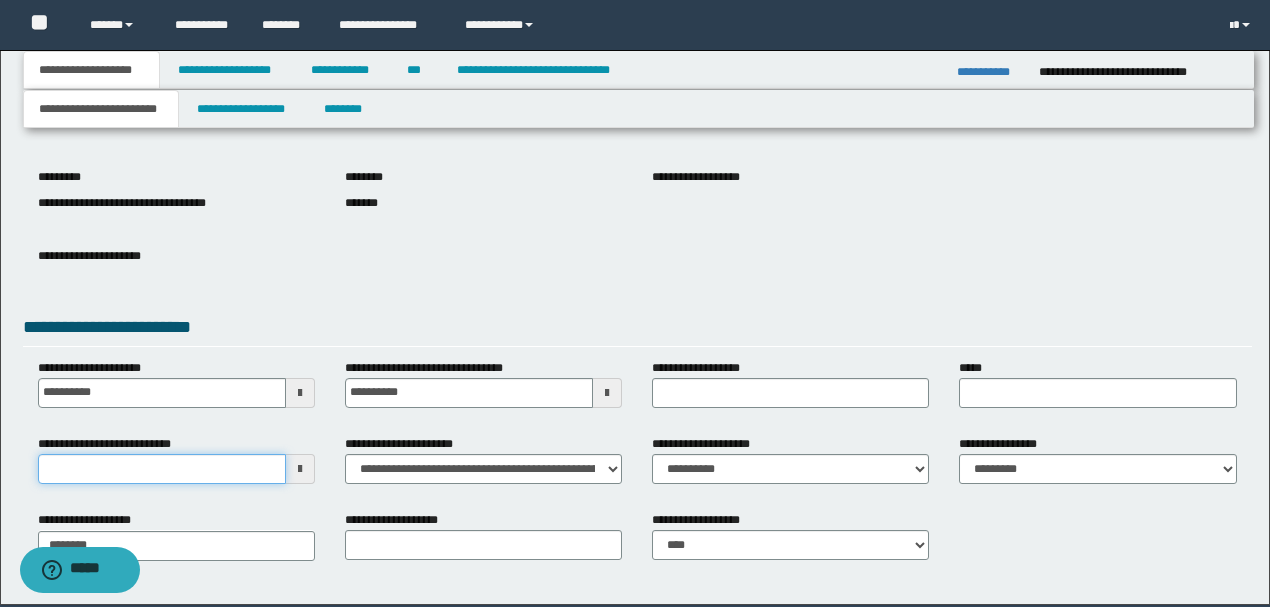click on "**********" at bounding box center [162, 469] 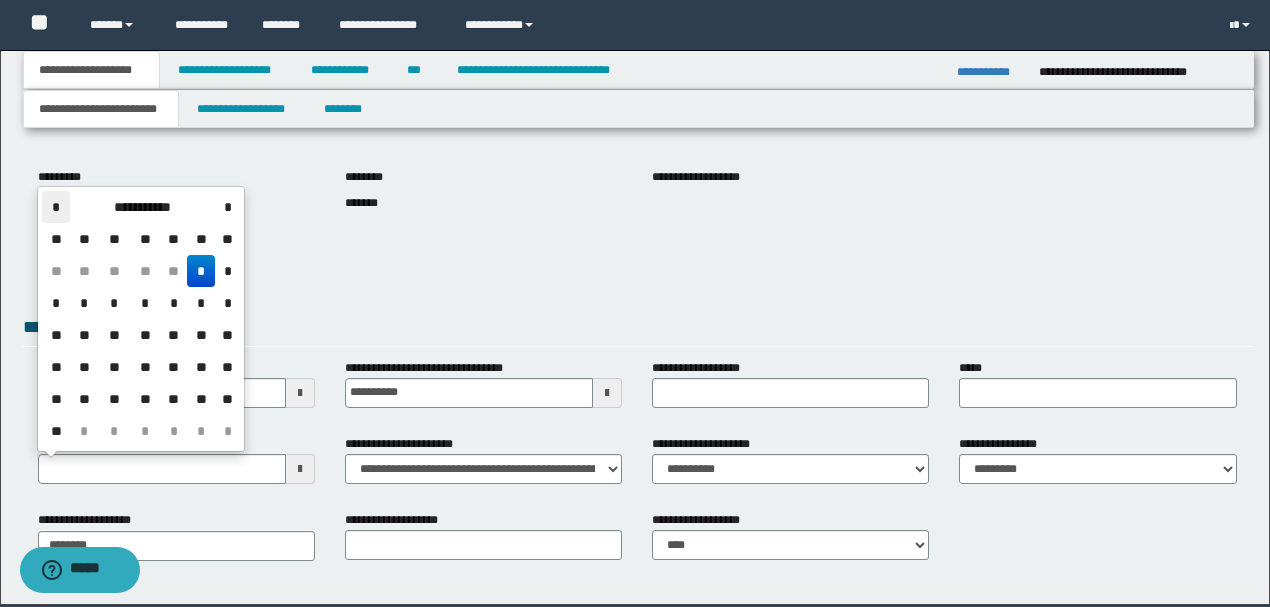 click on "*" at bounding box center [56, 207] 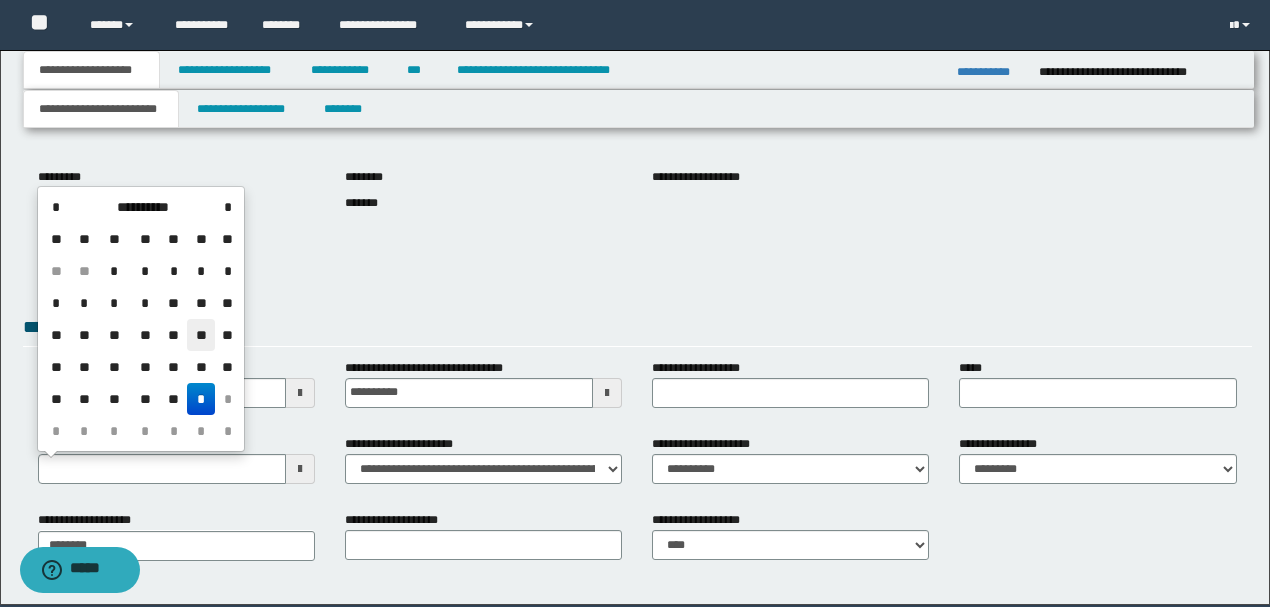 click on "**" at bounding box center [201, 335] 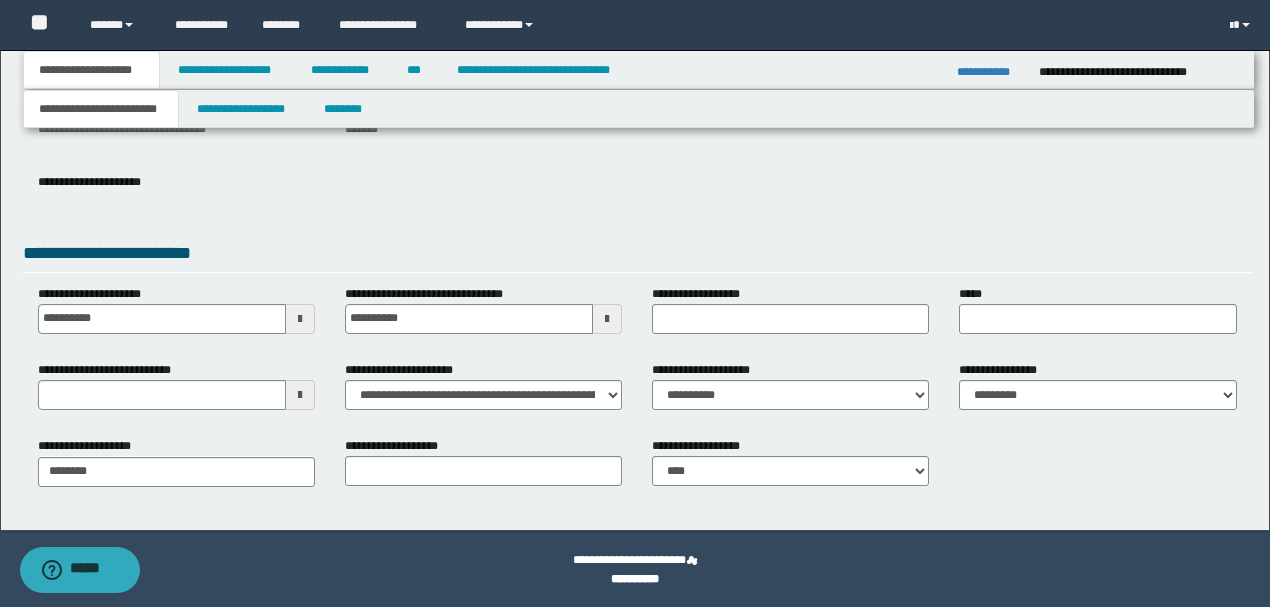 scroll, scrollTop: 275, scrollLeft: 0, axis: vertical 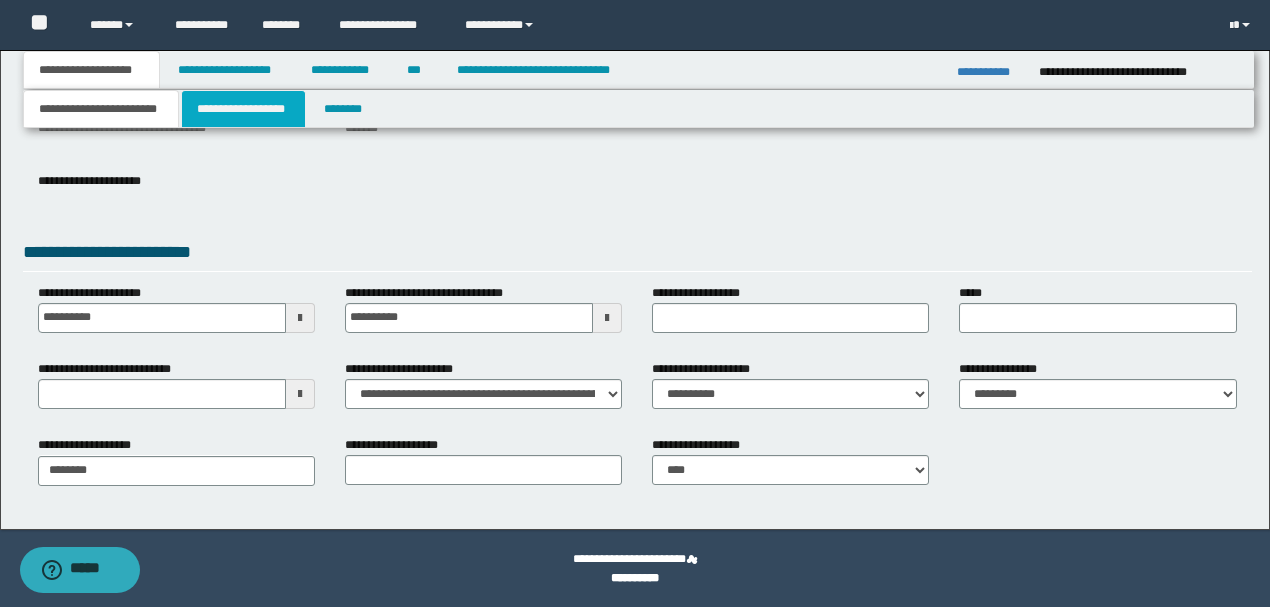 click on "**********" at bounding box center (243, 109) 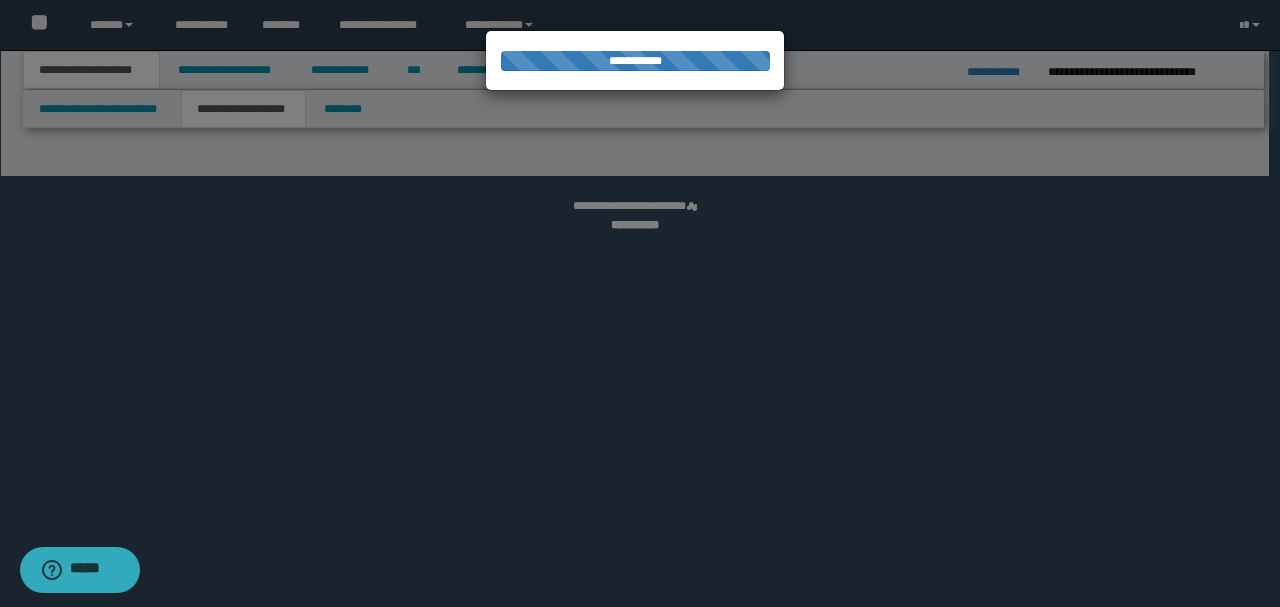 select on "*" 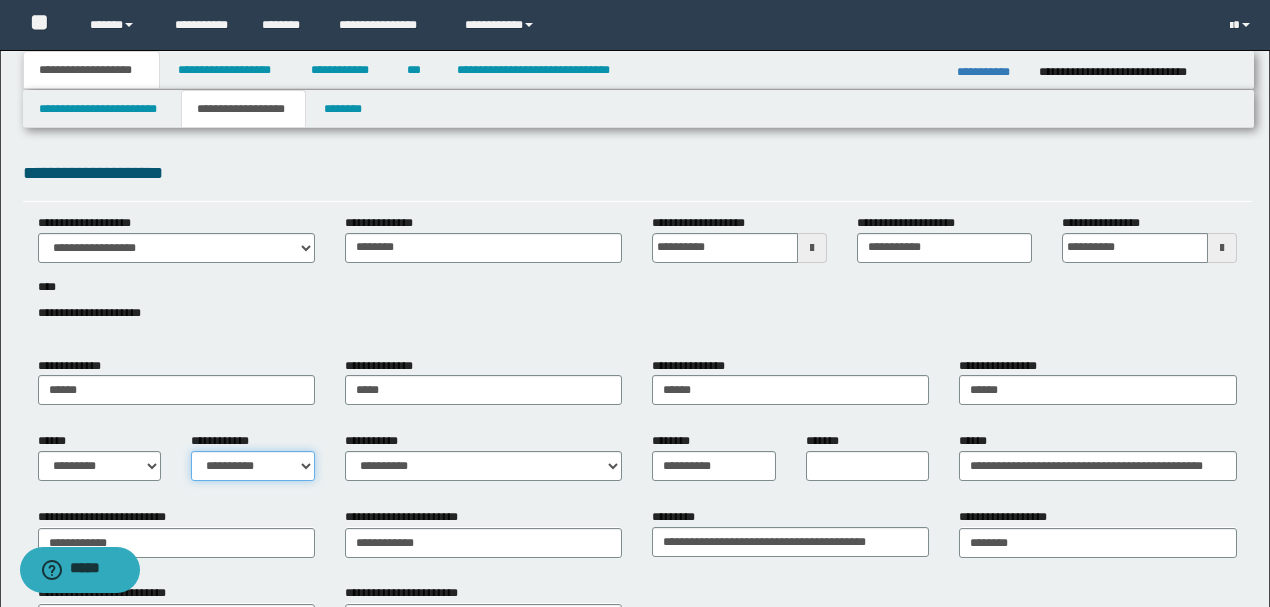 click on "**********" at bounding box center [253, 466] 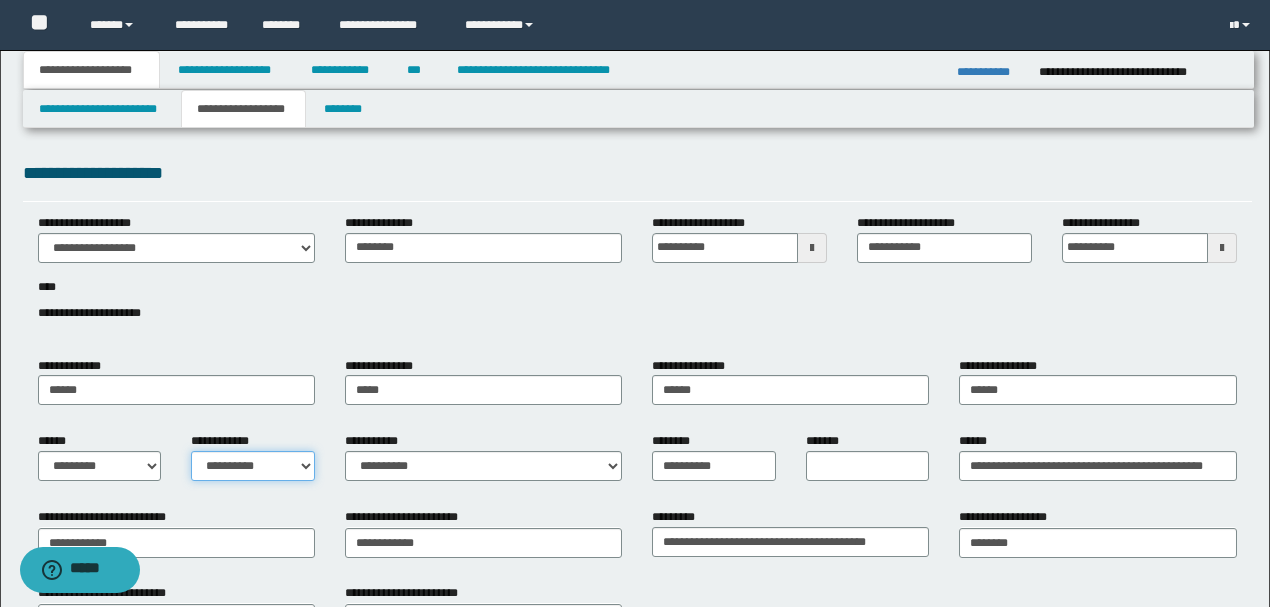select on "*" 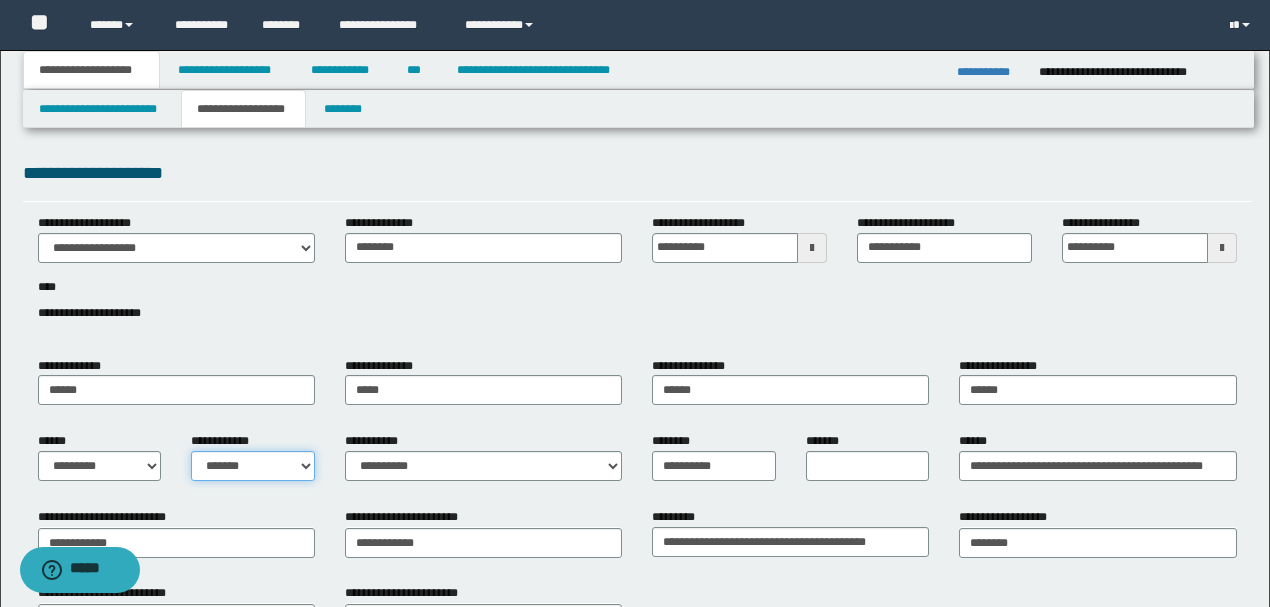click on "**********" at bounding box center [253, 466] 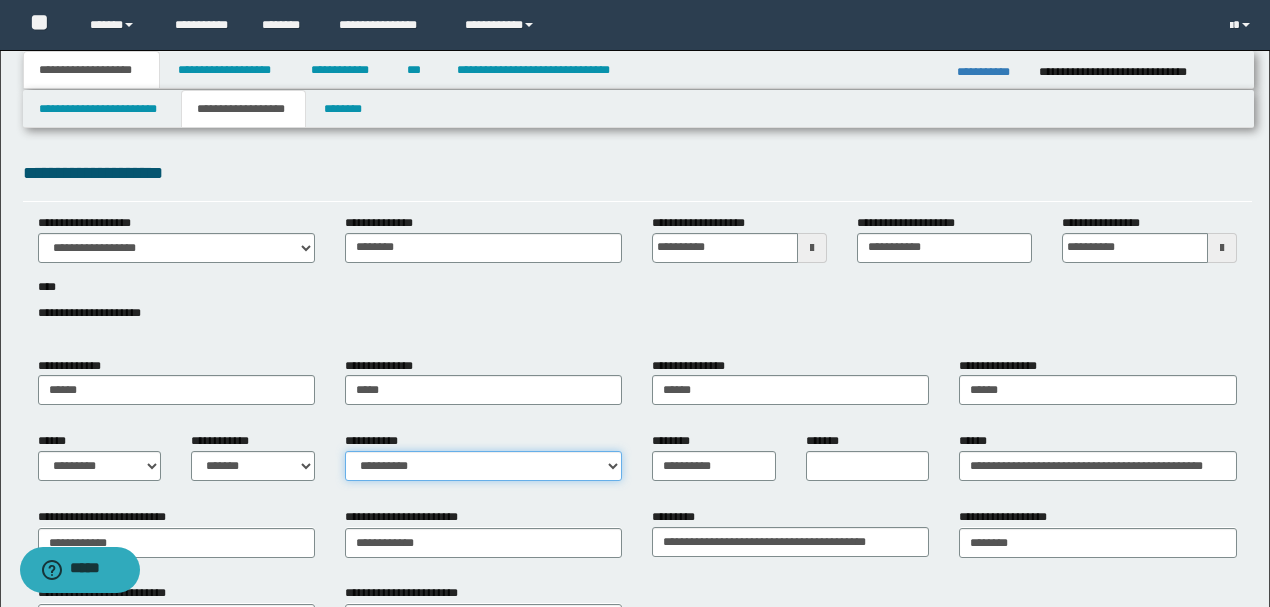 click on "**********" at bounding box center [483, 466] 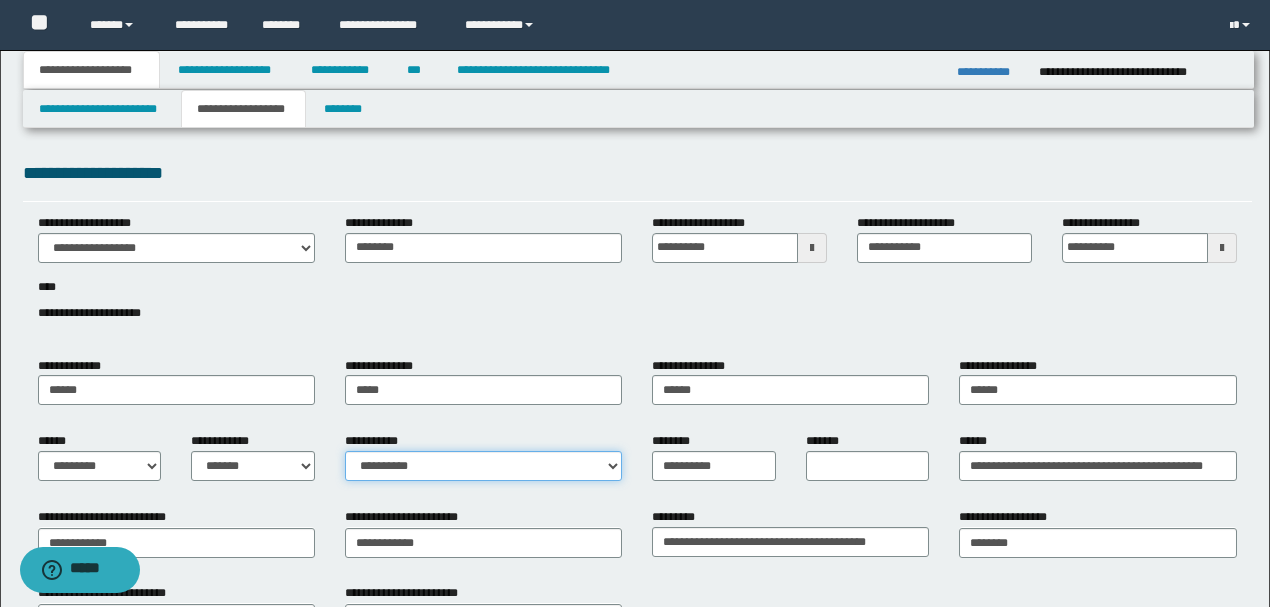 select on "**" 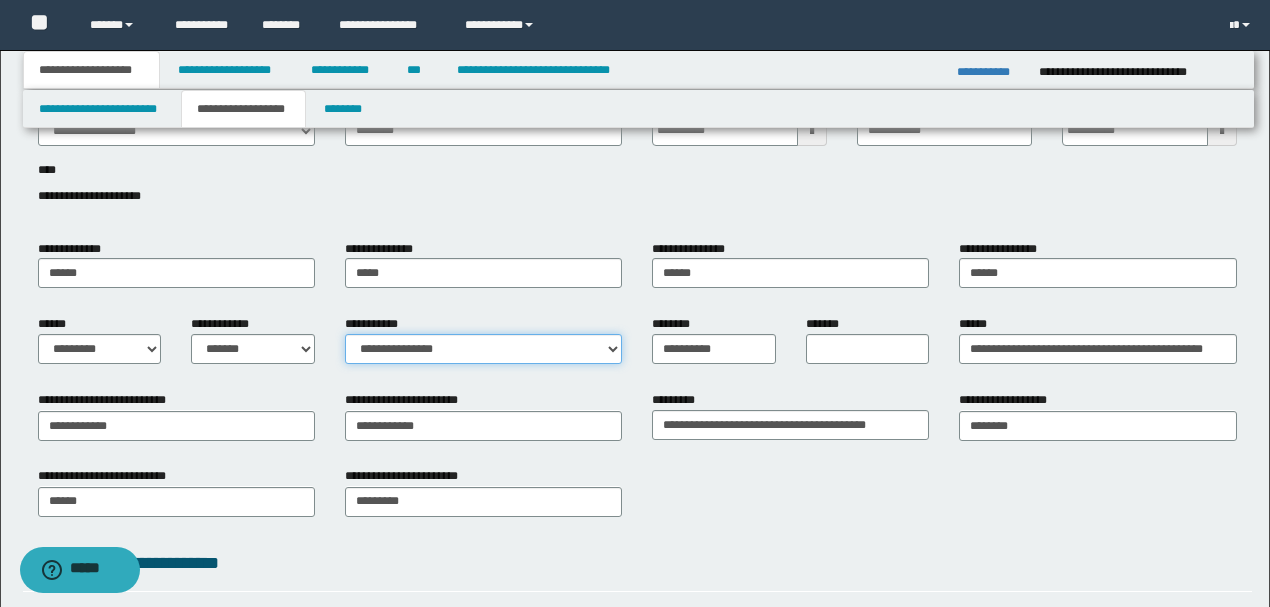 scroll, scrollTop: 133, scrollLeft: 0, axis: vertical 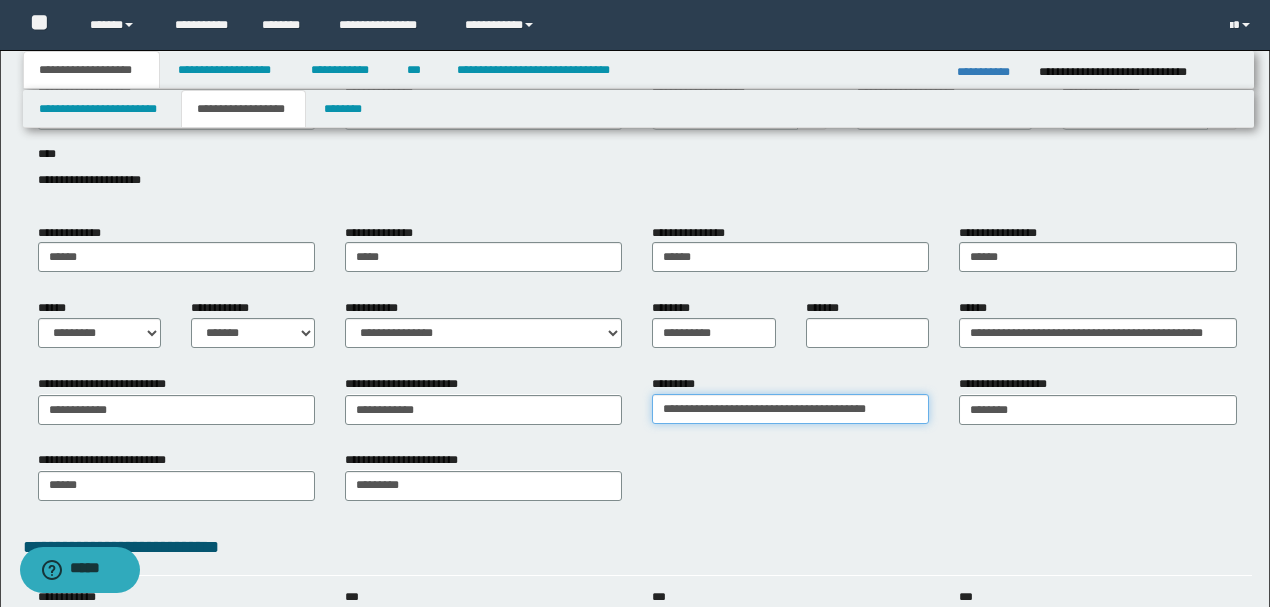 drag, startPoint x: 752, startPoint y: 406, endPoint x: 1094, endPoint y: 411, distance: 342.03656 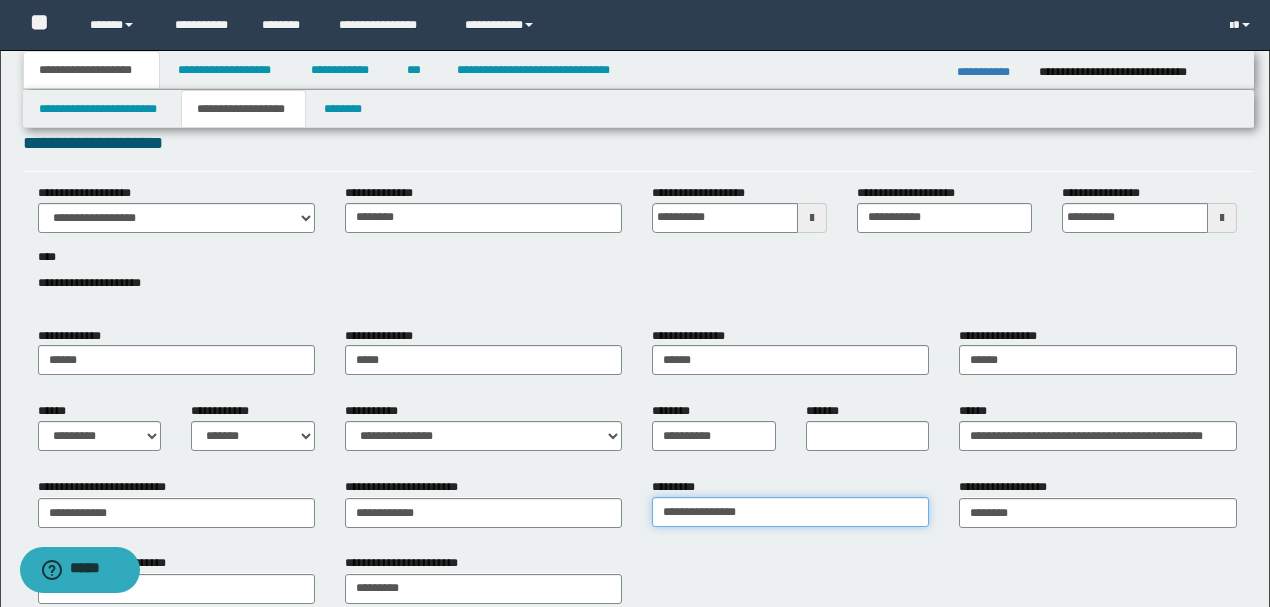 scroll, scrollTop: 0, scrollLeft: 0, axis: both 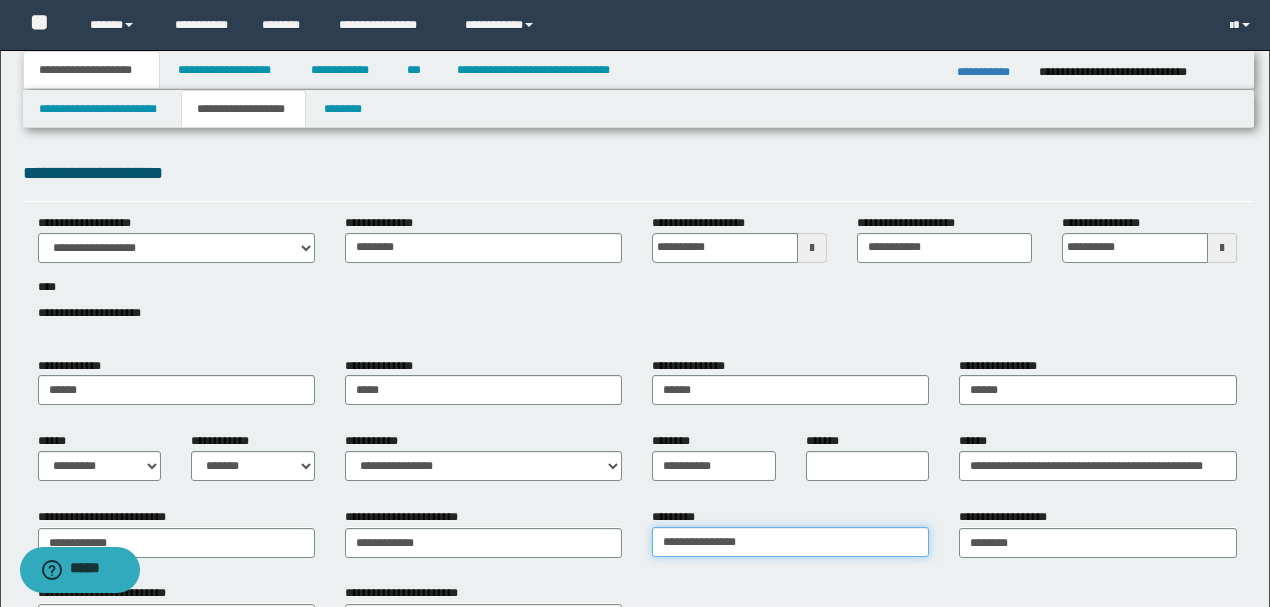 type on "**********" 